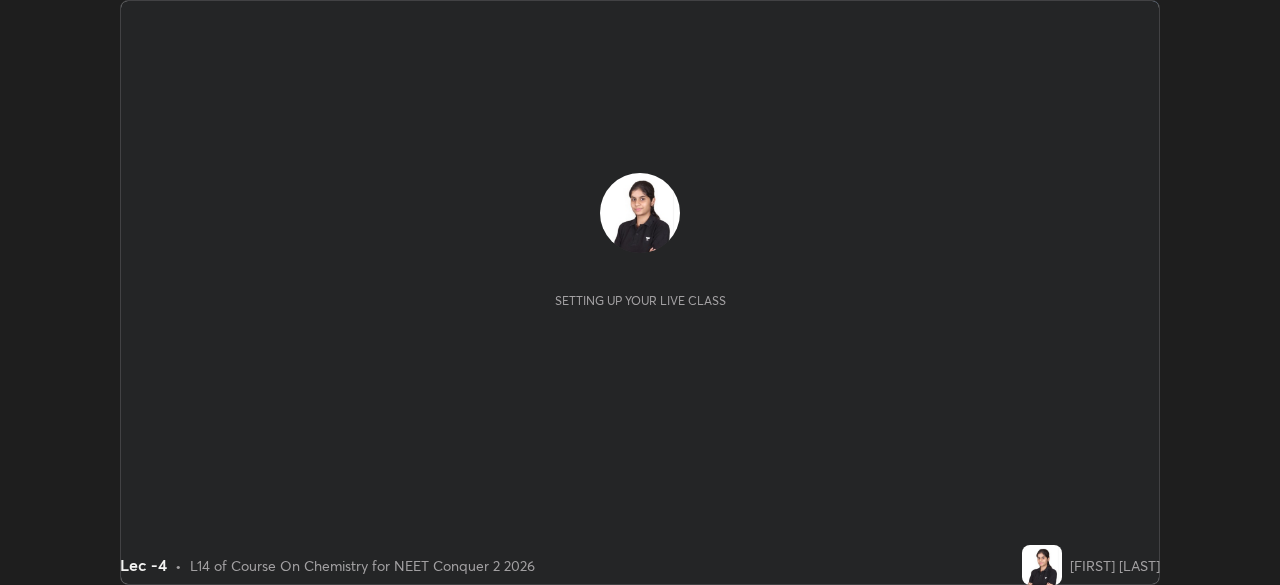 scroll, scrollTop: 0, scrollLeft: 0, axis: both 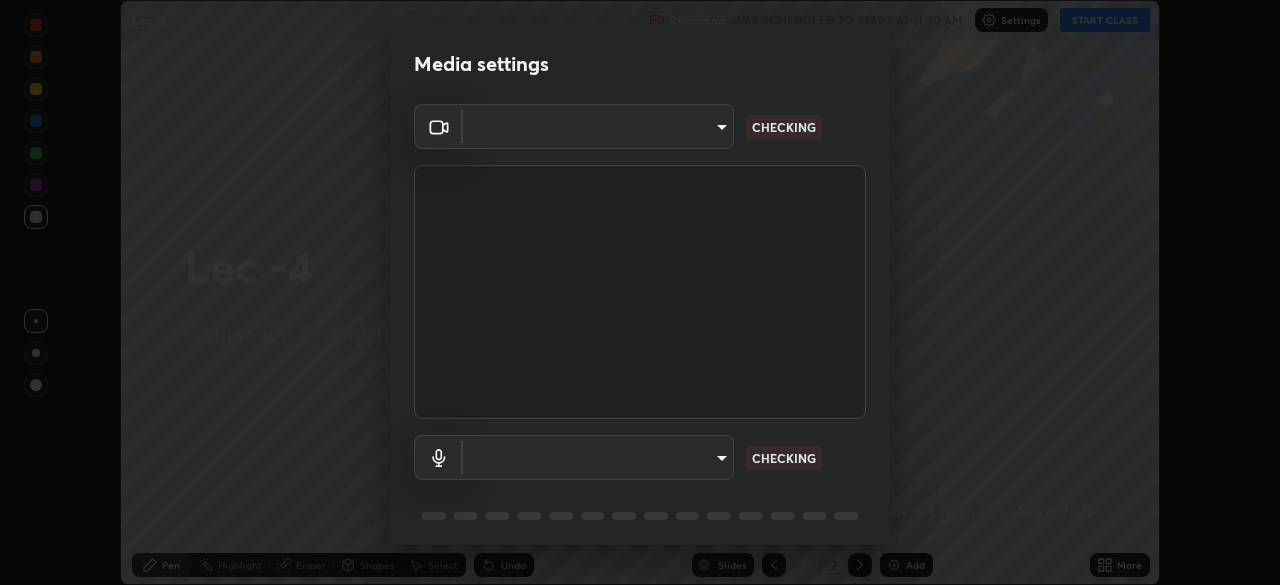 type on "[HASH]" 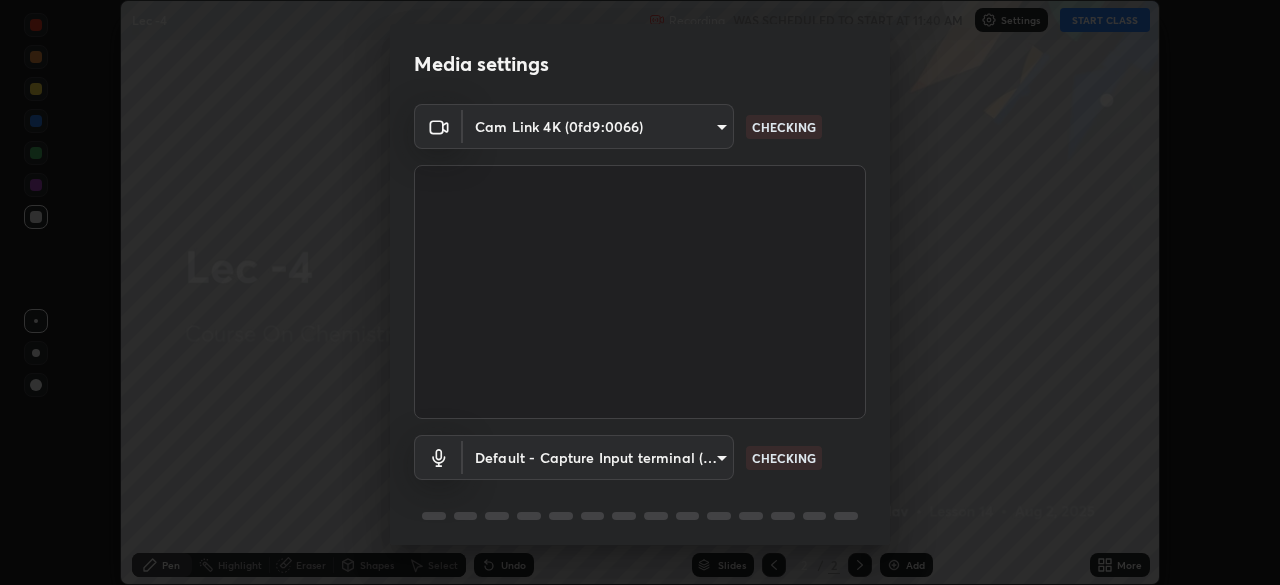 scroll, scrollTop: 71, scrollLeft: 0, axis: vertical 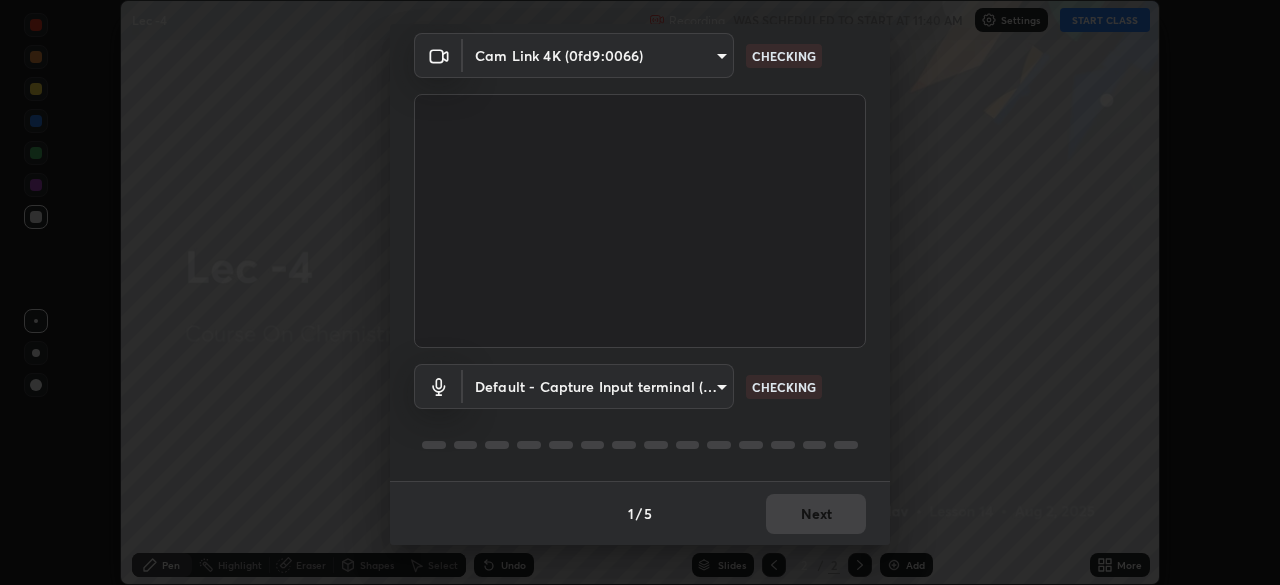 click on "Erase all Lec -4 Recording WAS SCHEDULED TO START AT  11:40 AM Settings START CLASS Setting up your live class Lec -4 • L14 of Course On Chemistry for NEET Conquer 2 2026 [FIRST] [LAST] Pen Highlight Eraser Shapes Select Undo Slides 2 / 2 Add More No doubts shared Encourage your learners to ask a doubt for better clarity Report an issue Reason for reporting Buffering Chat not working Audio - Video sync issue Educator video quality low ​ Attach an image Report Media settings Cam Link 4K ([VENDOR_ID]:[PRODUCT_ID]) [HASH] CHECKING Default - Capture Input terminal (Digital Array MIC) ([VENDOR_ID]:[PRODUCT_ID]) default CHECKING 1 / 5 Next" at bounding box center [640, 292] 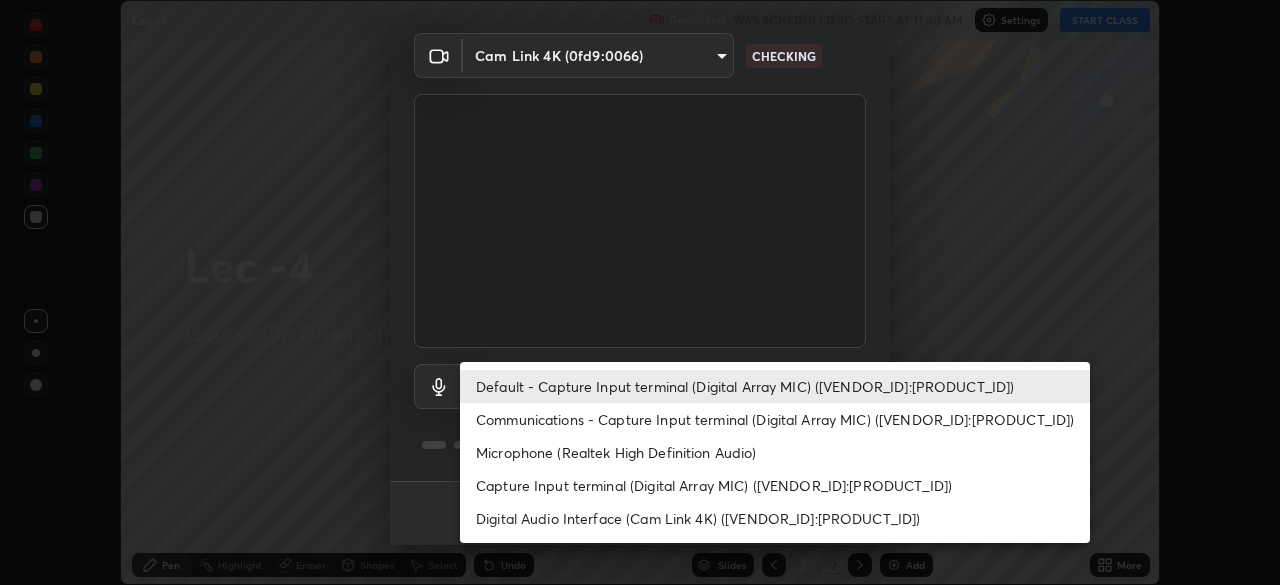 click on "Communications - Capture Input terminal (Digital Array MIC) ([VENDOR_ID]:[PRODUCT_ID])" at bounding box center [775, 419] 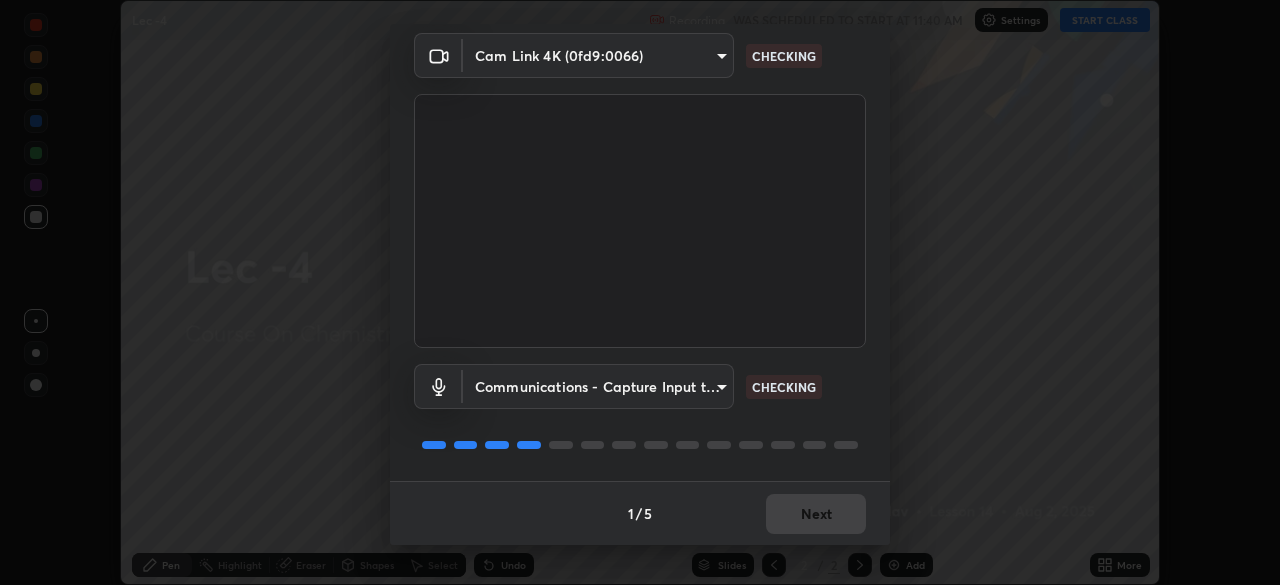 click on "Erase all Lec -4 Recording WAS SCHEDULED TO START AT  11:40 AM Settings START CLASS Setting up your live class Lec -4 • L14 of Course On Chemistry for NEET Conquer 2 2026 [FIRST] [LAST] Pen Highlight Eraser Shapes Select Undo Slides 2 / 2 Add More No doubts shared Encourage your learners to ask a doubt for better clarity Report an issue Reason for reporting Buffering Chat not working Audio - Video sync issue Educator video quality low ​ Attach an image Report Media settings Cam Link 4K ([VENDOR_ID]:[PRODUCT_ID]) [HASH] CHECKING Communications - Capture Input terminal (Digital Array MIC) ([VENDOR_ID]:[PRODUCT_ID]) communications CHECKING 1 / 5 Next" at bounding box center [640, 292] 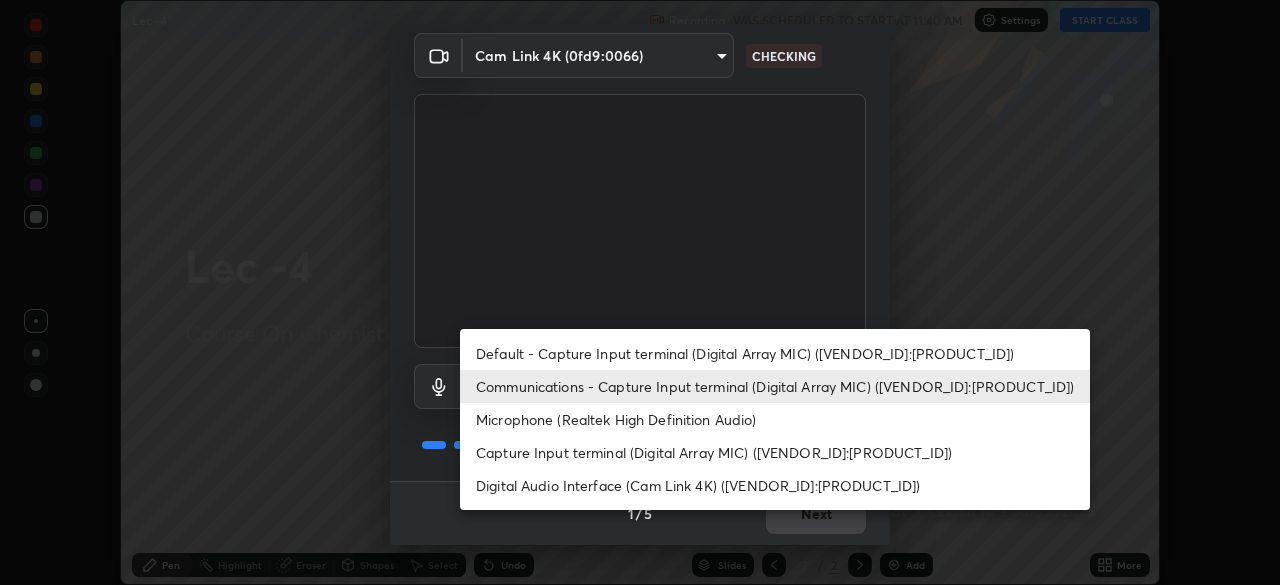 click on "Default - Capture Input terminal (Digital Array MIC) ([VENDOR_ID]:[PRODUCT_ID])" at bounding box center (775, 353) 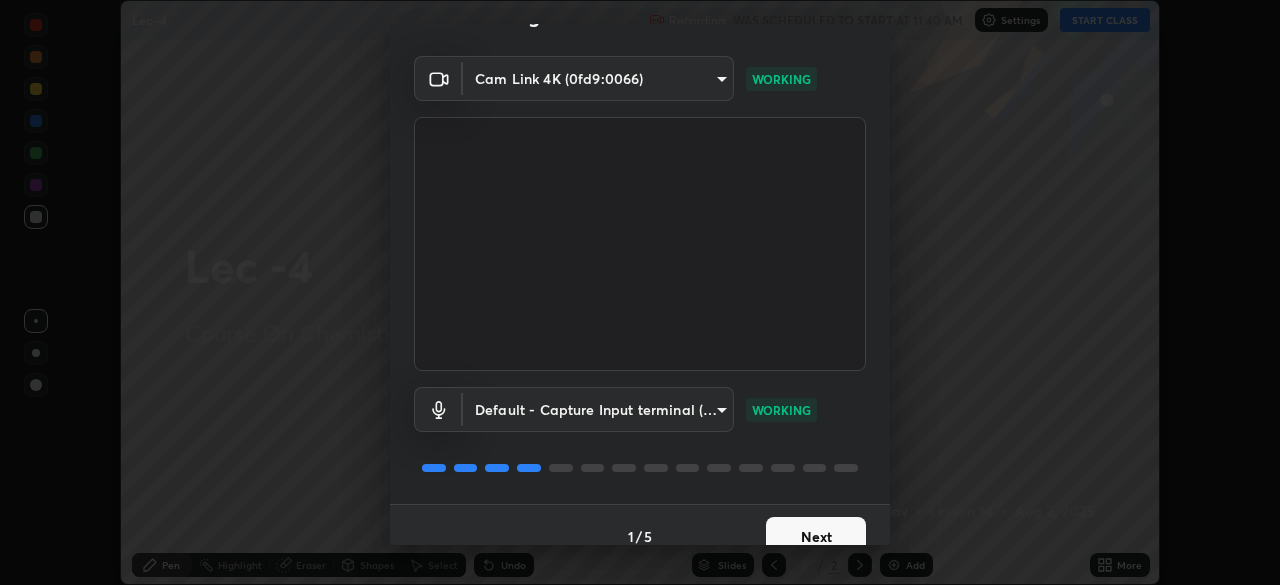 scroll, scrollTop: 71, scrollLeft: 0, axis: vertical 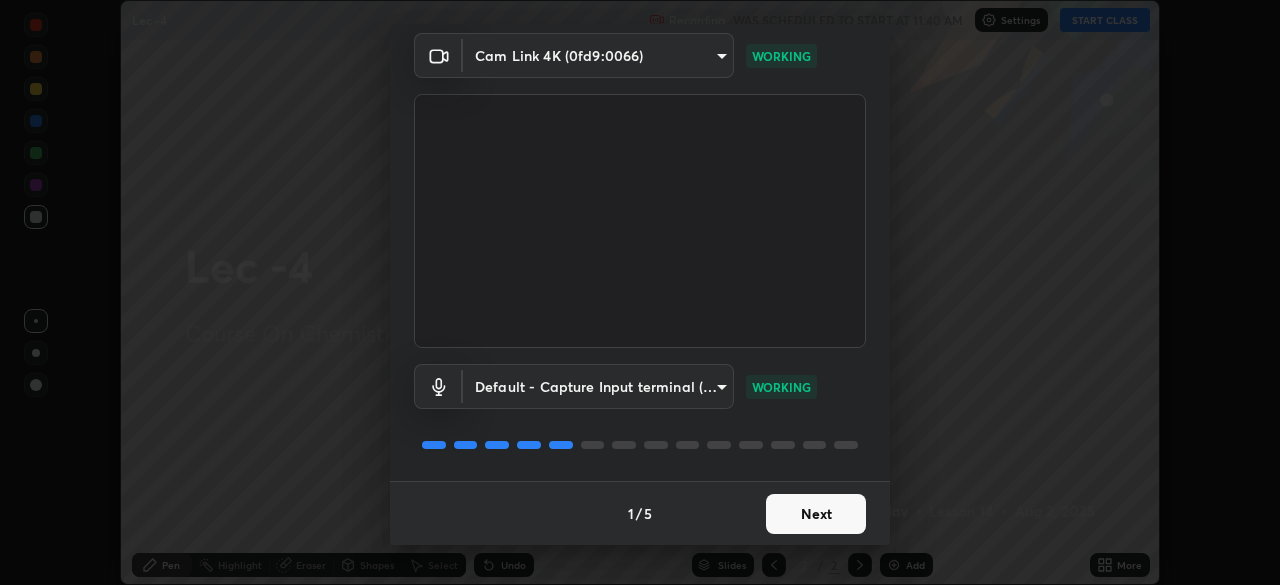 click on "Next" at bounding box center [816, 514] 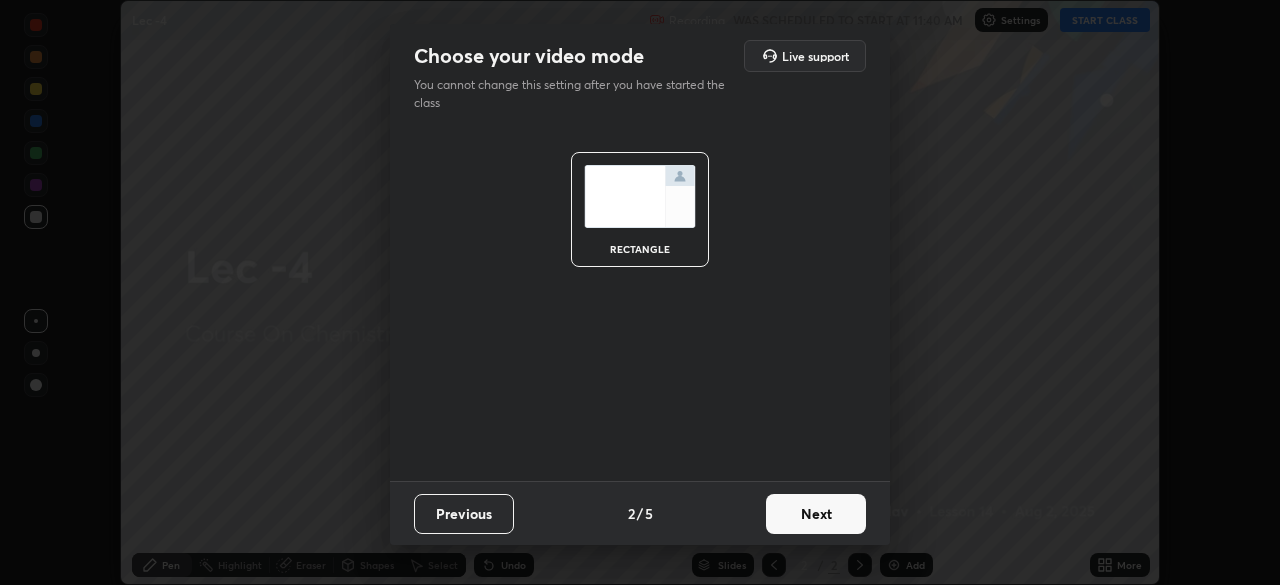 click on "Next" at bounding box center (816, 514) 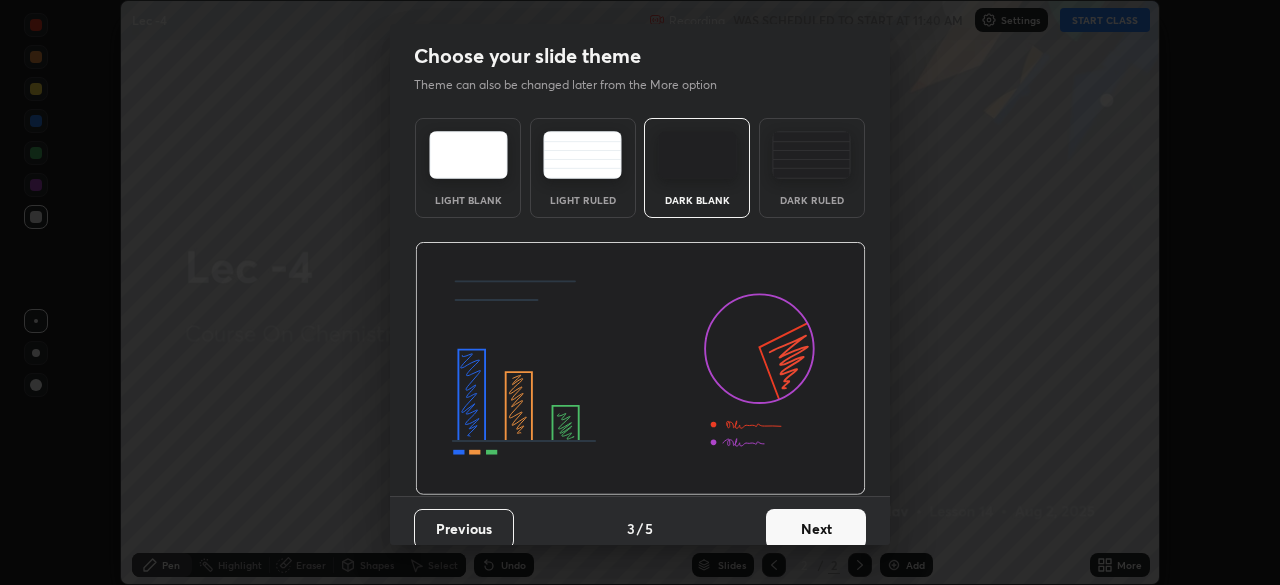 click on "Next" at bounding box center [816, 529] 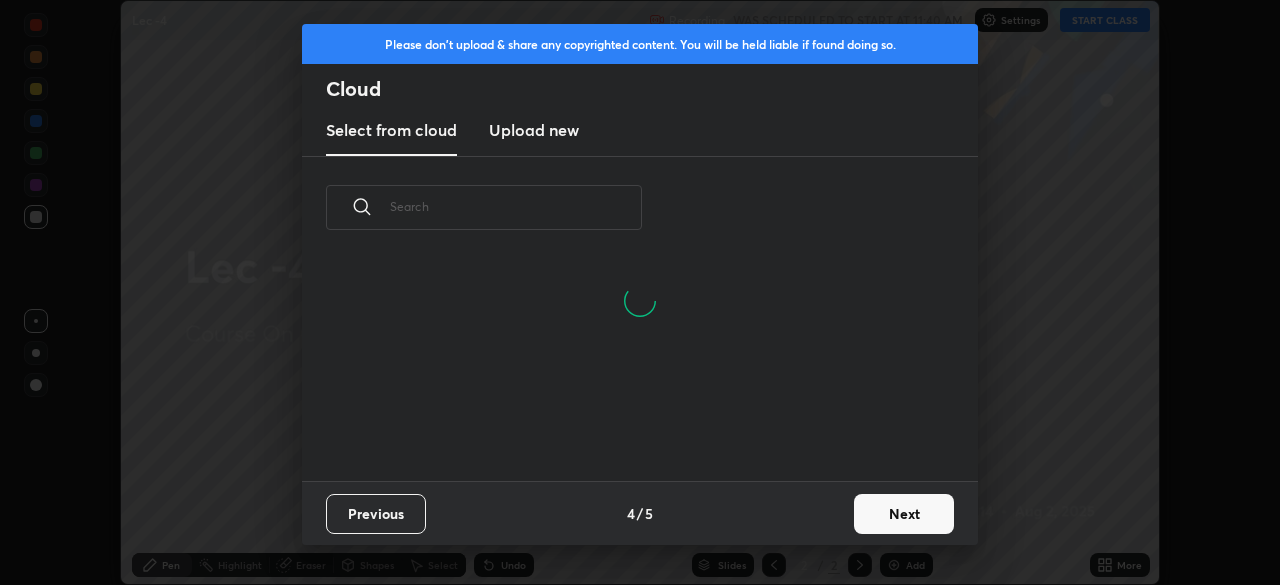 click on "Next" at bounding box center (904, 514) 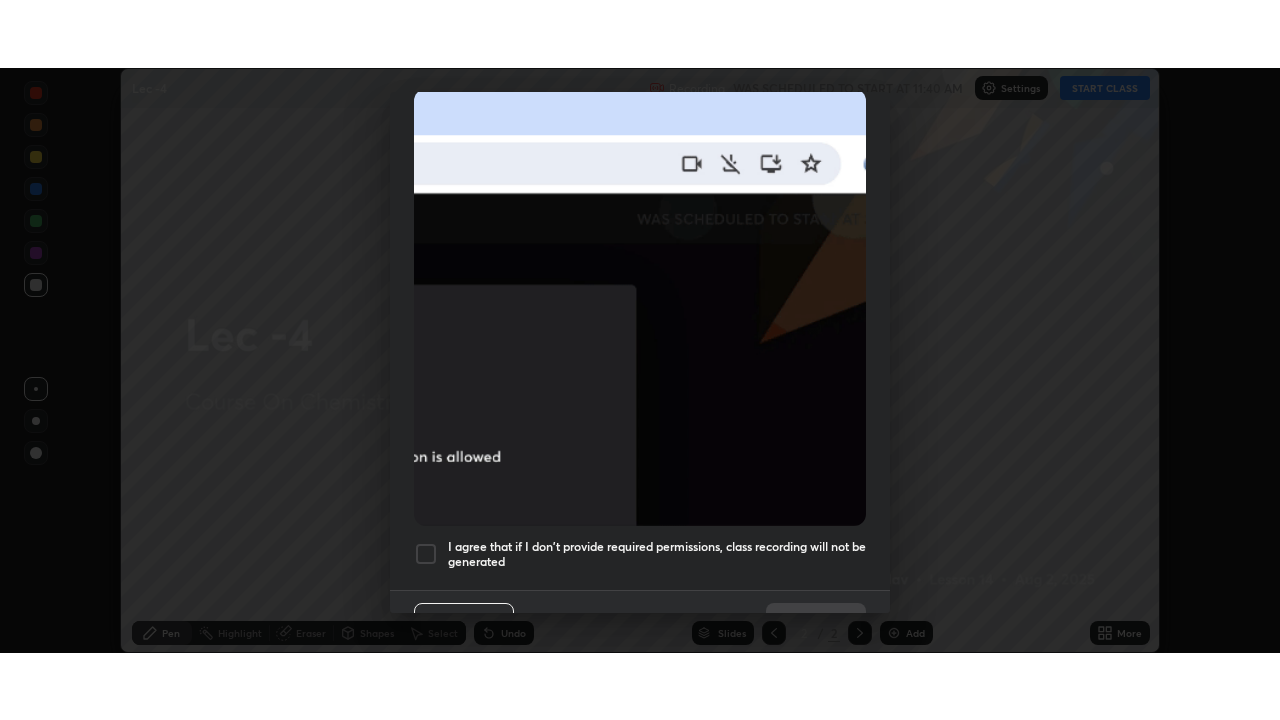 scroll, scrollTop: 449, scrollLeft: 0, axis: vertical 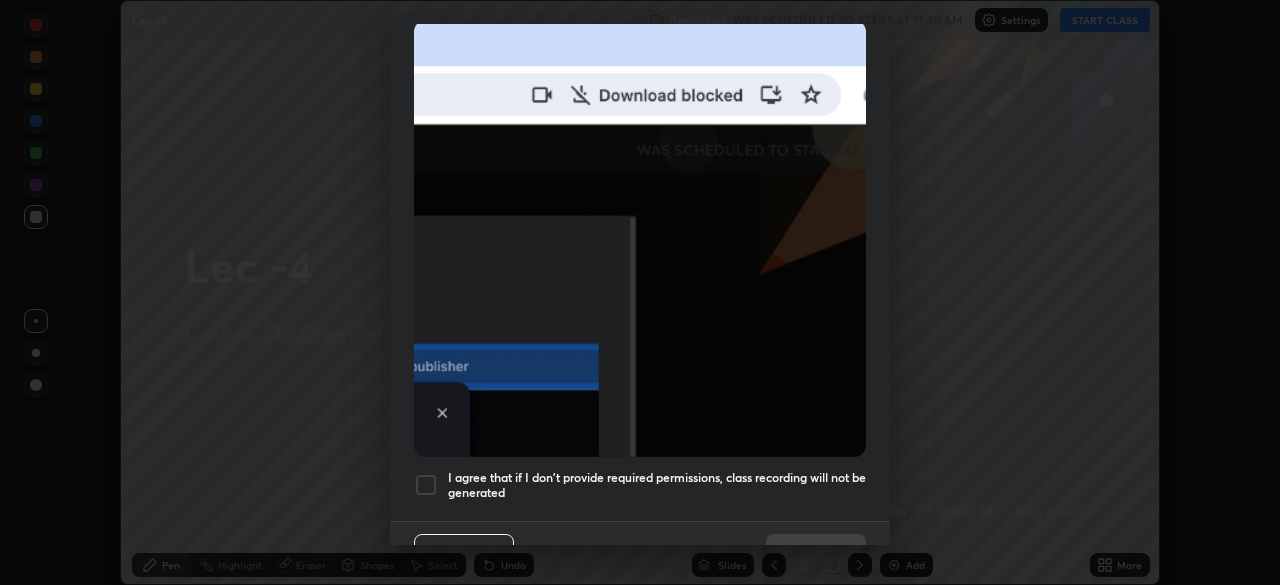 click at bounding box center (426, 485) 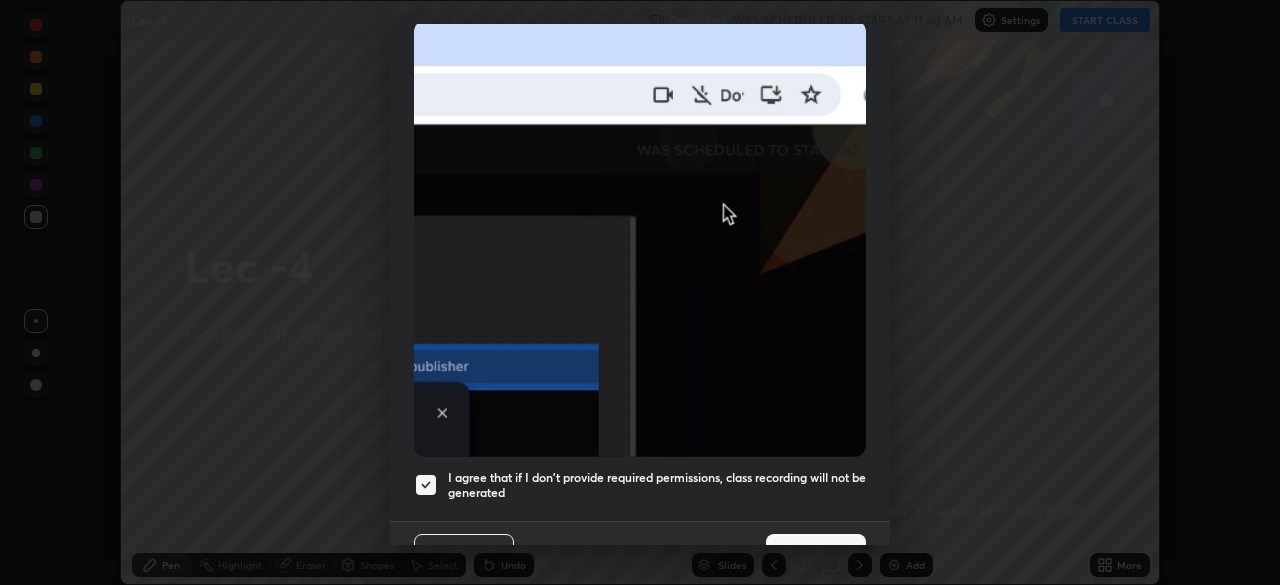 click on "Done" at bounding box center [816, 554] 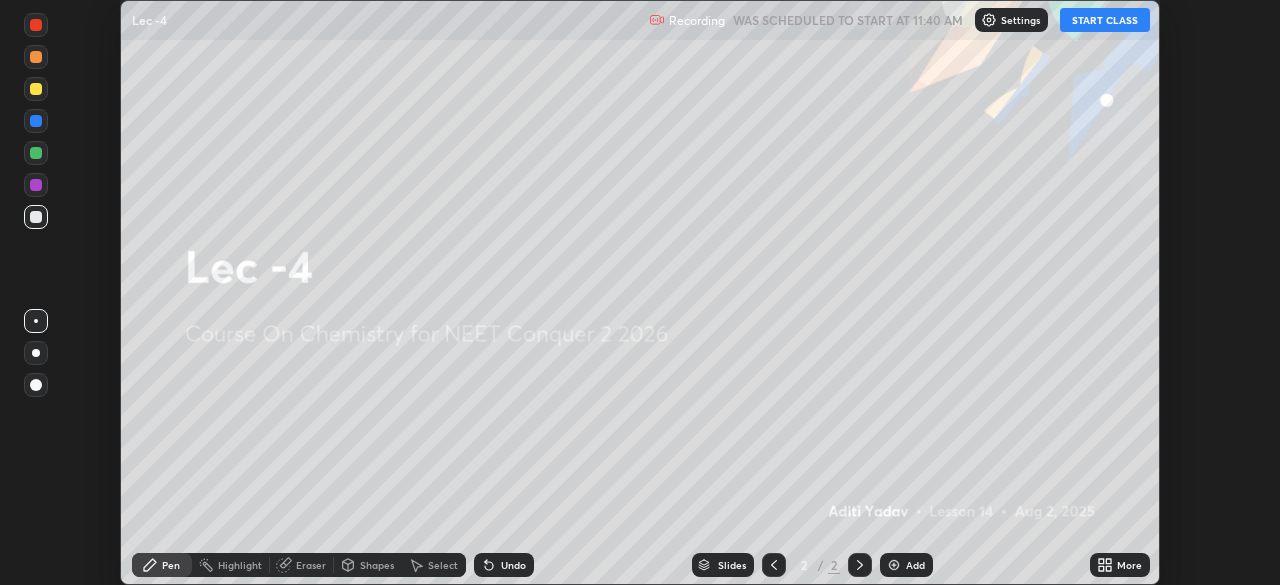 click on "START CLASS" at bounding box center [1105, 20] 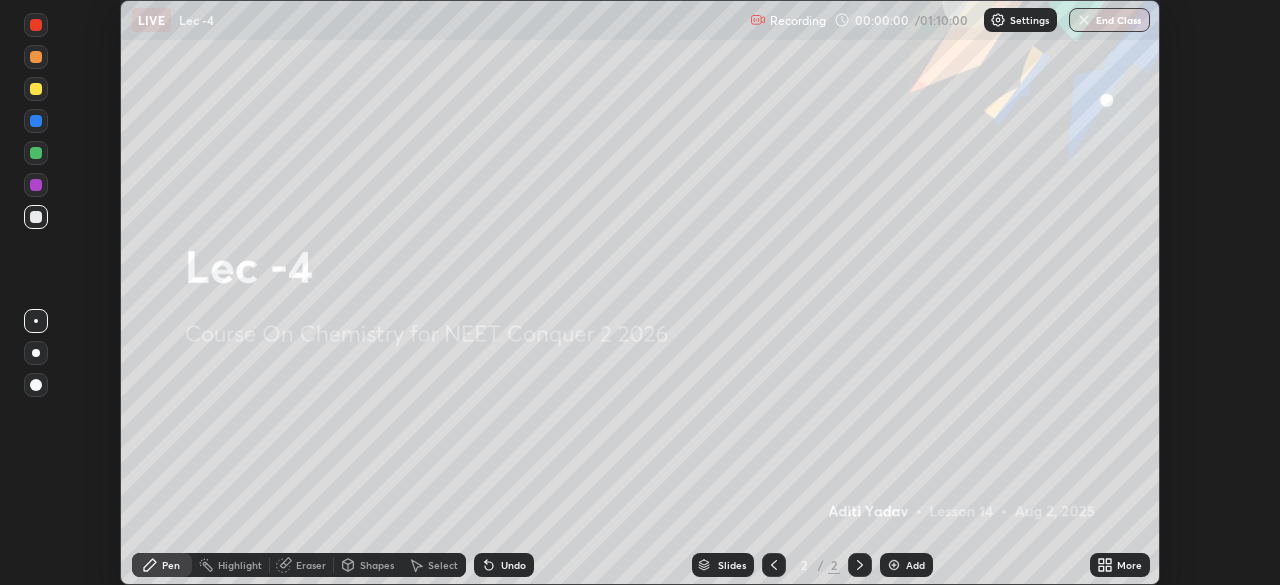 click 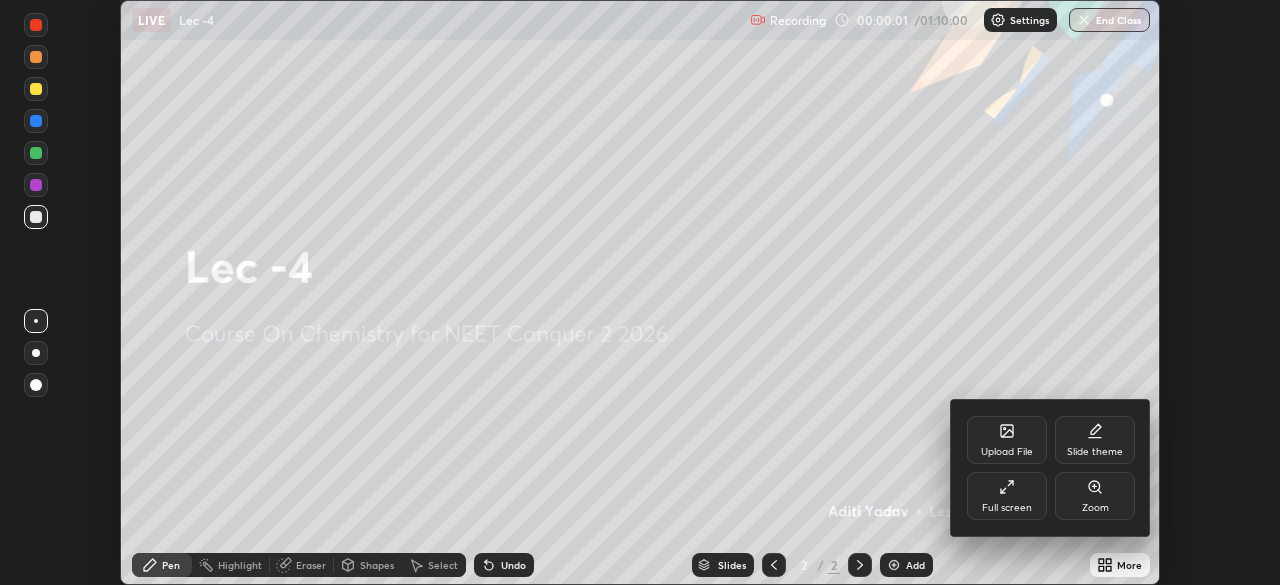 click on "Full screen" at bounding box center [1007, 496] 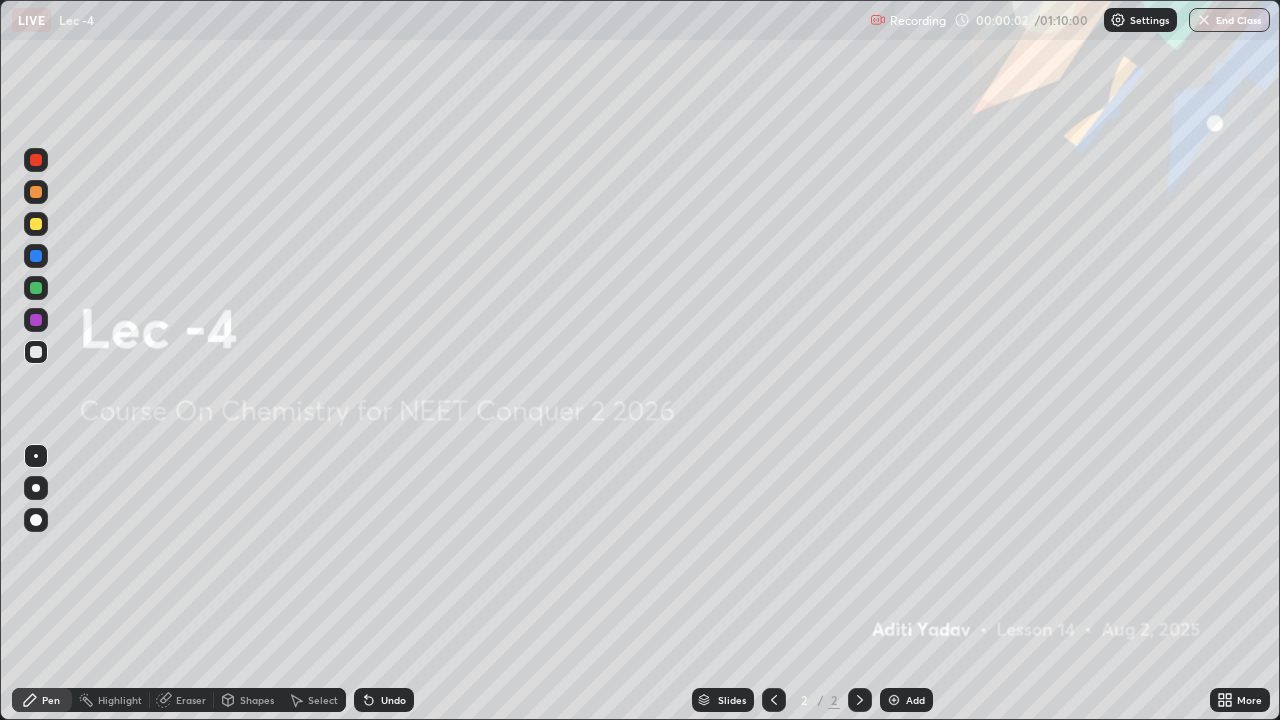 scroll, scrollTop: 99280, scrollLeft: 98720, axis: both 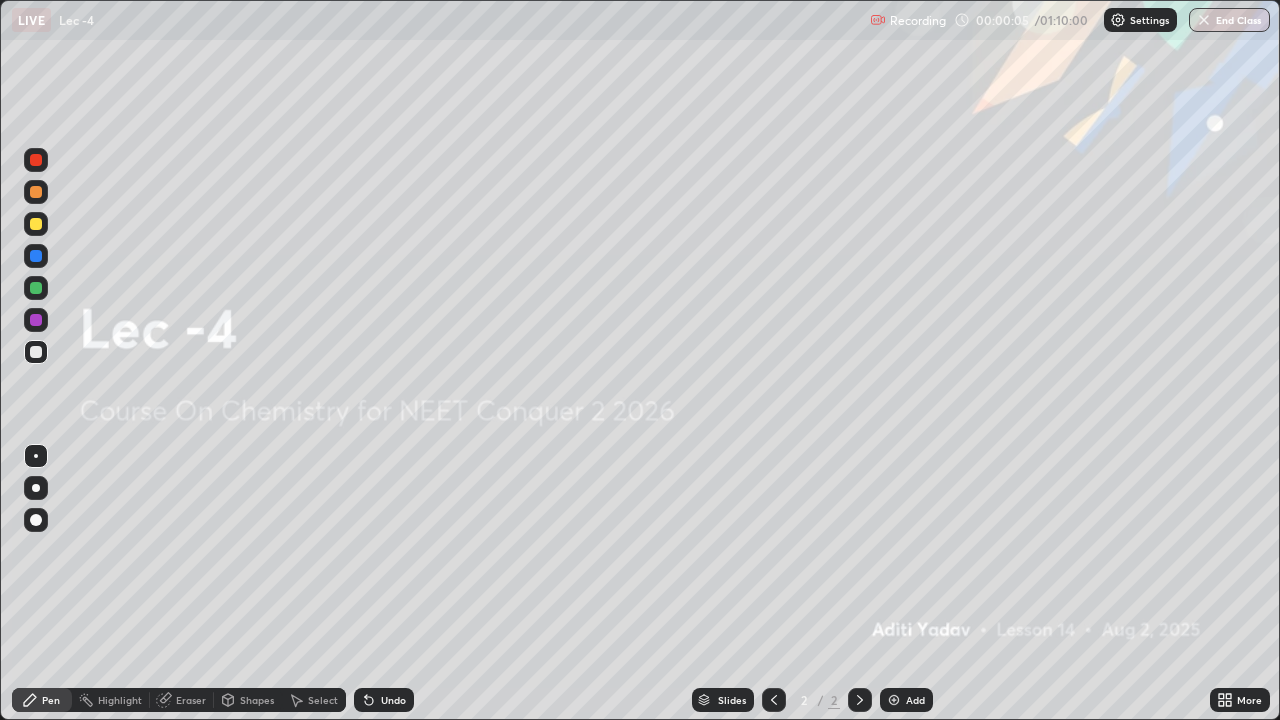 click at bounding box center (894, 700) 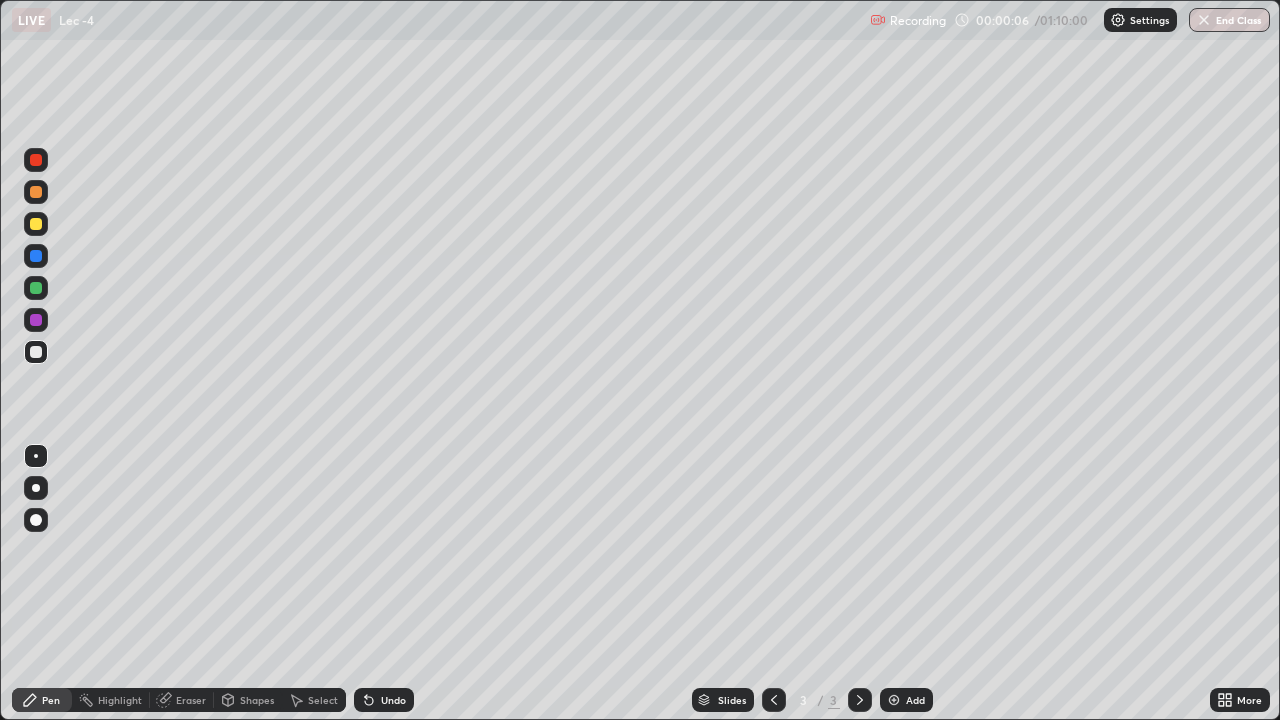 click at bounding box center (36, 224) 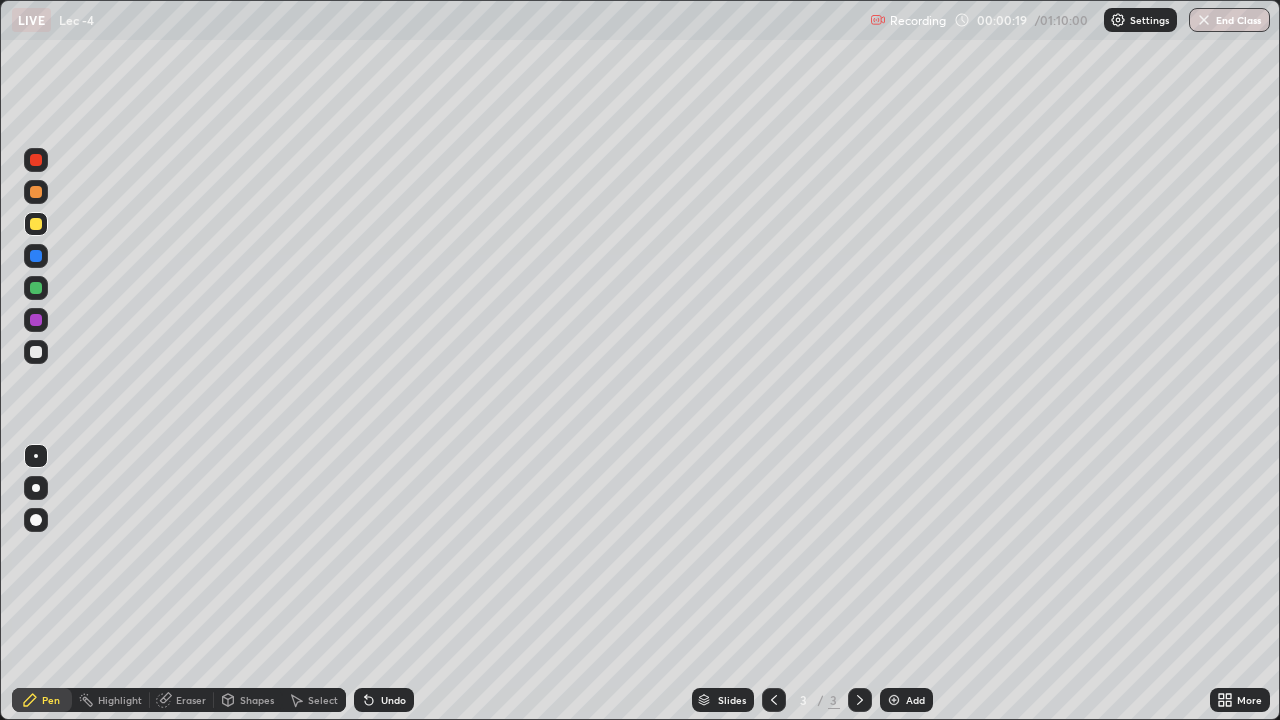 click at bounding box center (36, 352) 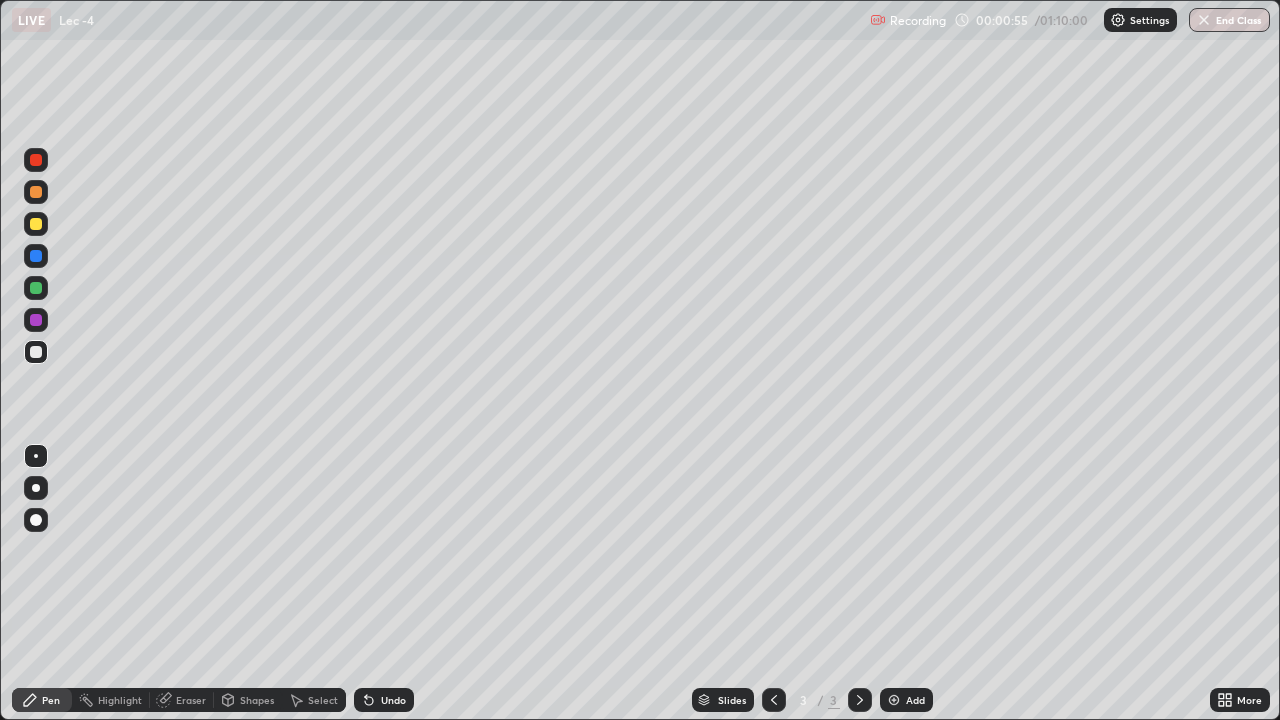 click at bounding box center [36, 320] 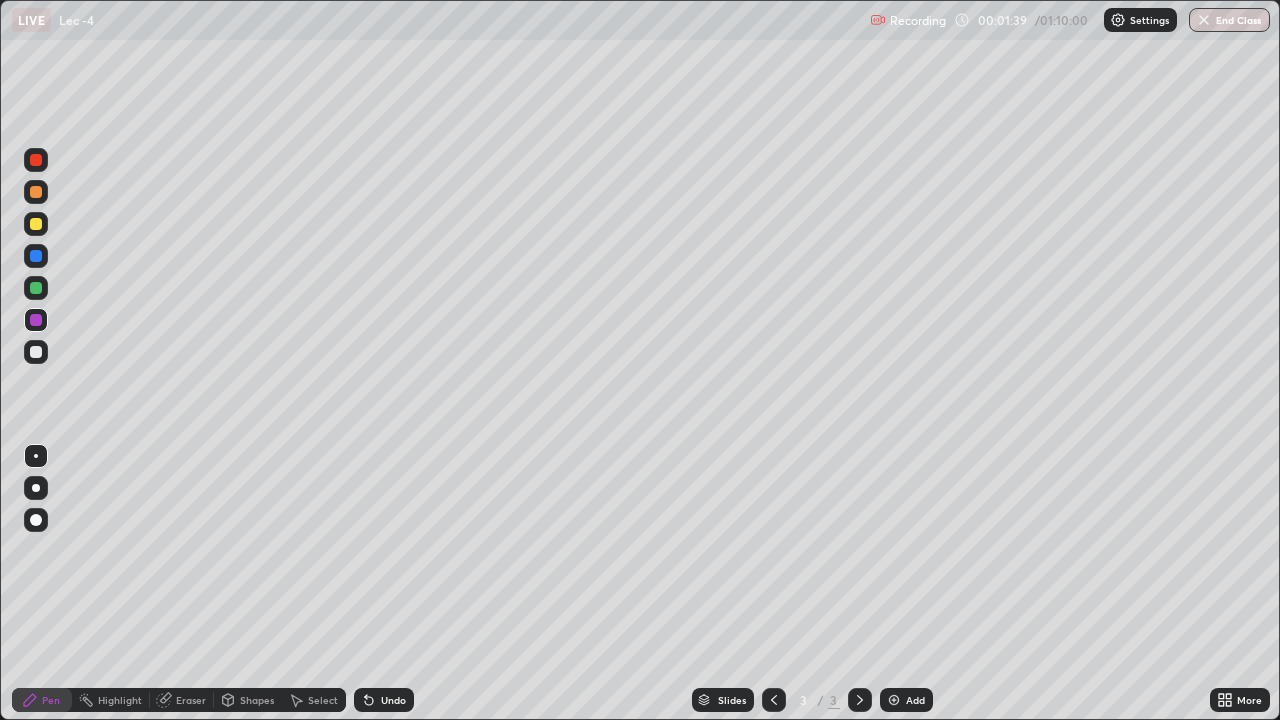 click 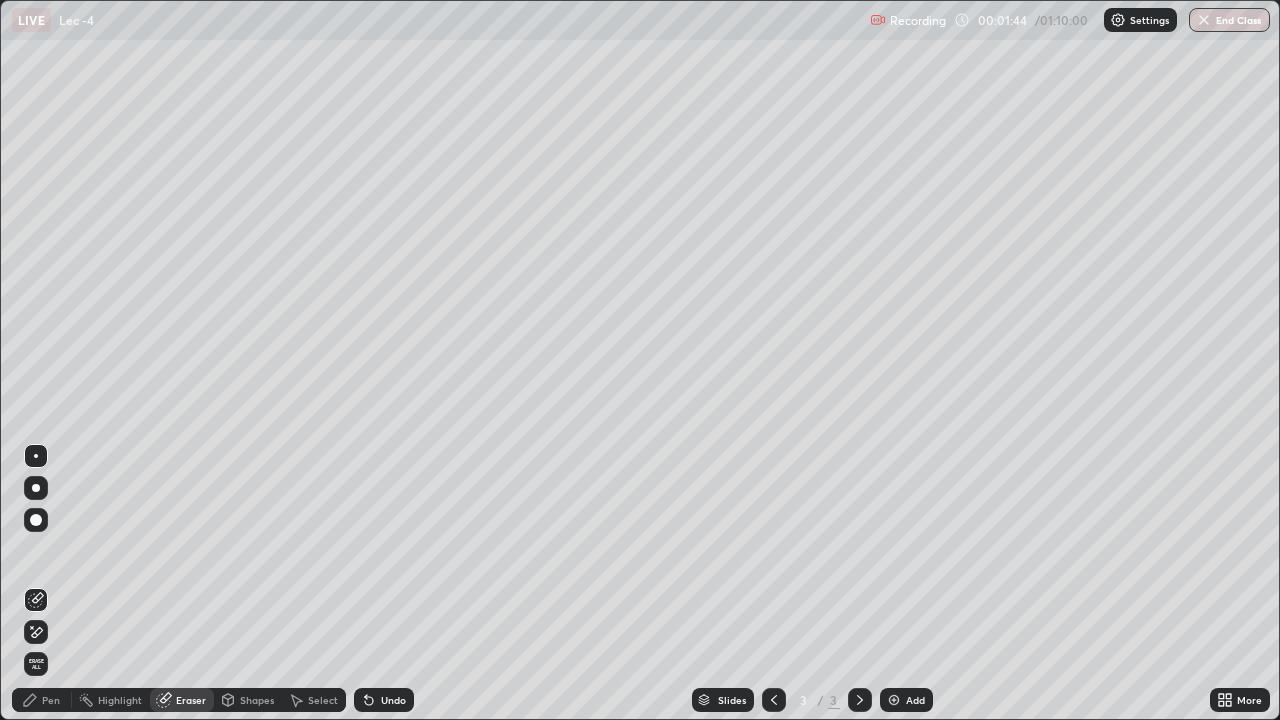 click 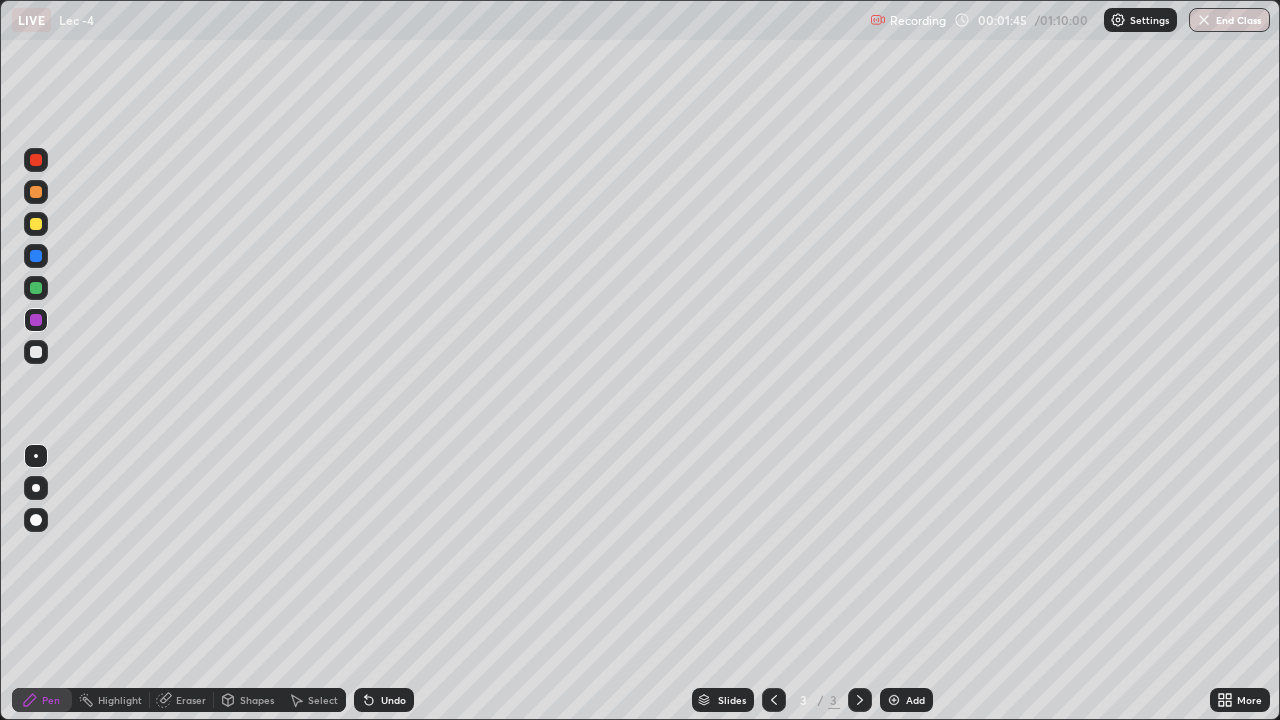 click at bounding box center (36, 352) 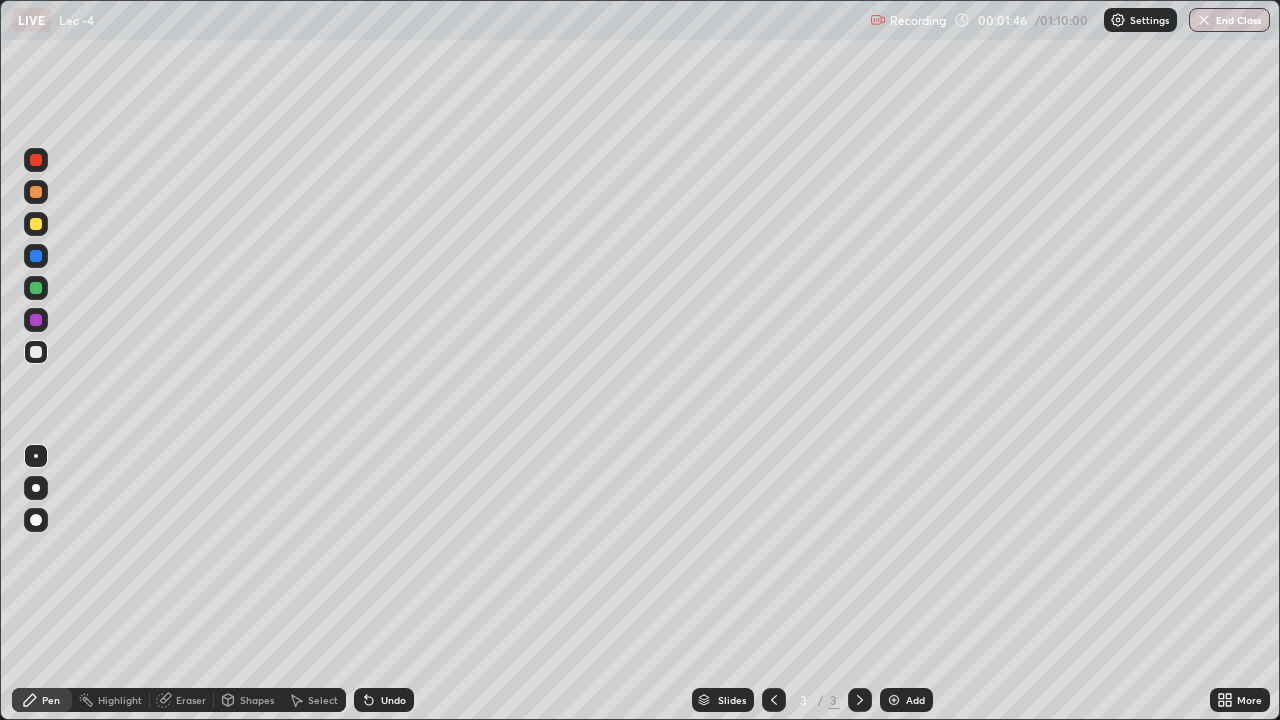 click at bounding box center (36, 288) 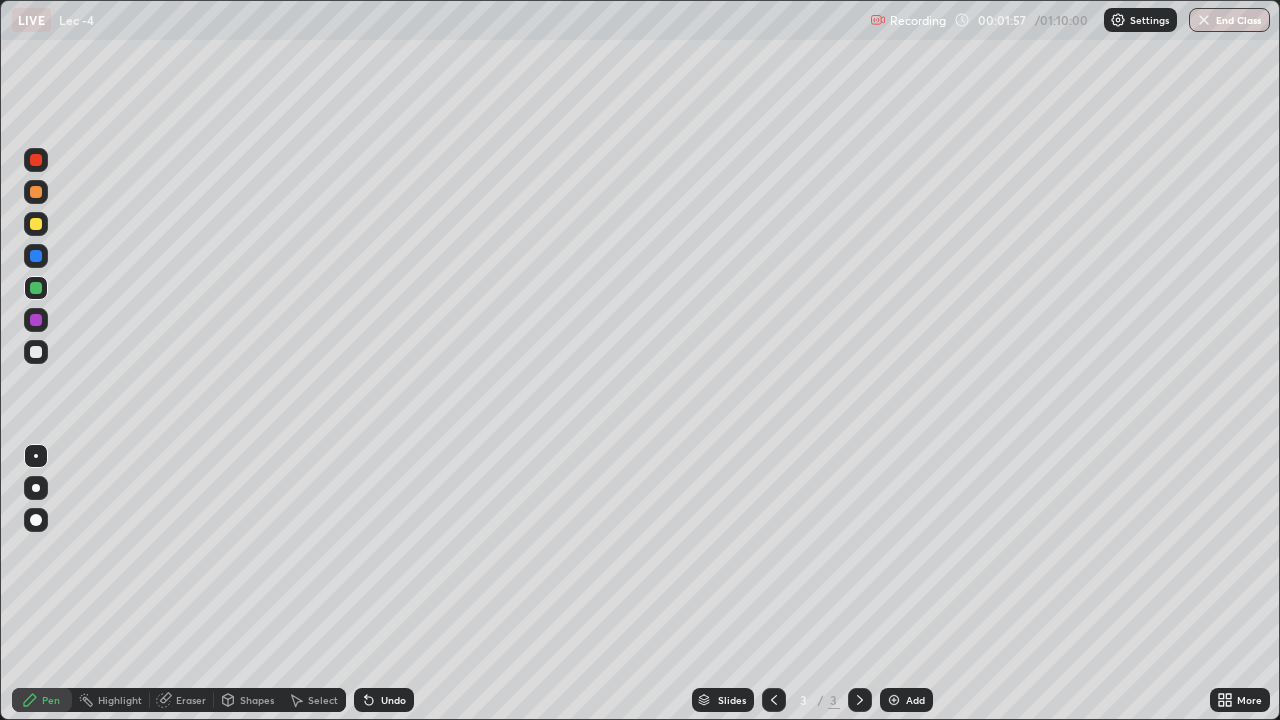click at bounding box center [36, 352] 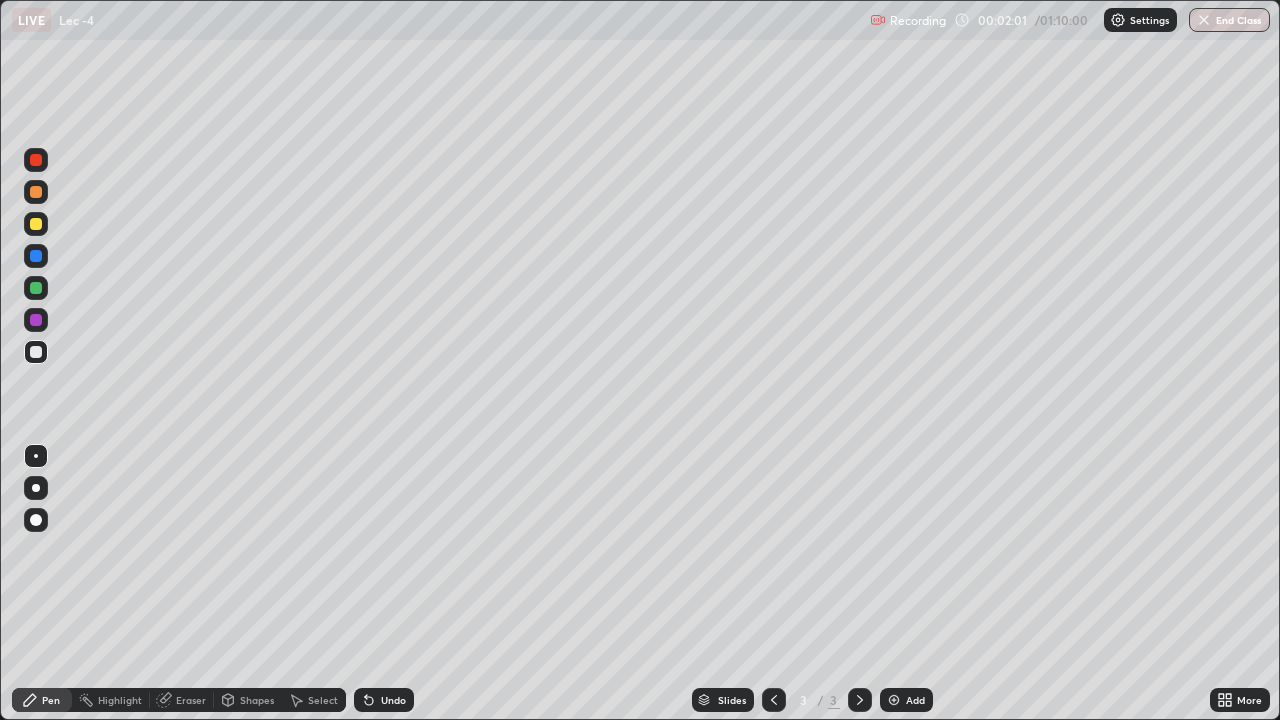 click at bounding box center (36, 320) 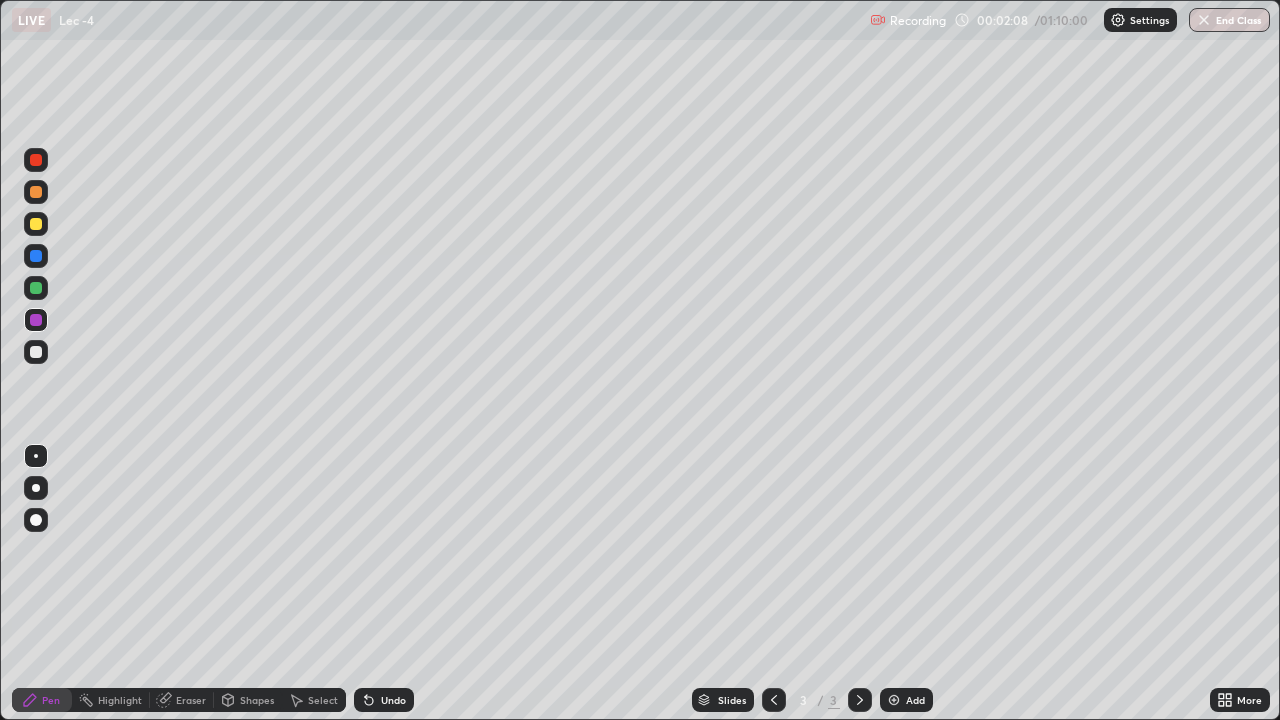 click at bounding box center (36, 288) 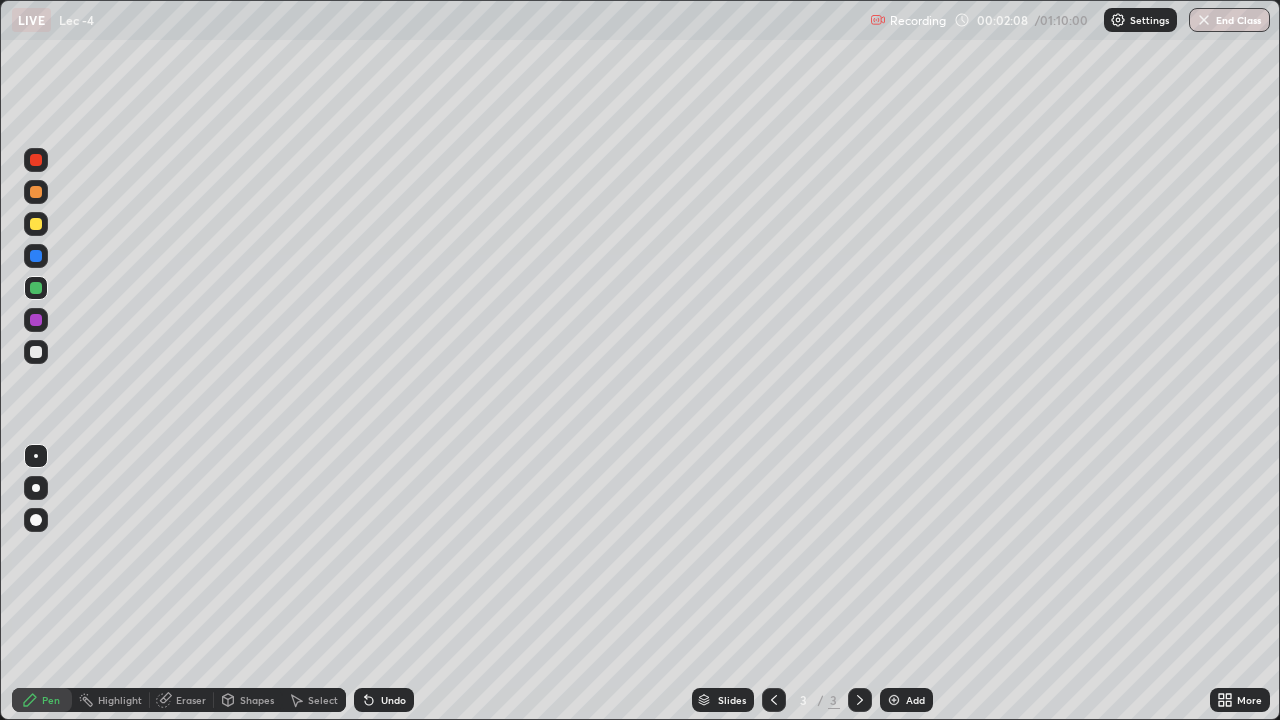 click at bounding box center (36, 224) 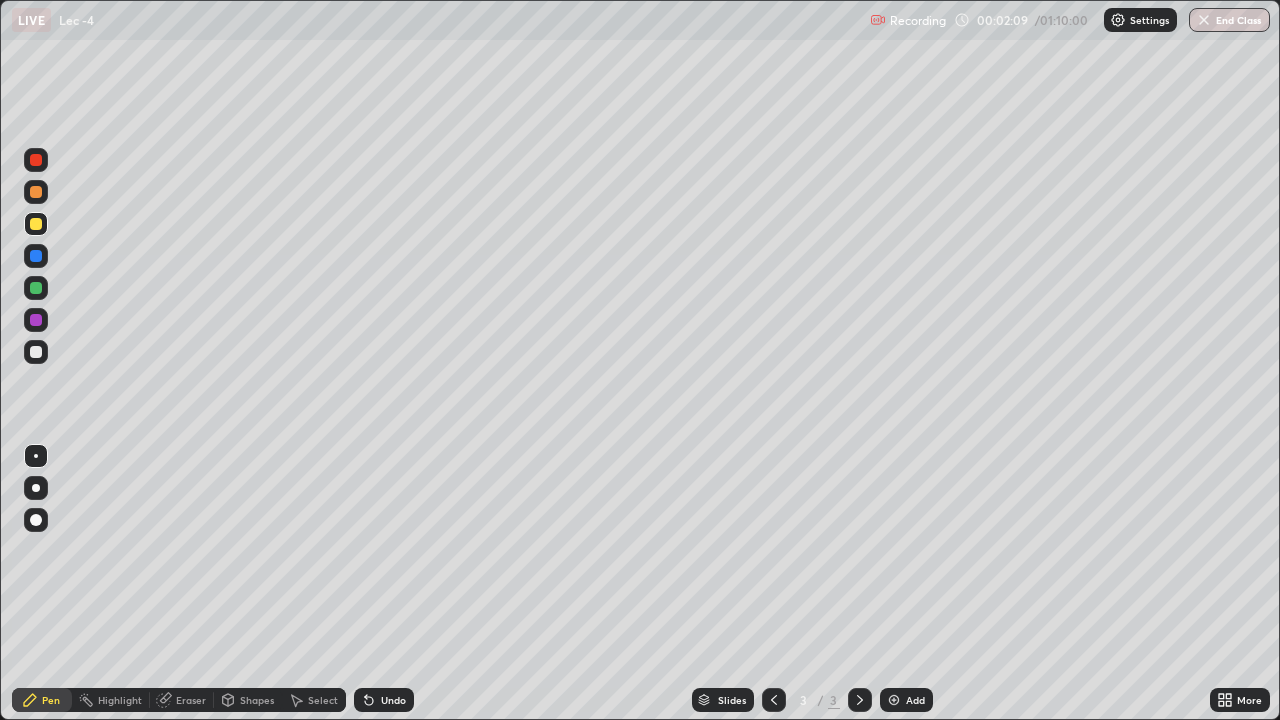 click at bounding box center [36, 192] 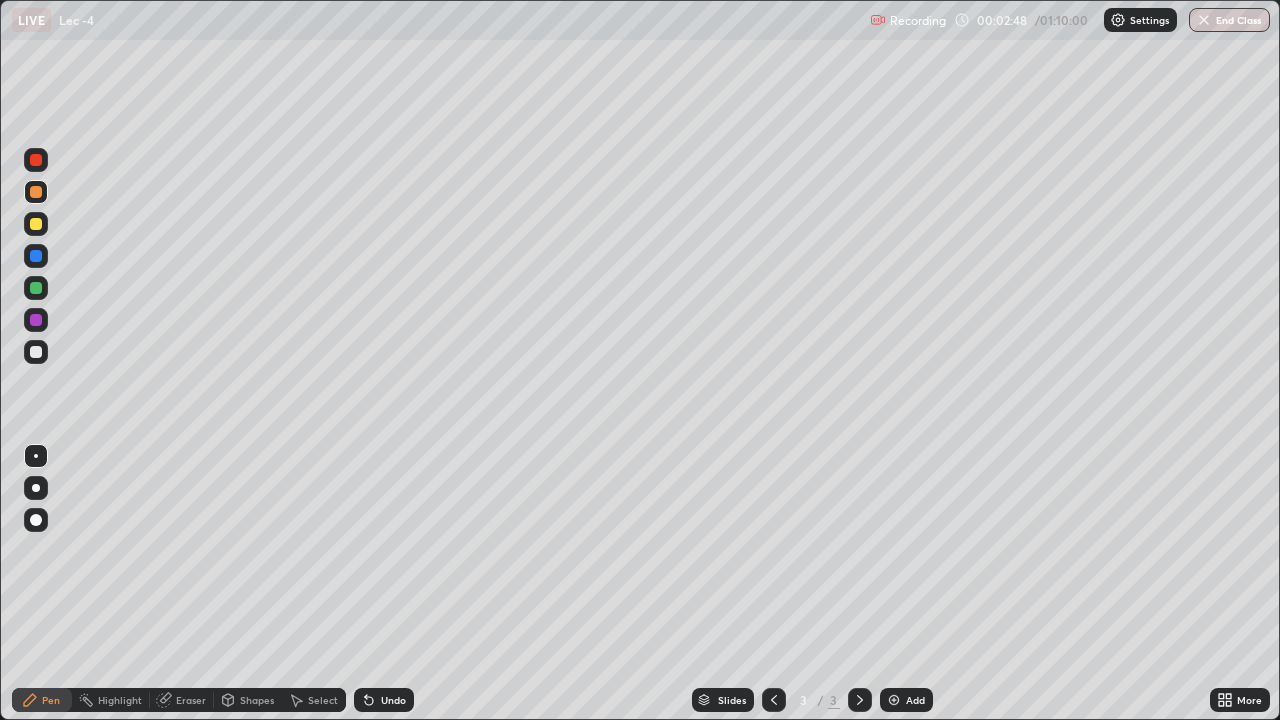 click at bounding box center (36, 320) 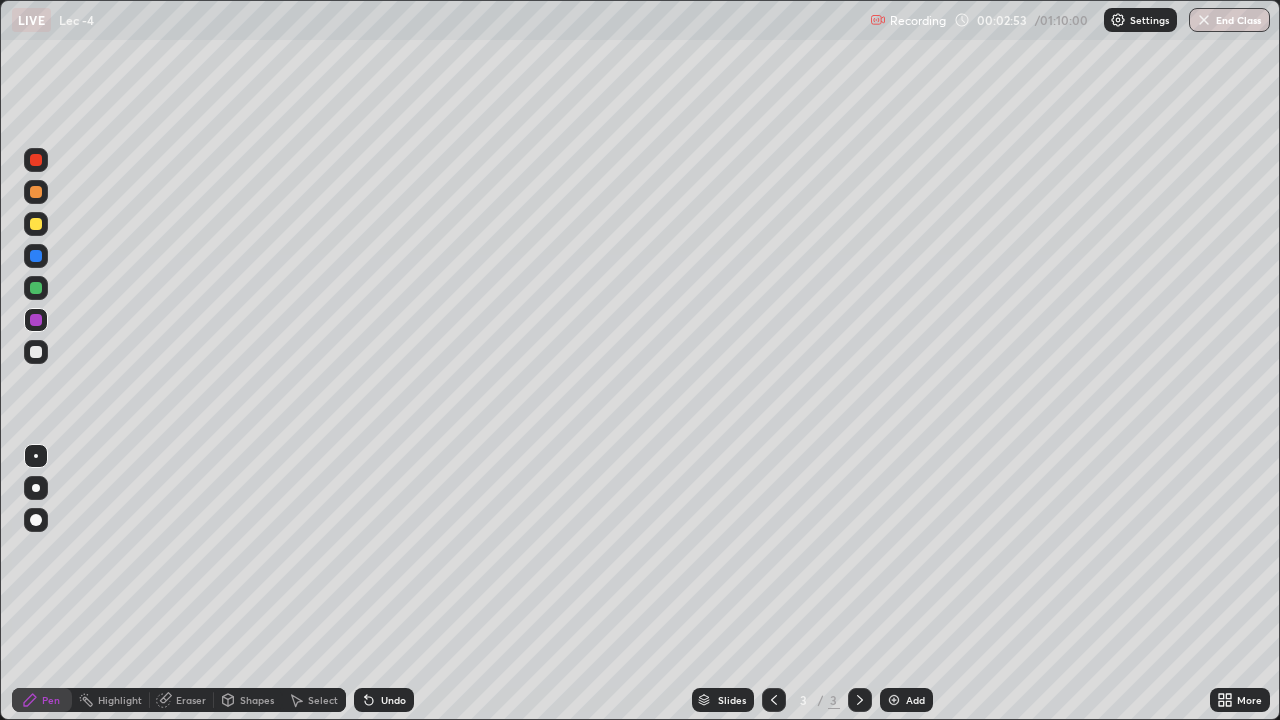 click 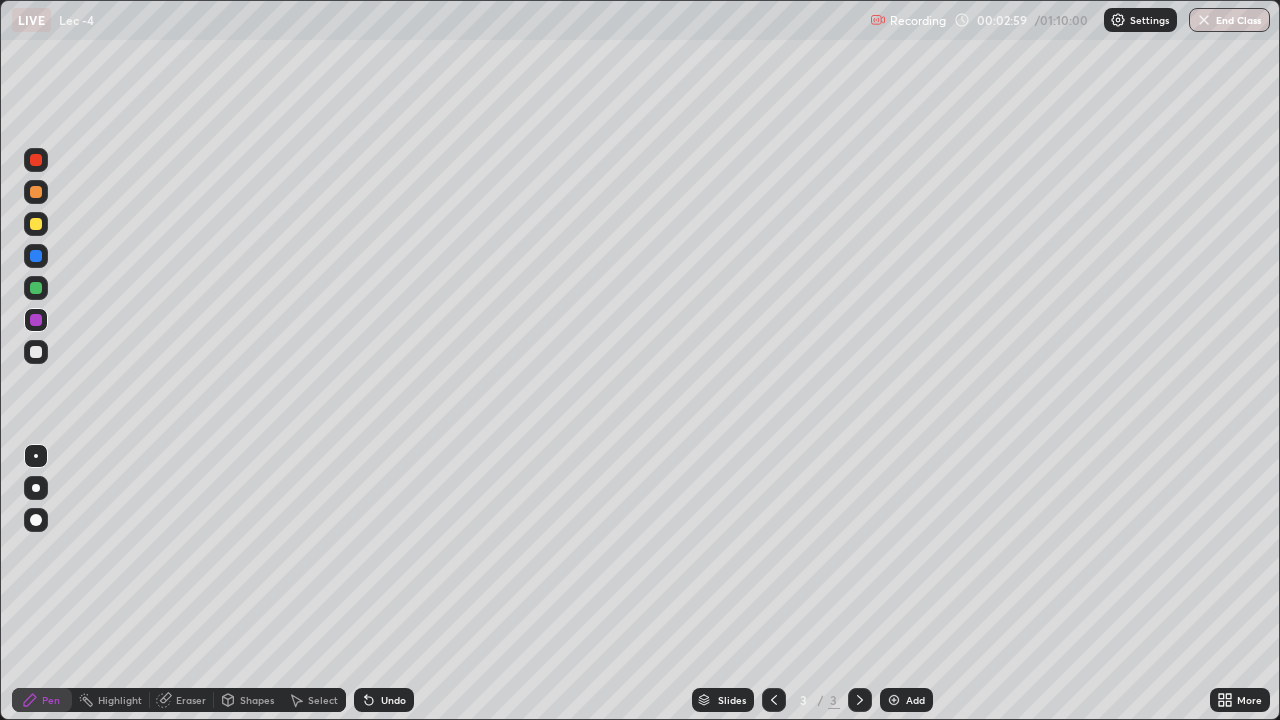 click at bounding box center [36, 224] 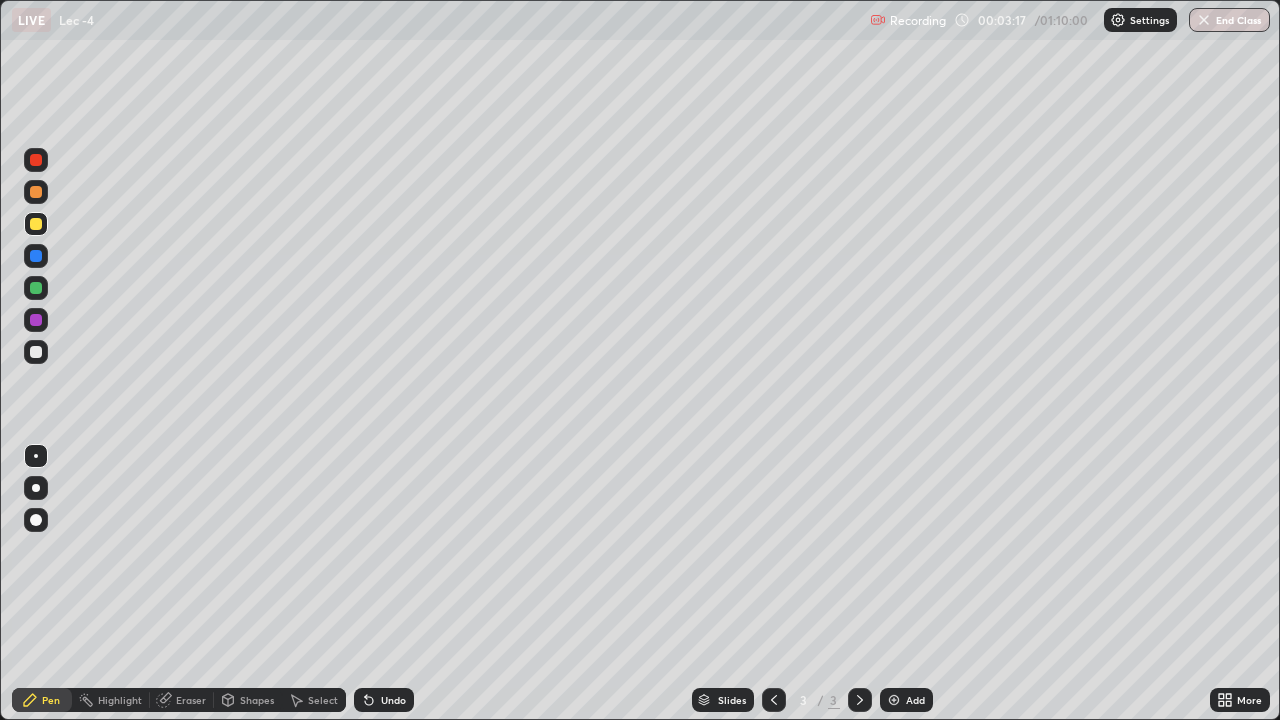 click at bounding box center (36, 352) 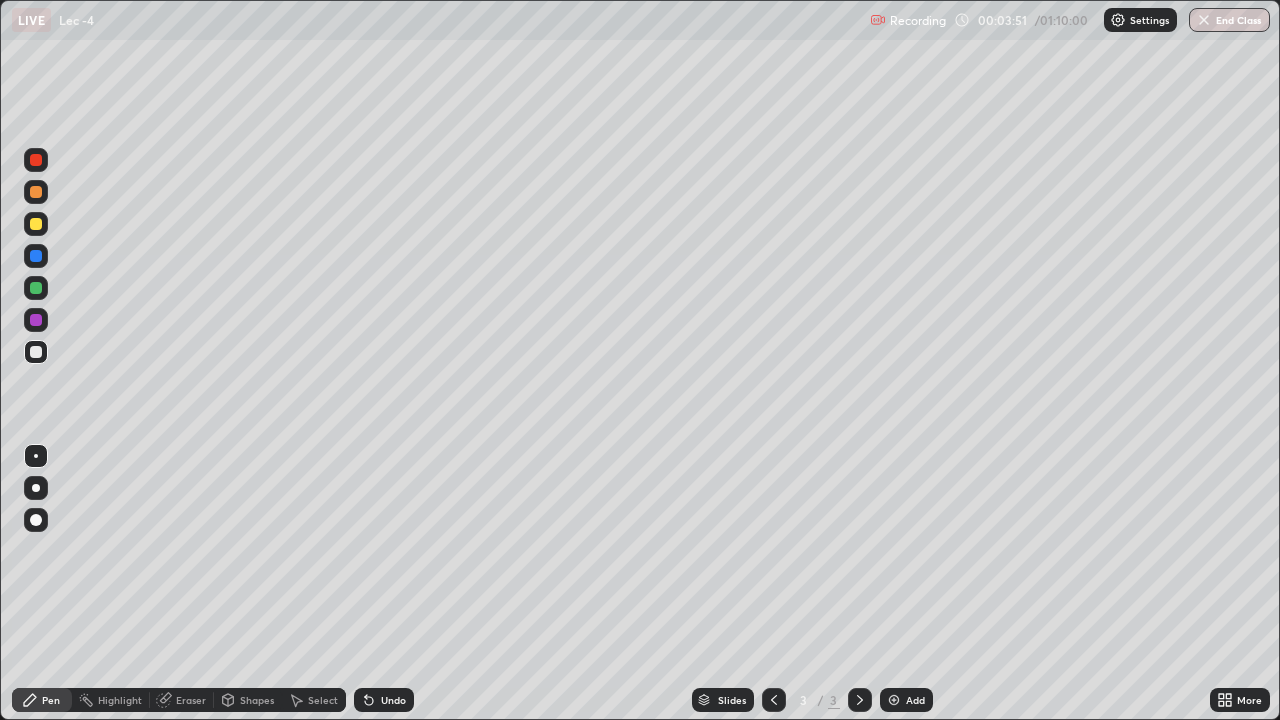 click at bounding box center [36, 320] 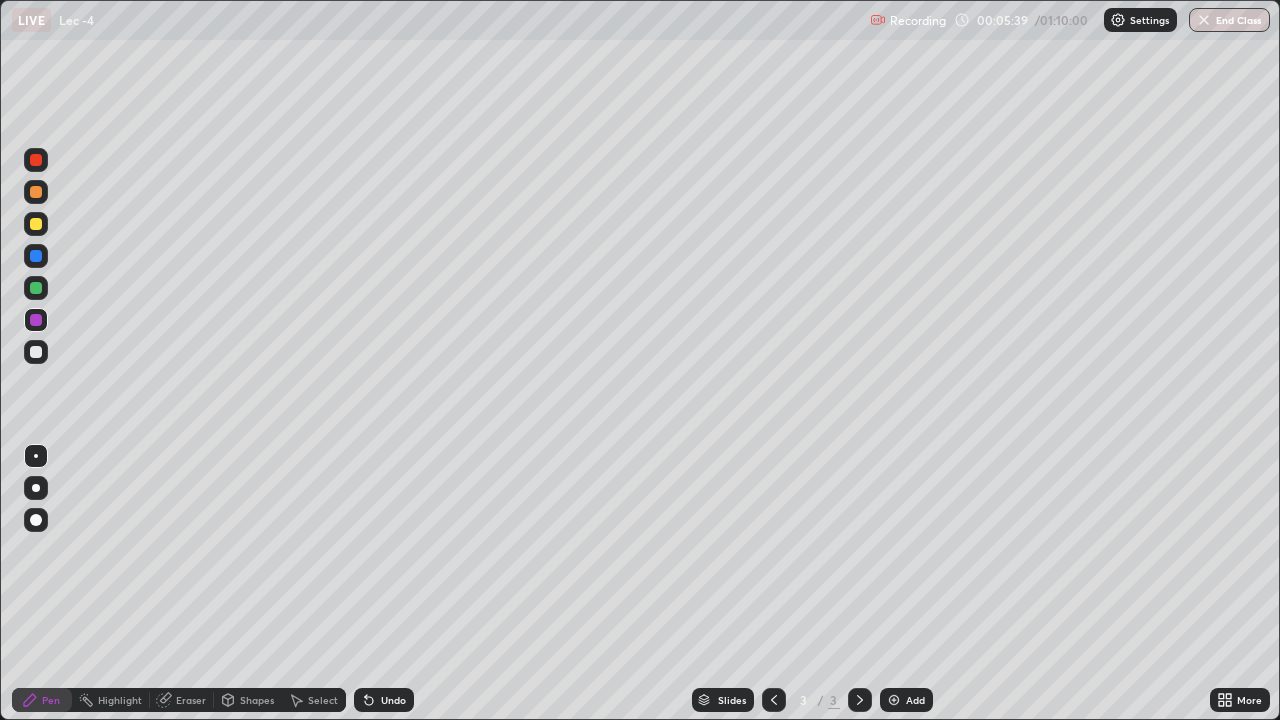 click at bounding box center (894, 700) 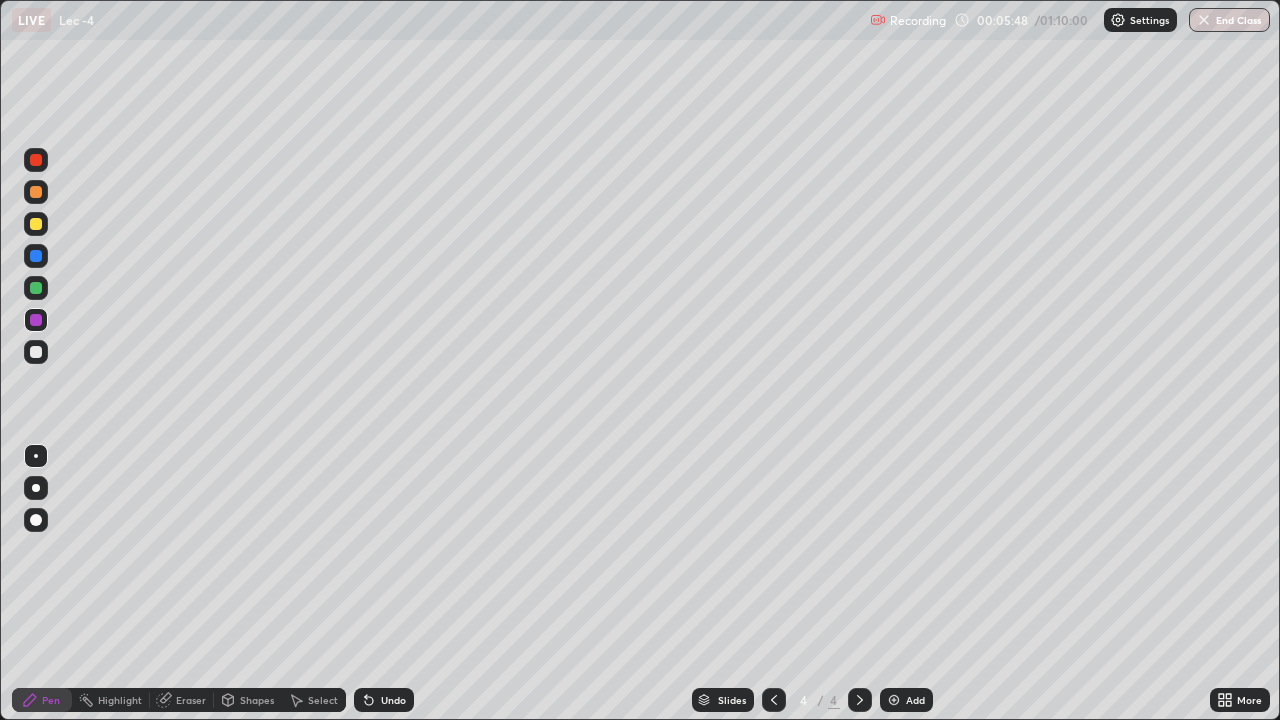 click at bounding box center [36, 288] 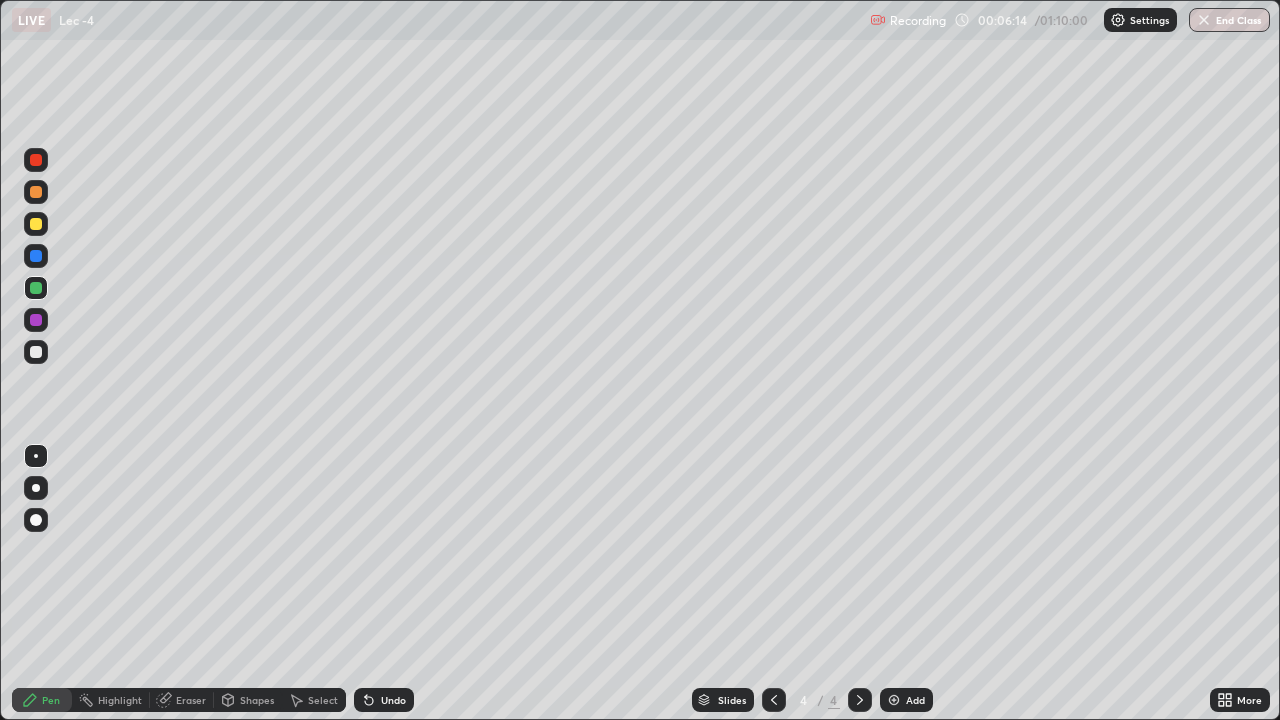 click at bounding box center [36, 256] 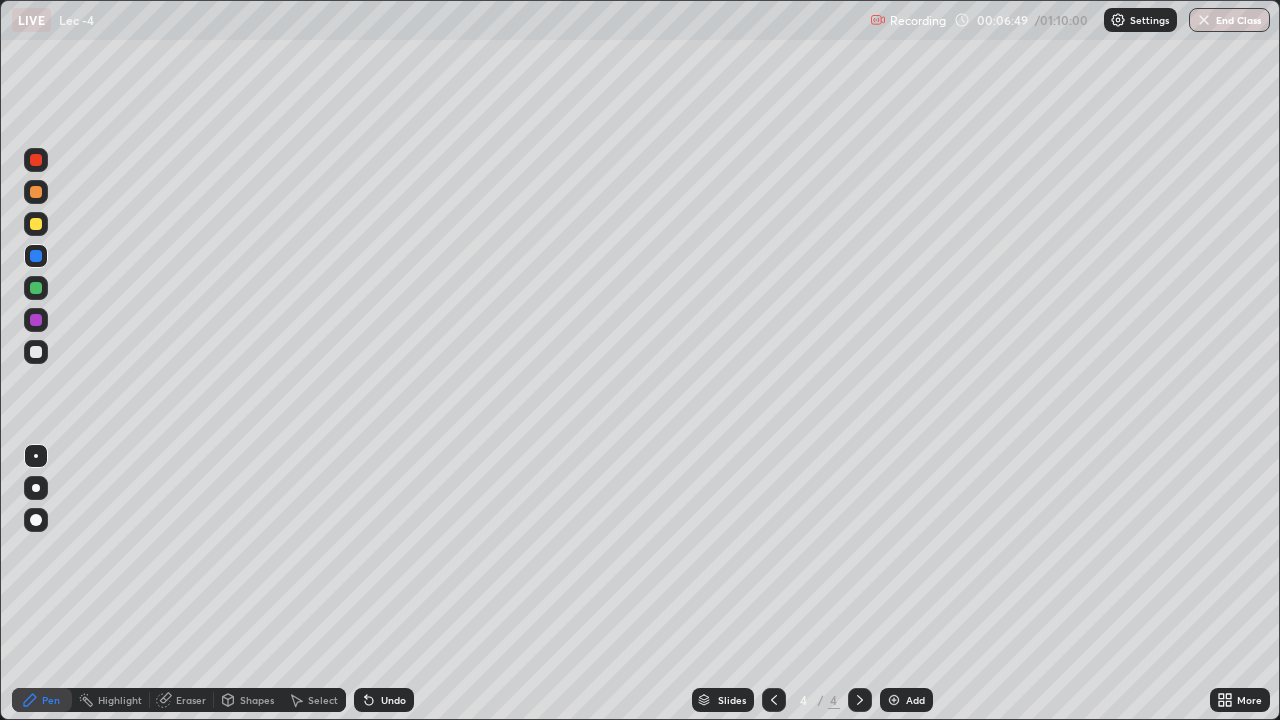 click at bounding box center (36, 320) 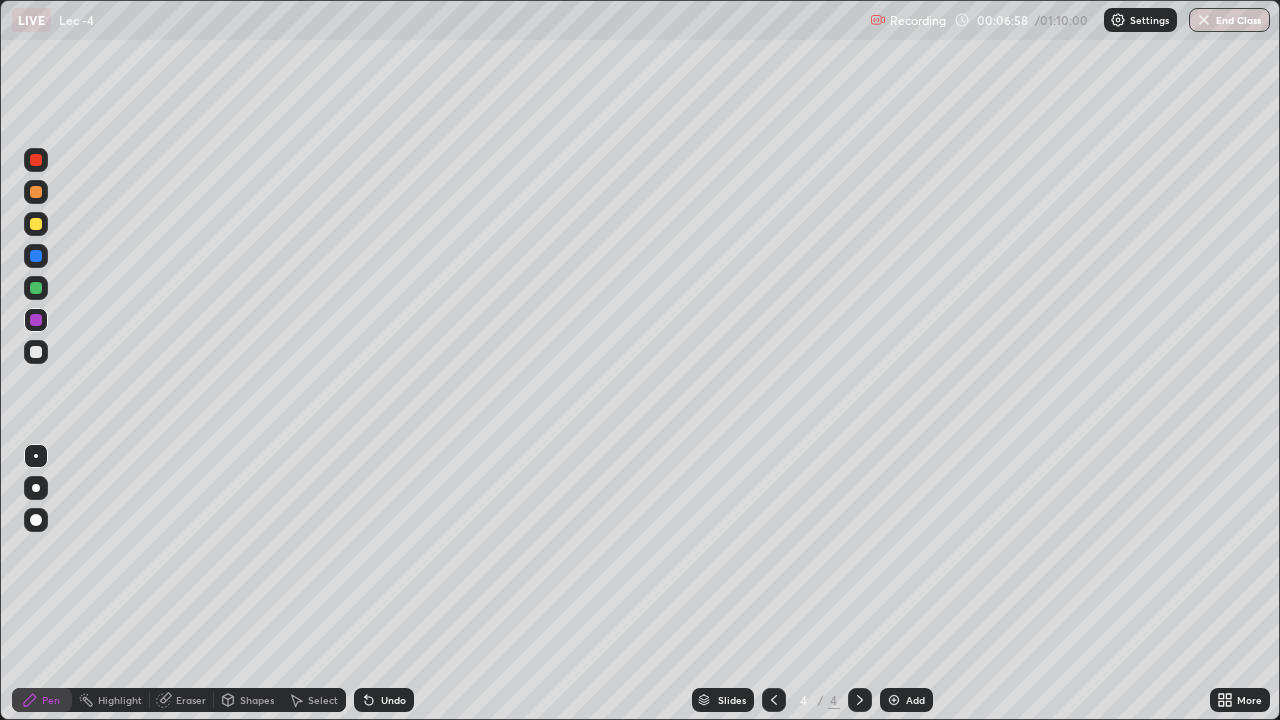 click on "Undo" at bounding box center (393, 700) 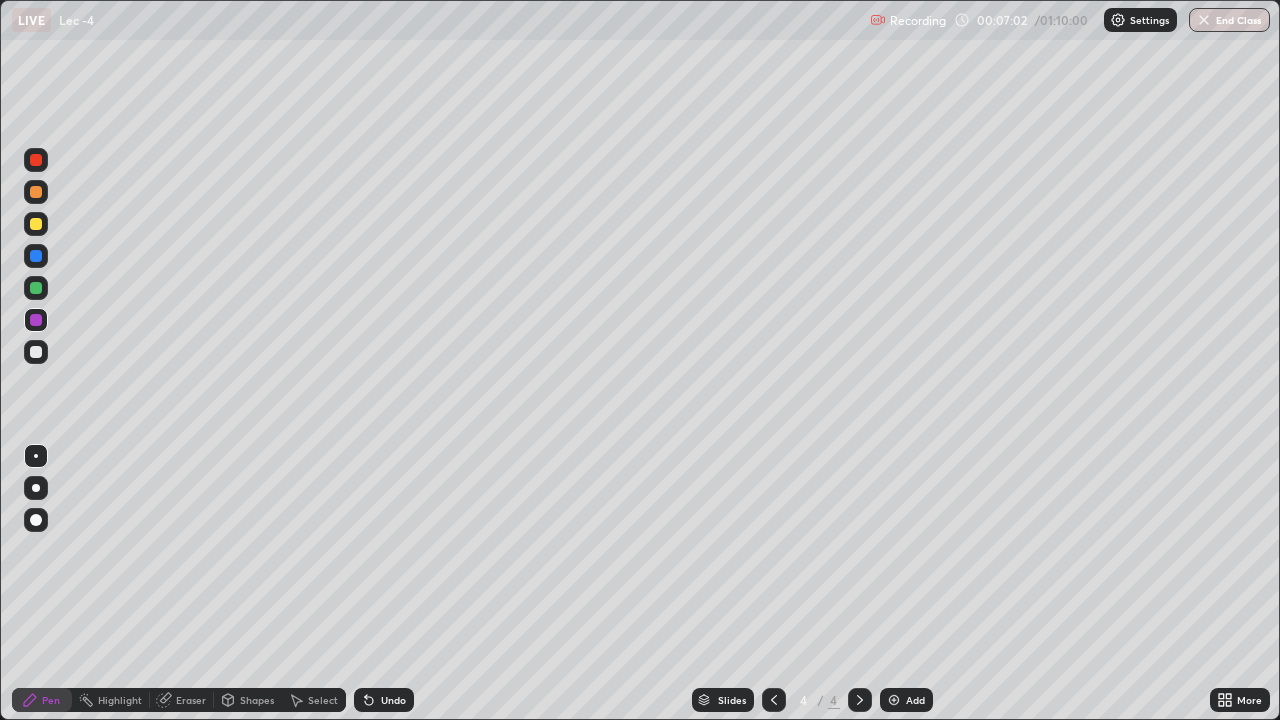 click on "Undo" at bounding box center (380, 700) 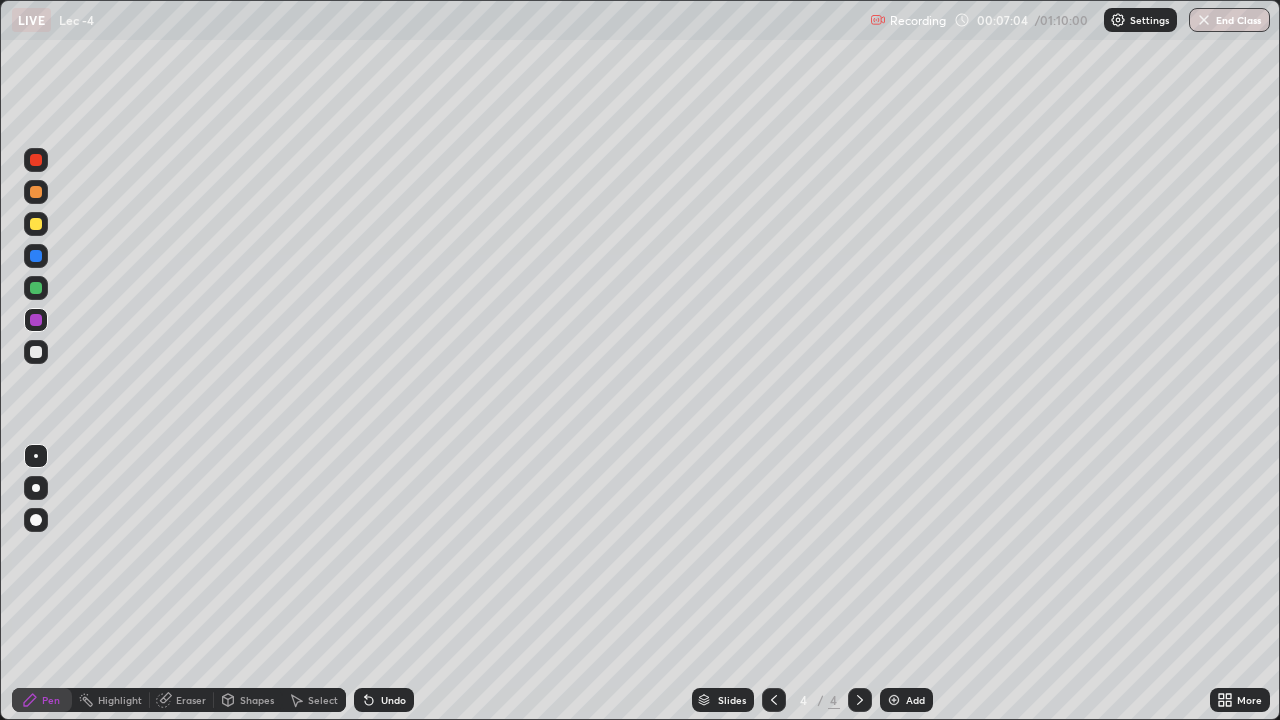 click at bounding box center [36, 352] 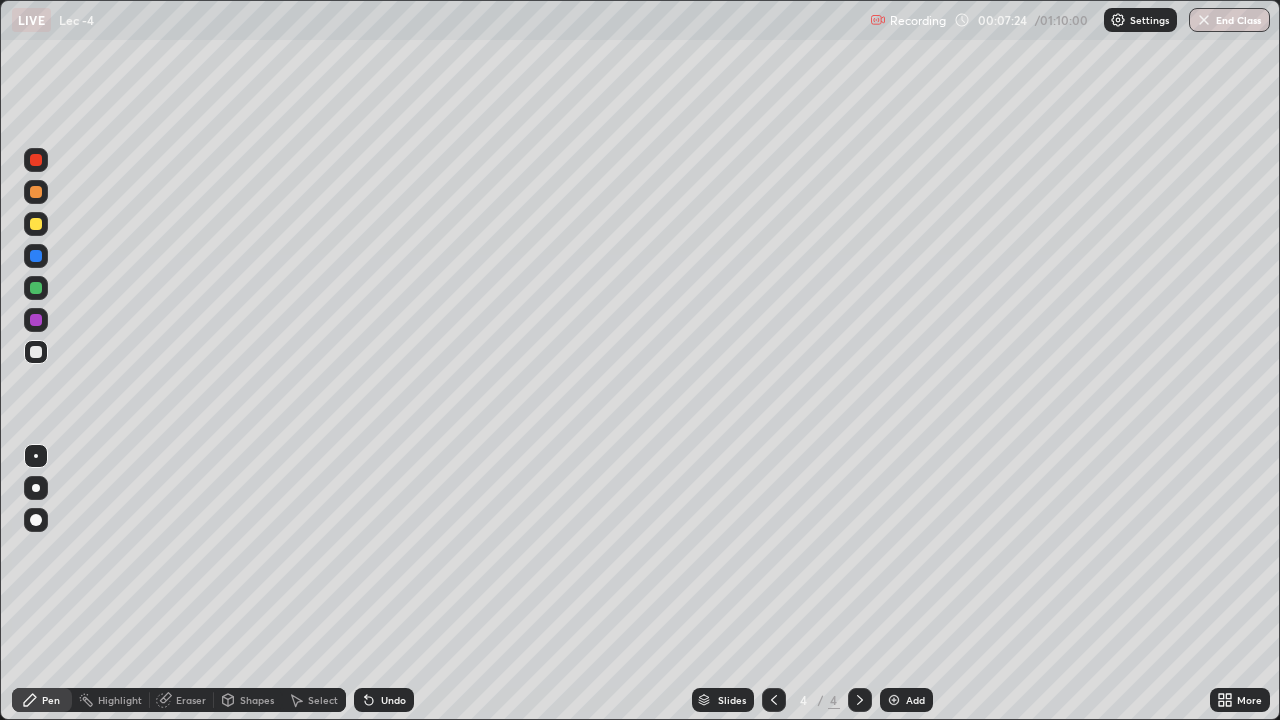 click at bounding box center [36, 320] 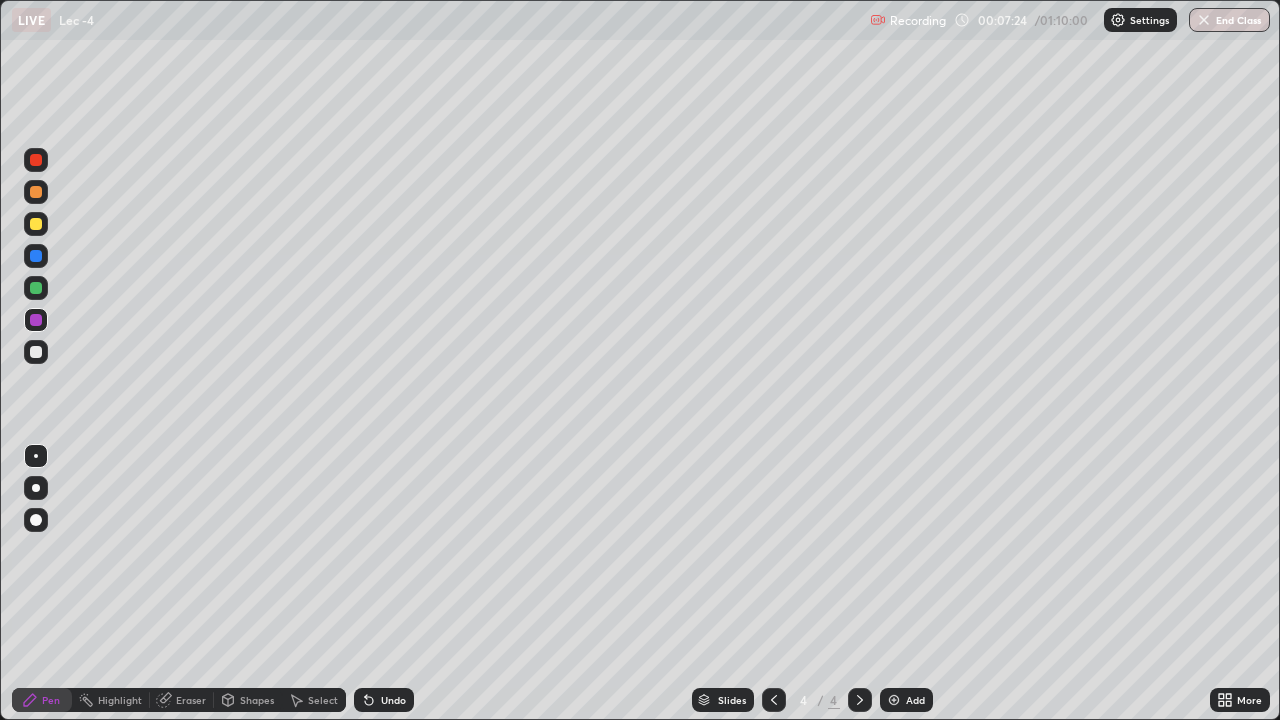 click at bounding box center [36, 288] 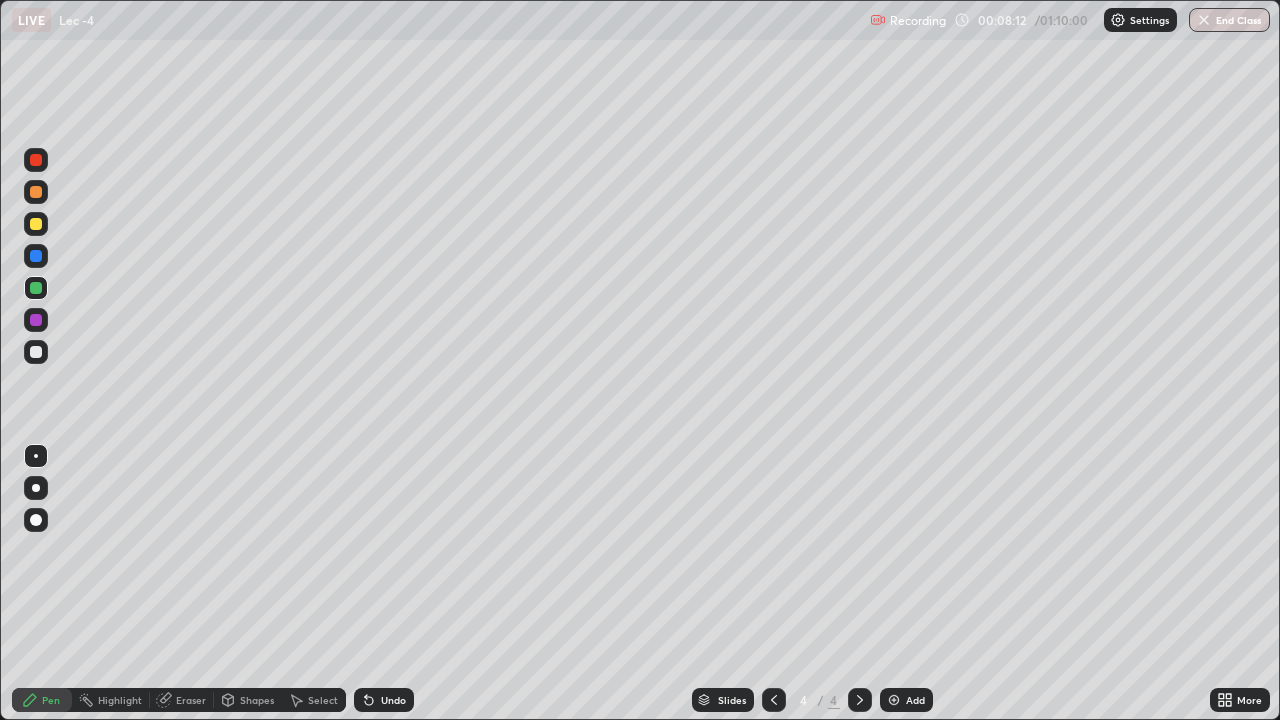 click at bounding box center (36, 256) 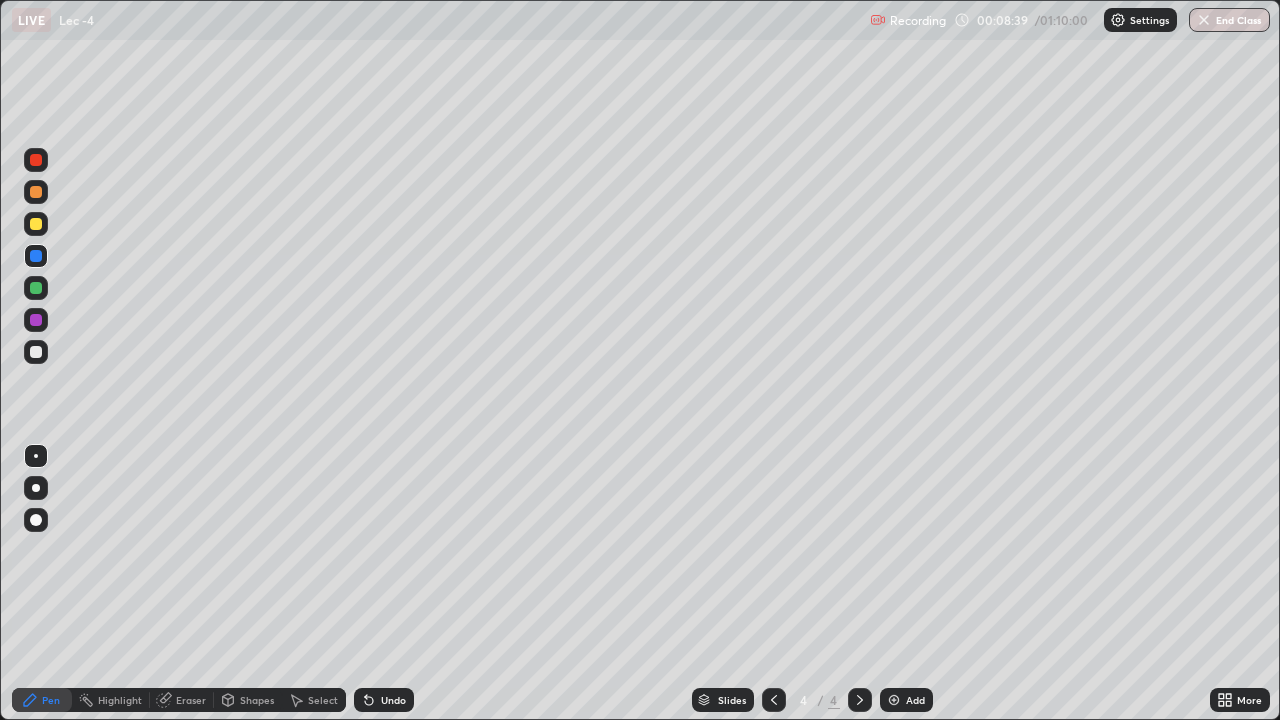 click at bounding box center (36, 288) 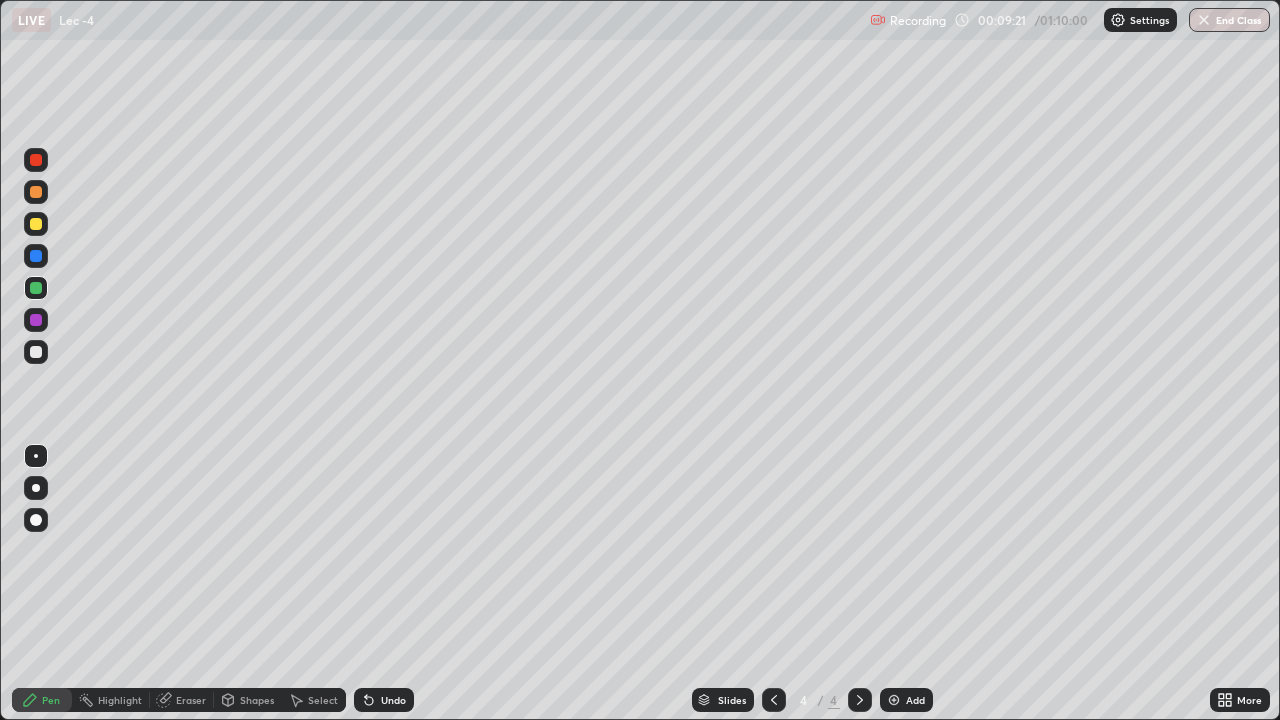 click at bounding box center [894, 700] 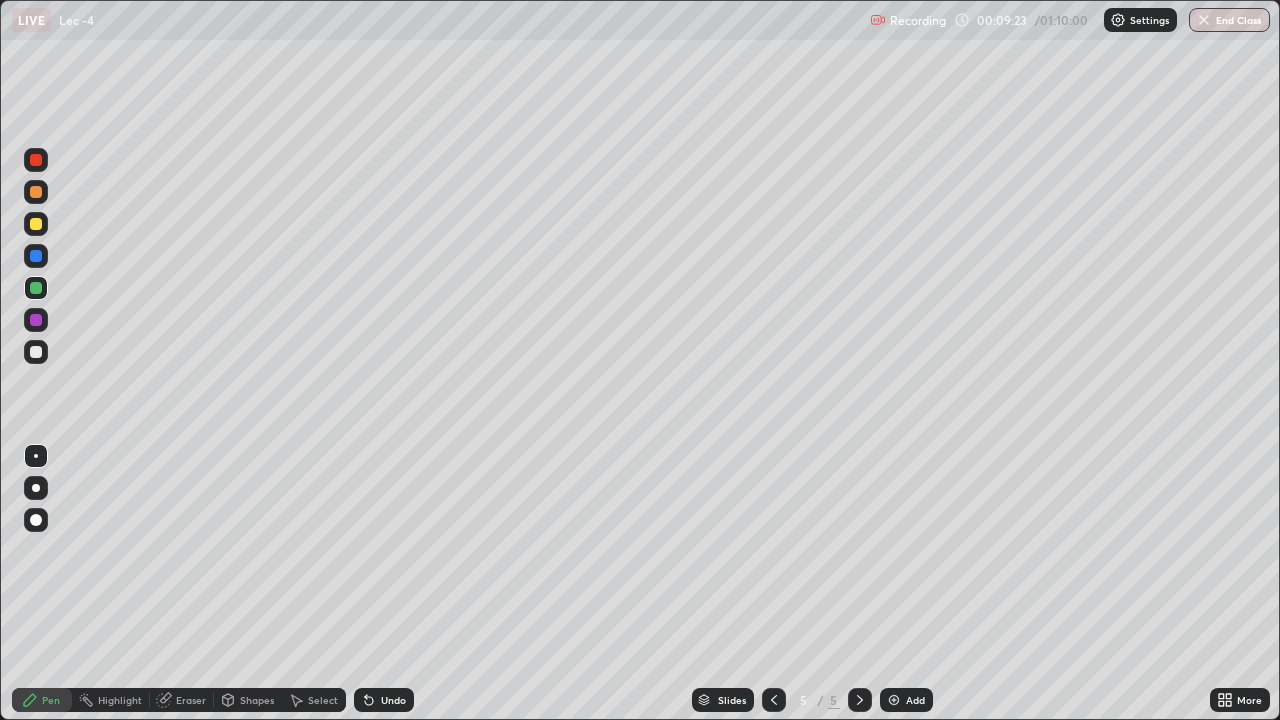 click at bounding box center (36, 320) 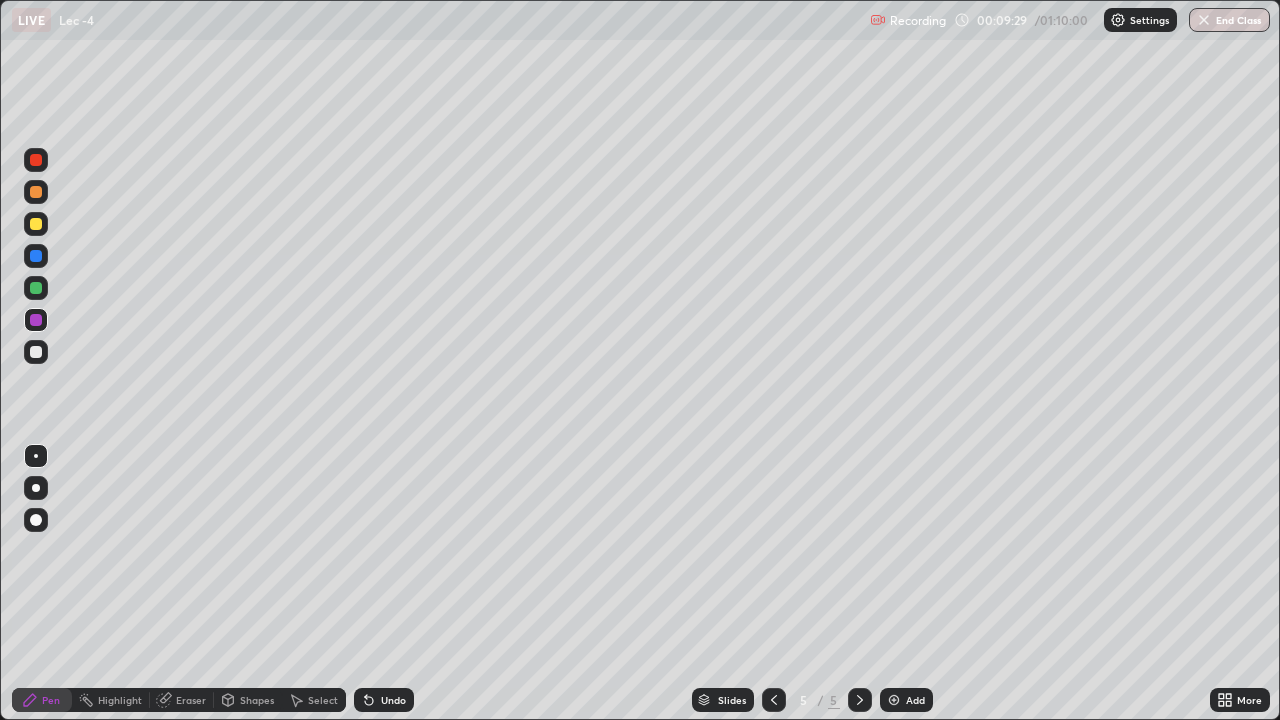 click at bounding box center (36, 352) 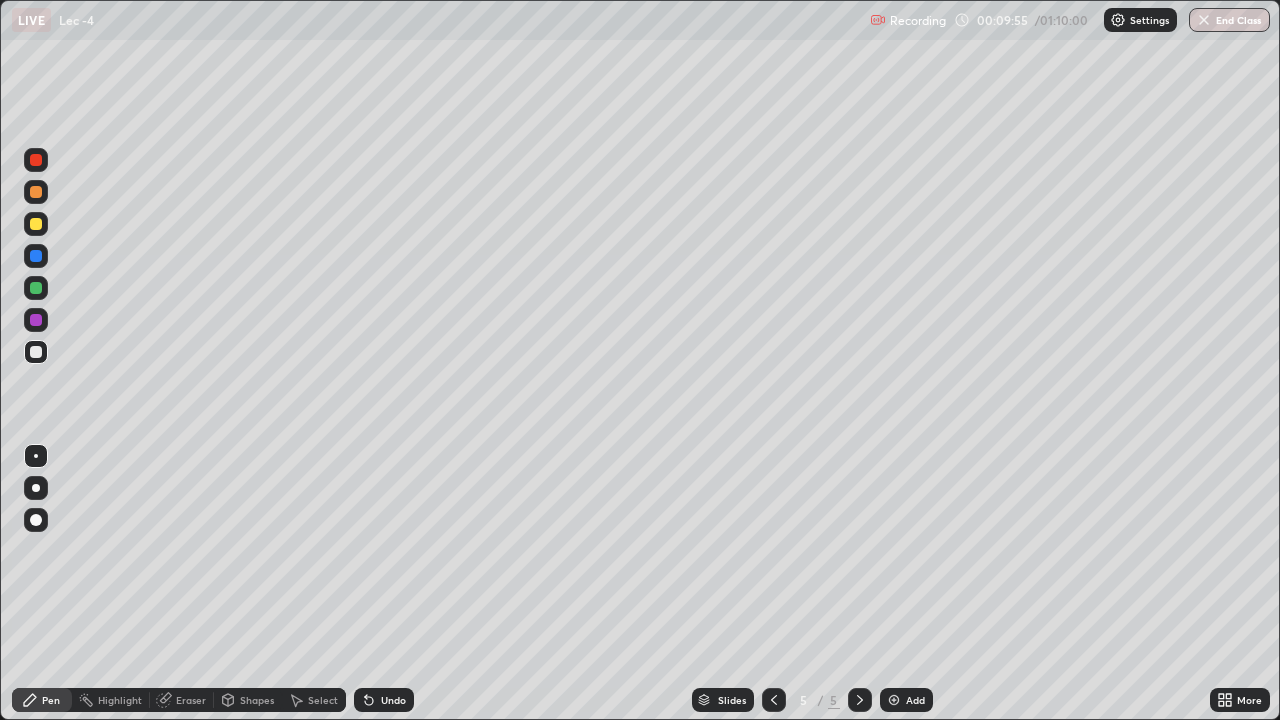 click at bounding box center (36, 320) 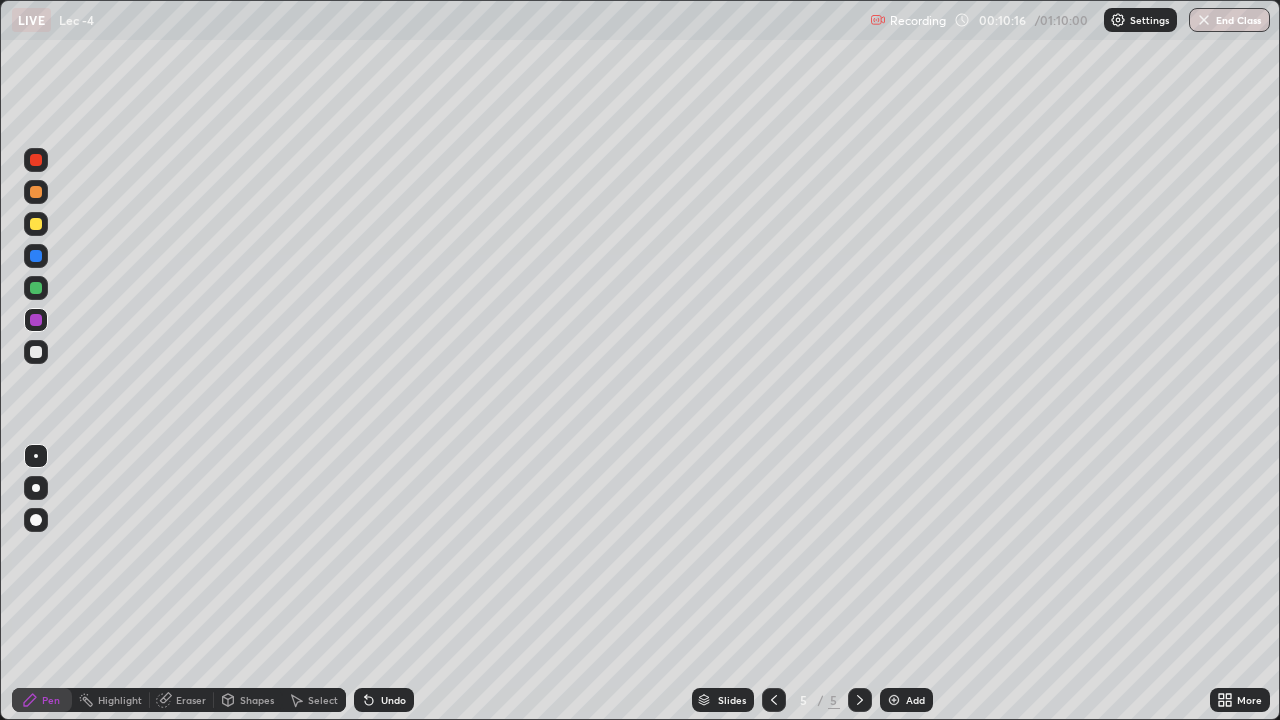 click at bounding box center [36, 256] 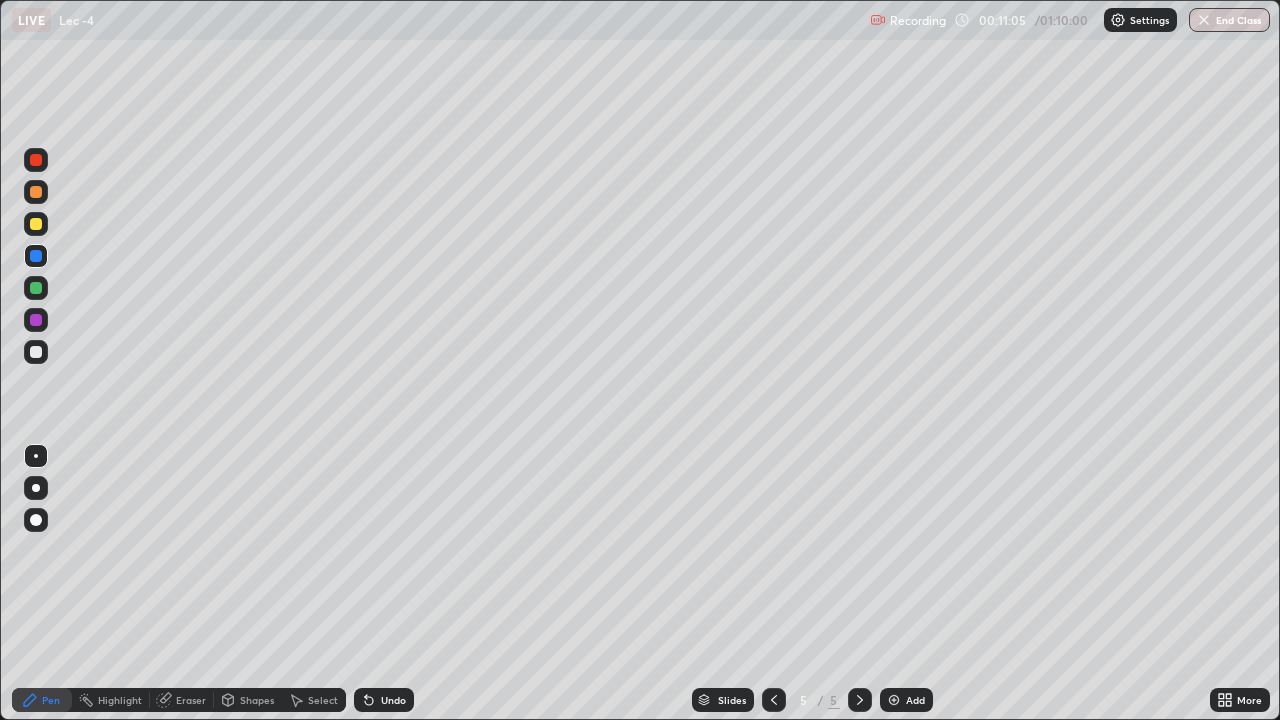 click at bounding box center [36, 320] 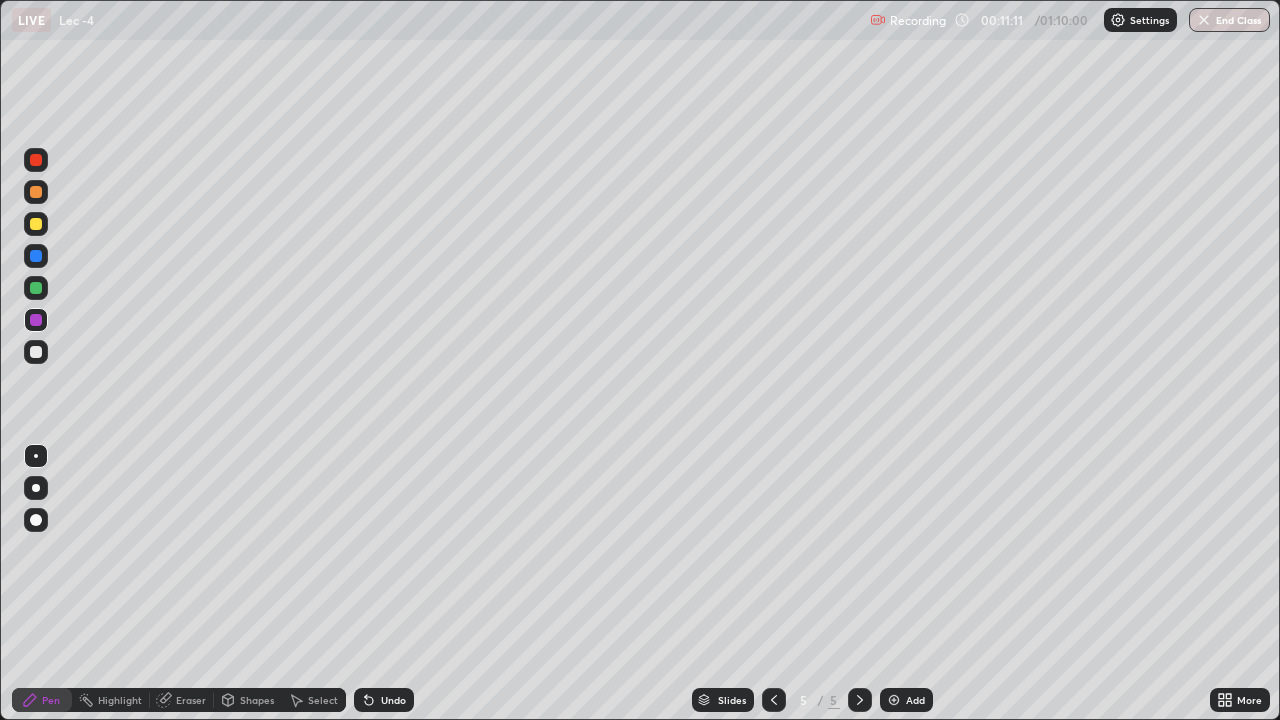 click at bounding box center (36, 352) 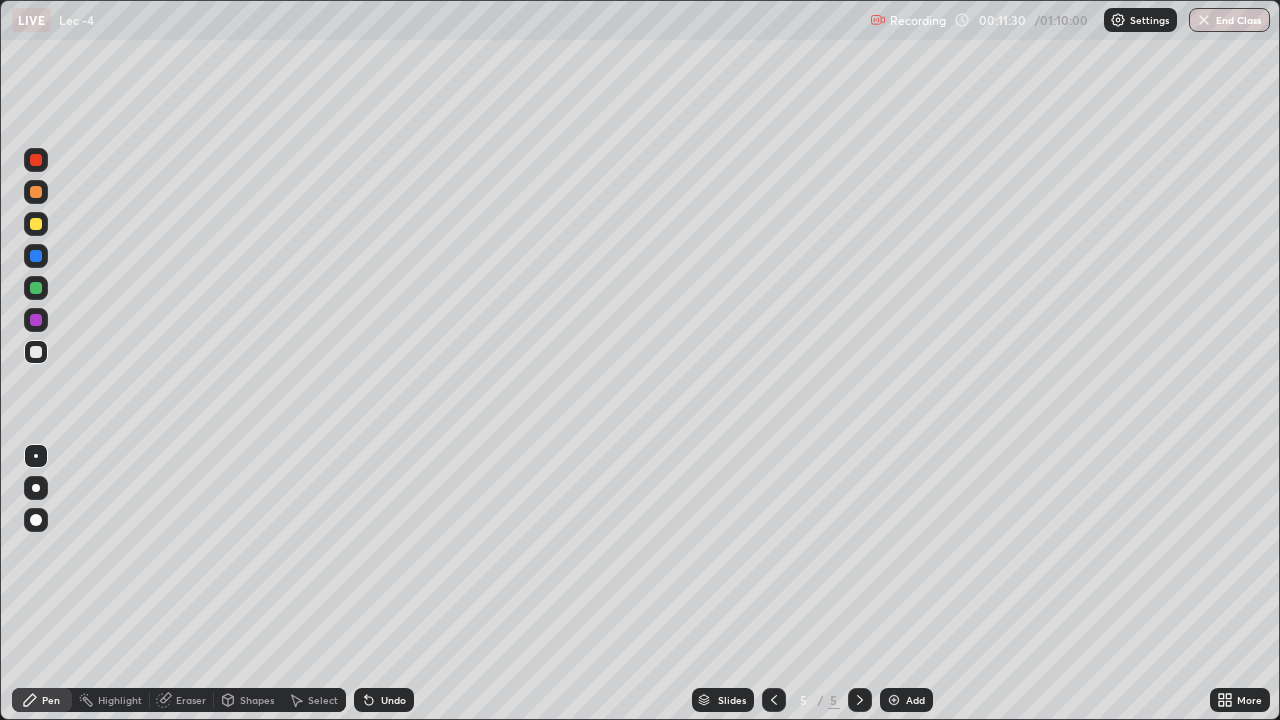 click at bounding box center (36, 288) 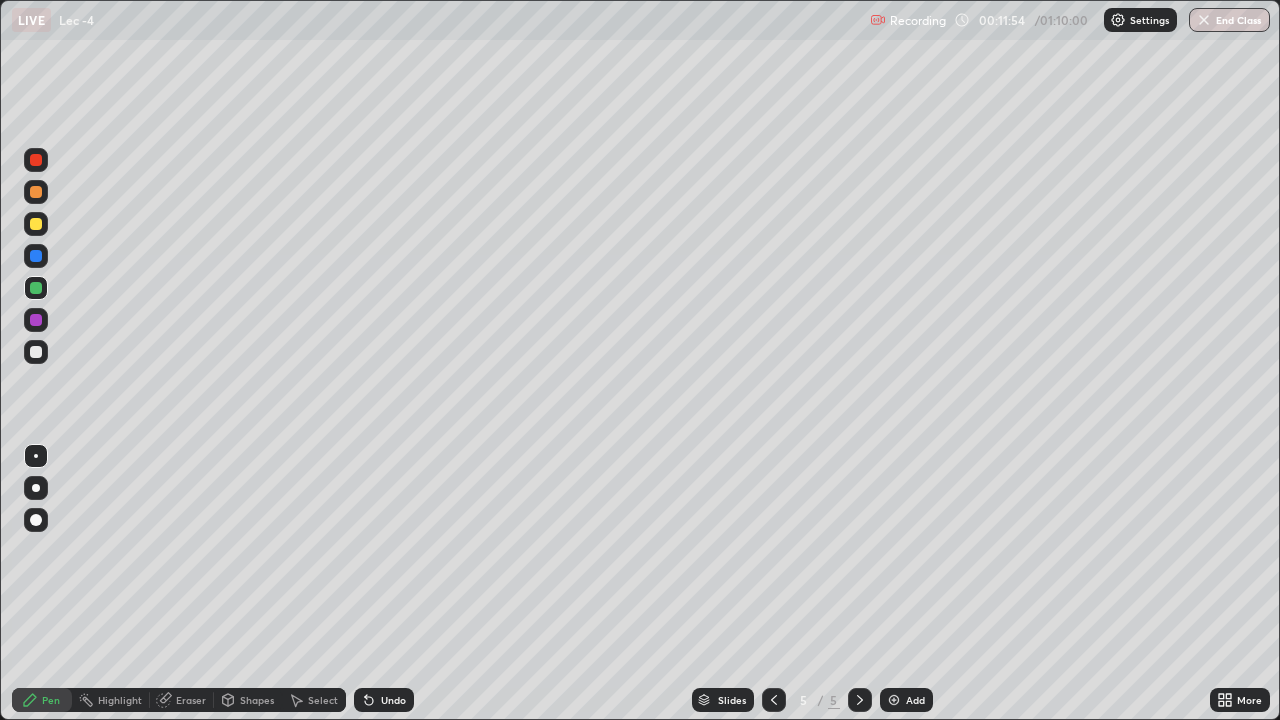click at bounding box center (36, 256) 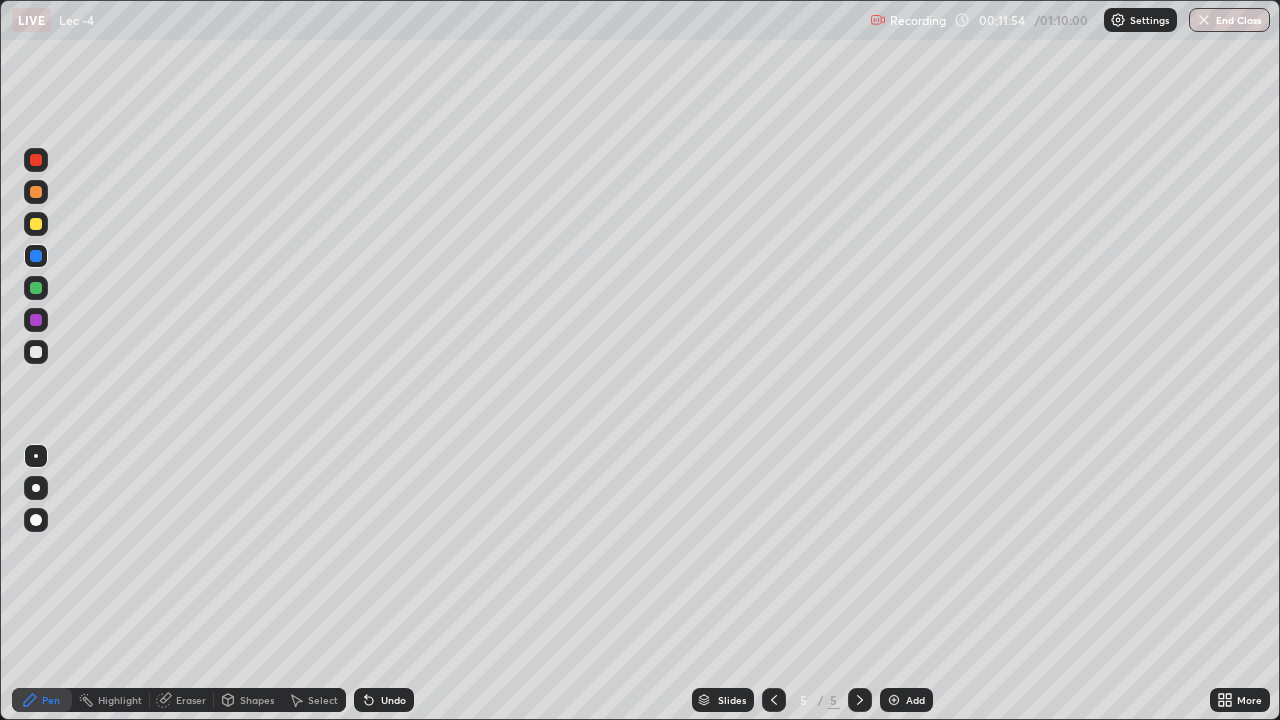 click at bounding box center [36, 224] 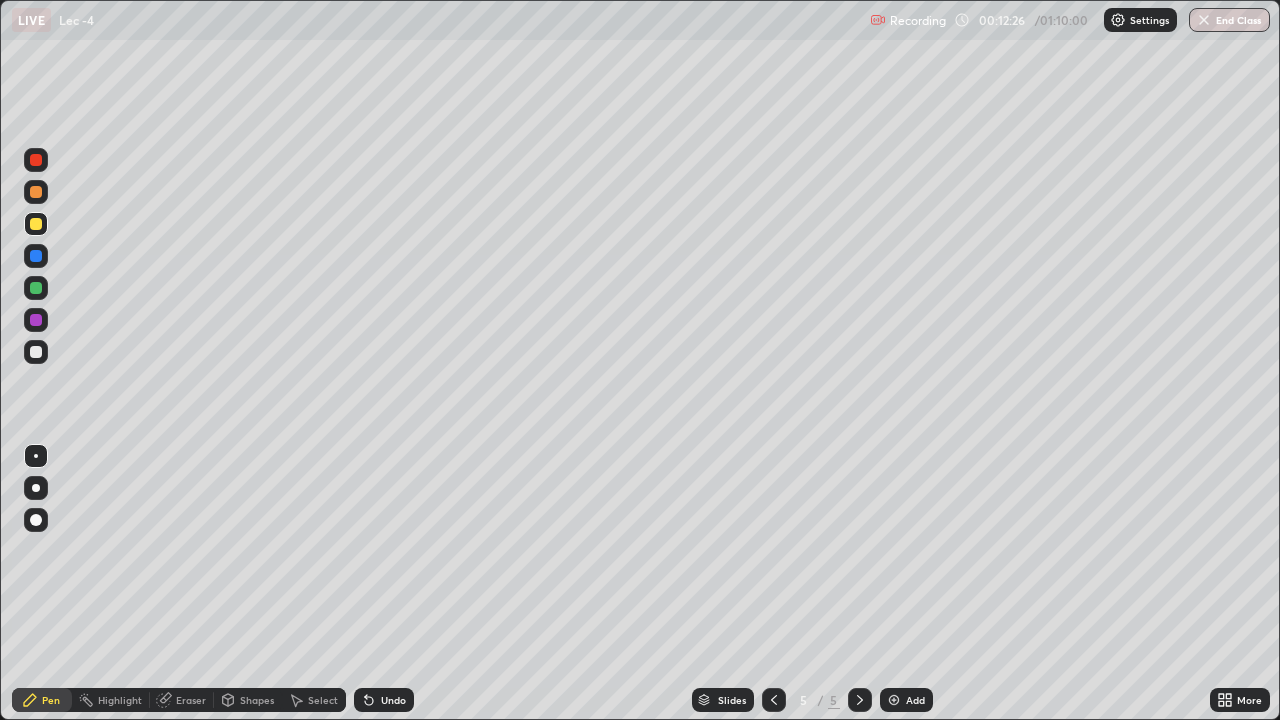 click at bounding box center [36, 256] 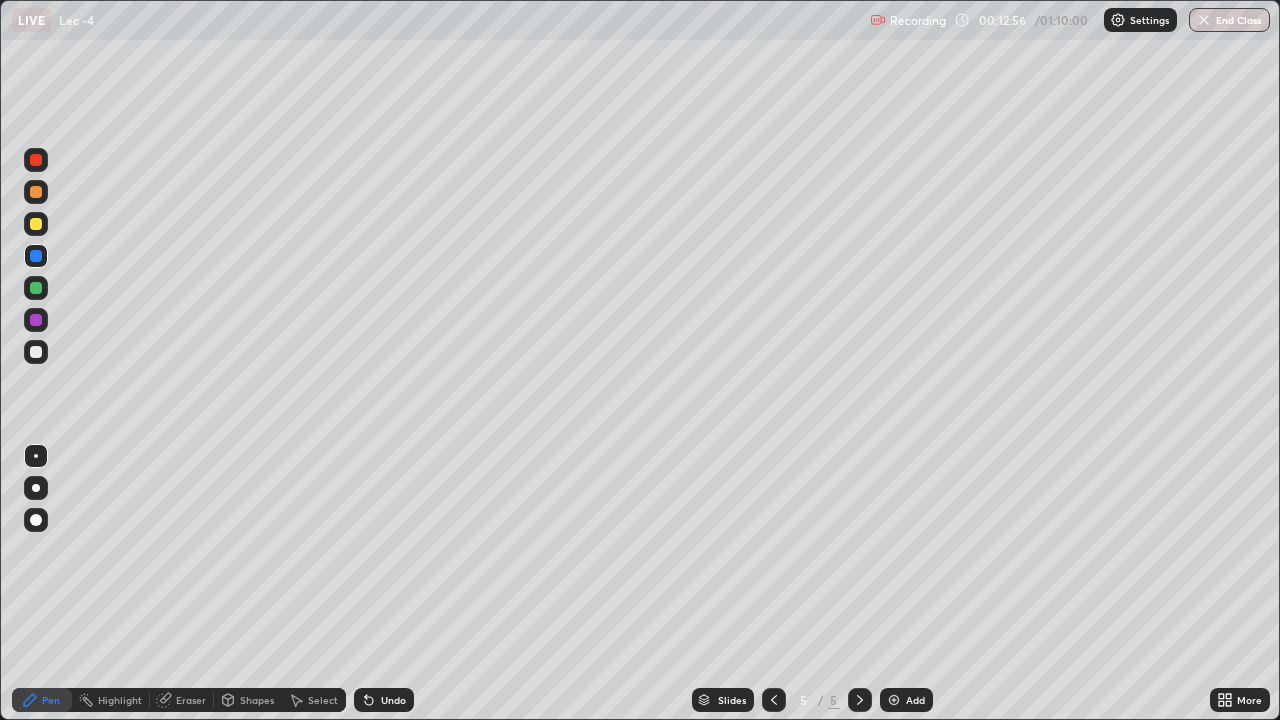 click at bounding box center [36, 288] 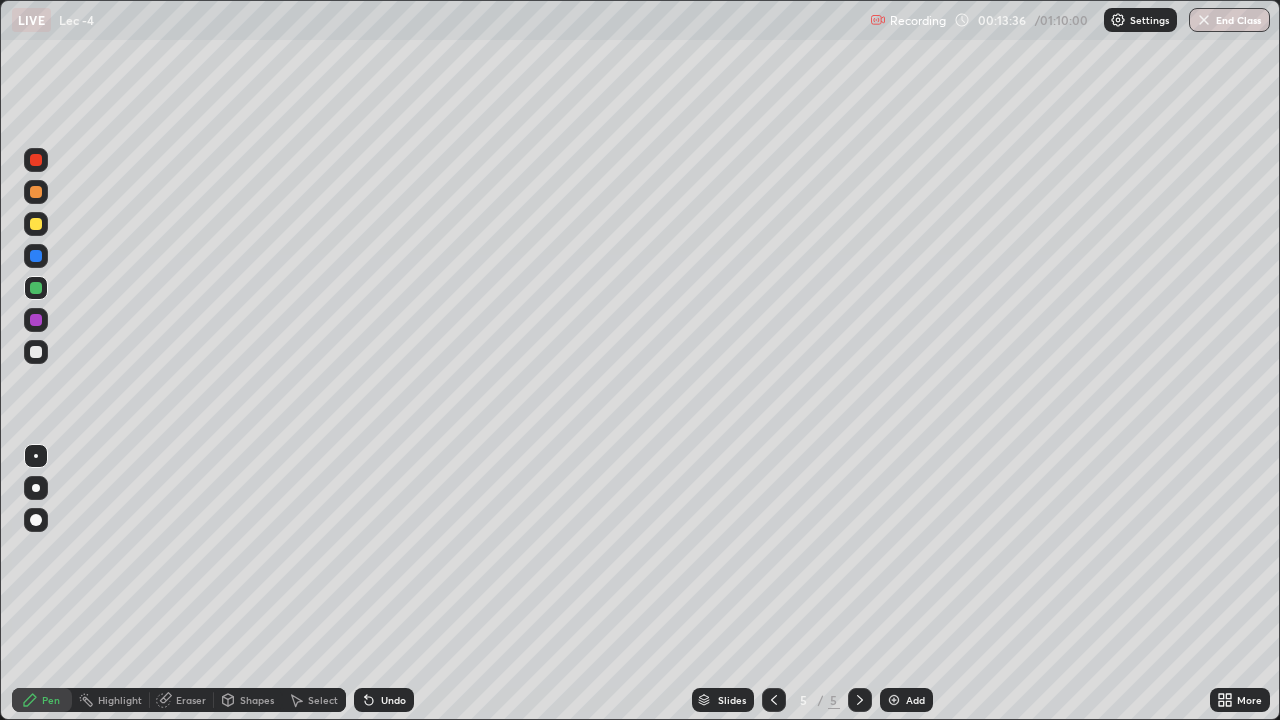 click at bounding box center (894, 700) 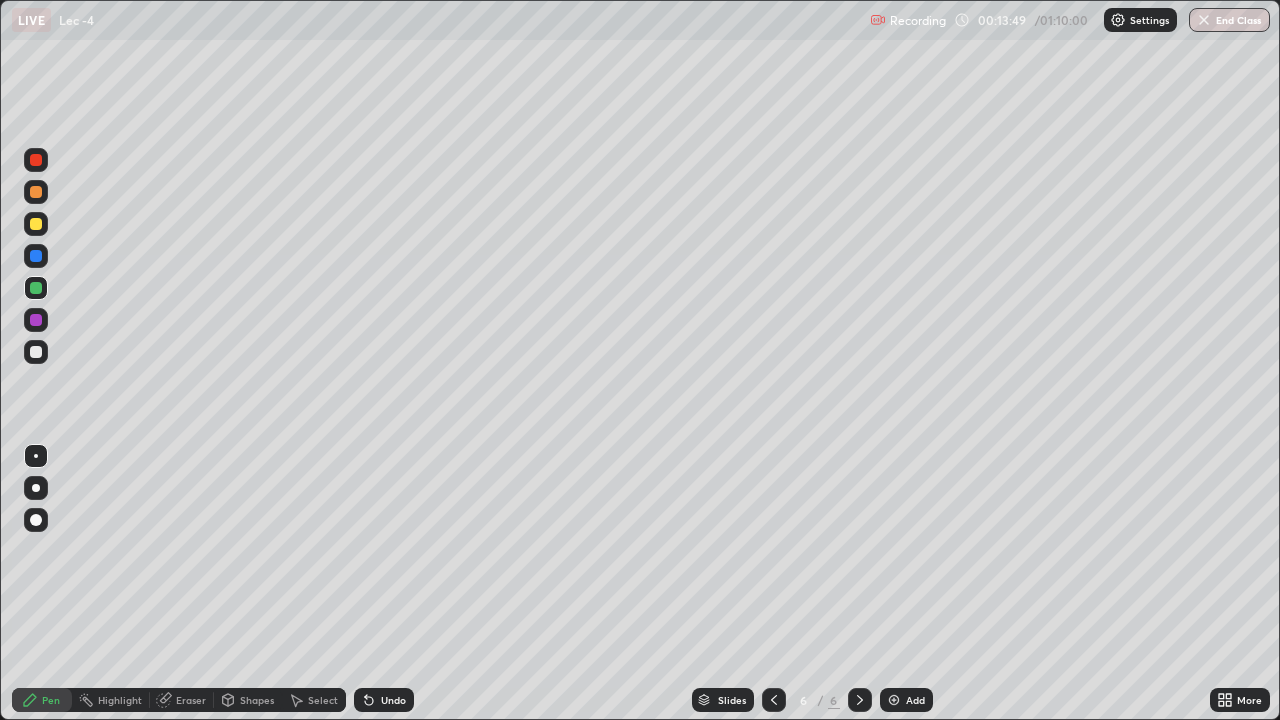 click at bounding box center (36, 256) 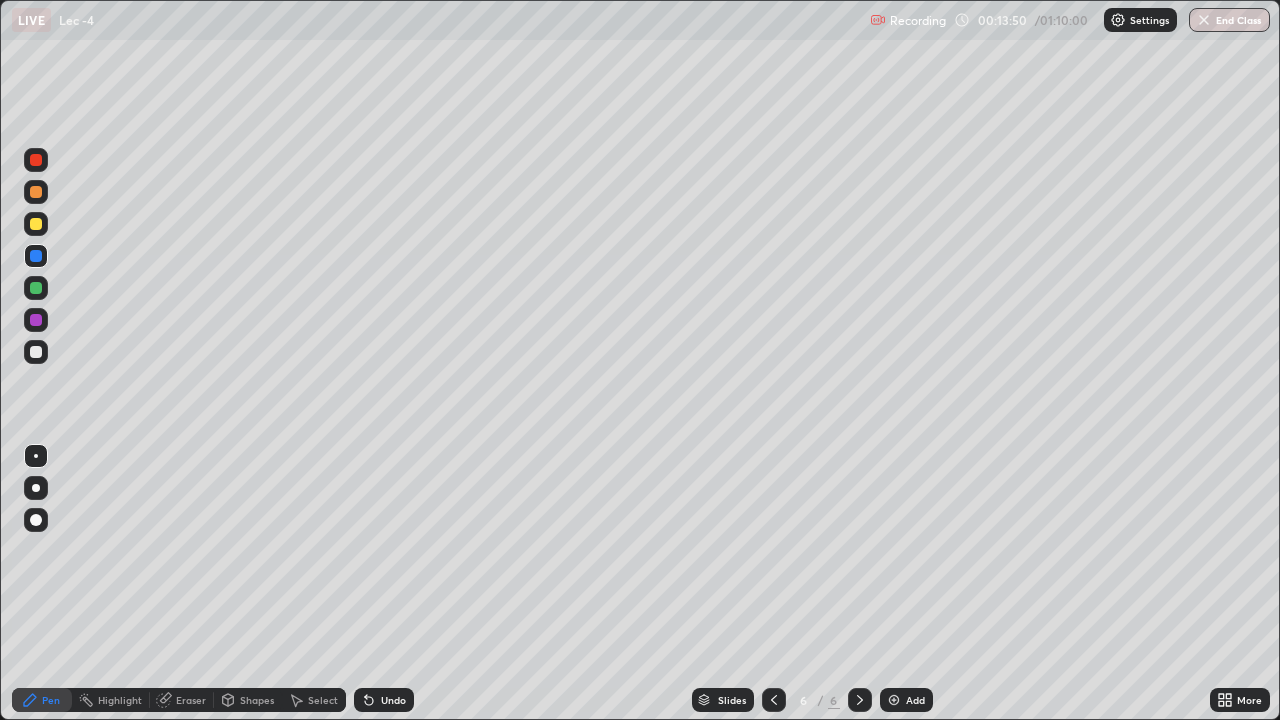click at bounding box center (36, 224) 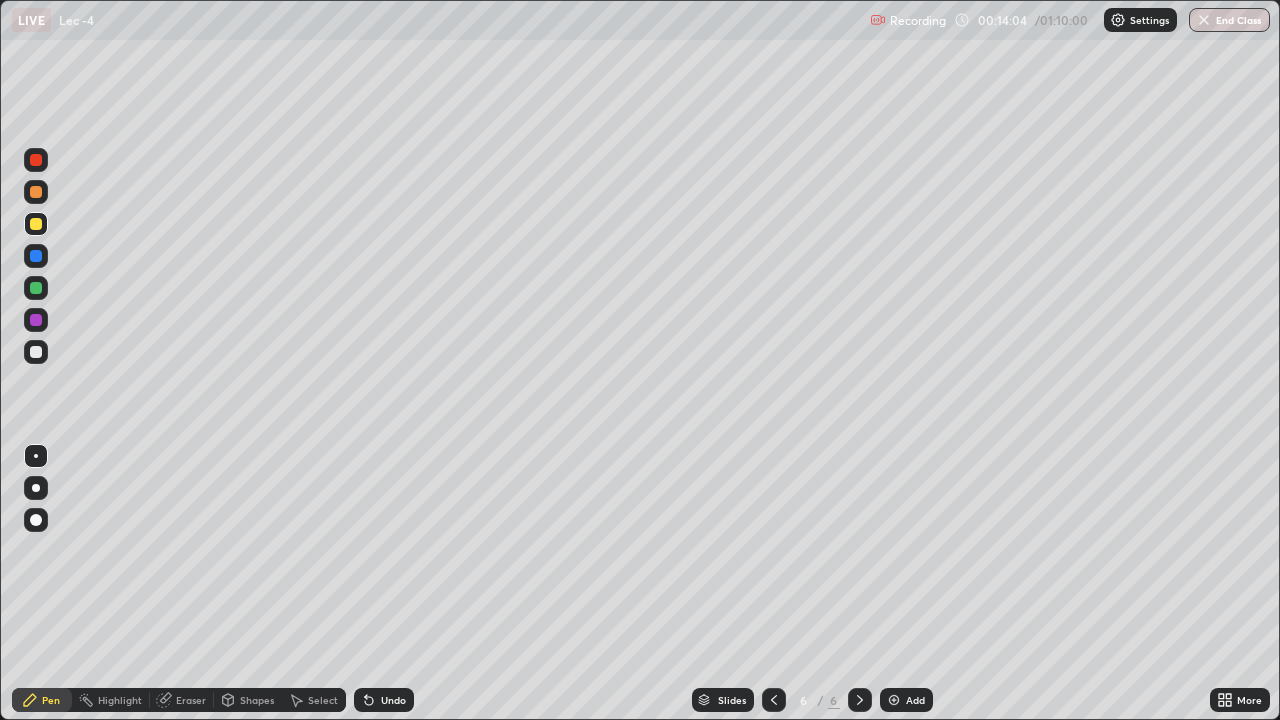 click at bounding box center (36, 256) 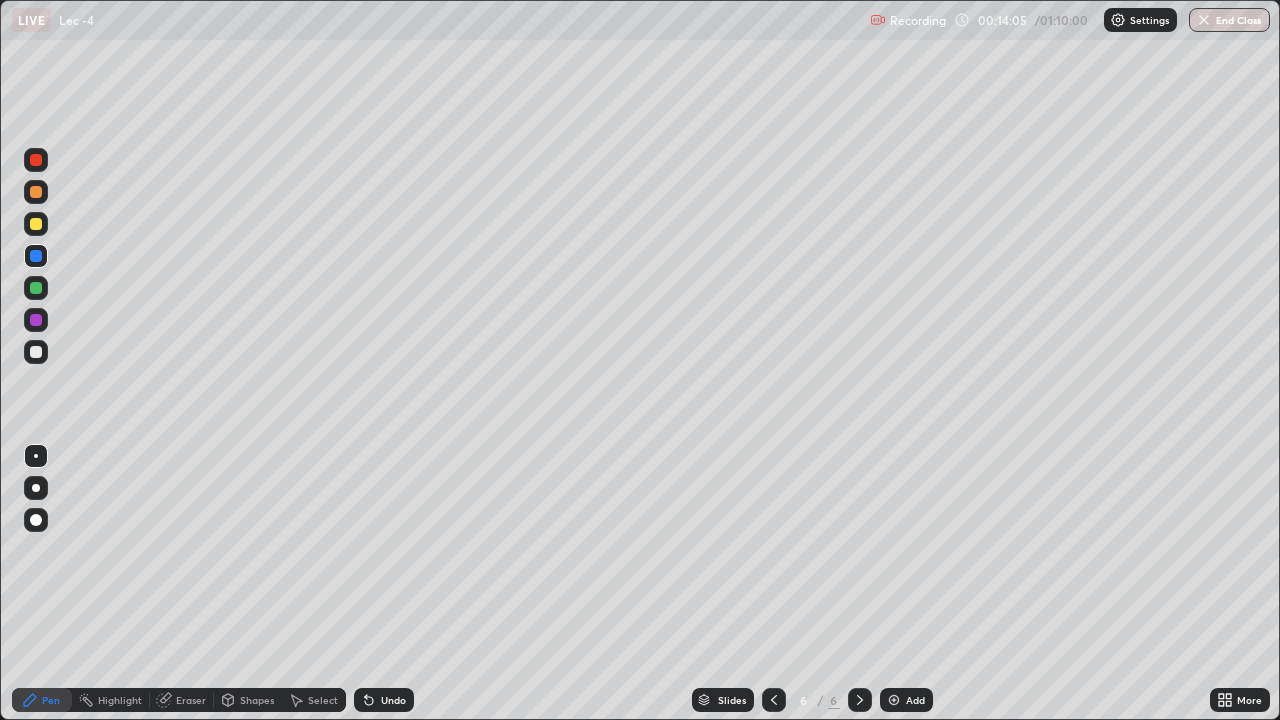 click at bounding box center [36, 192] 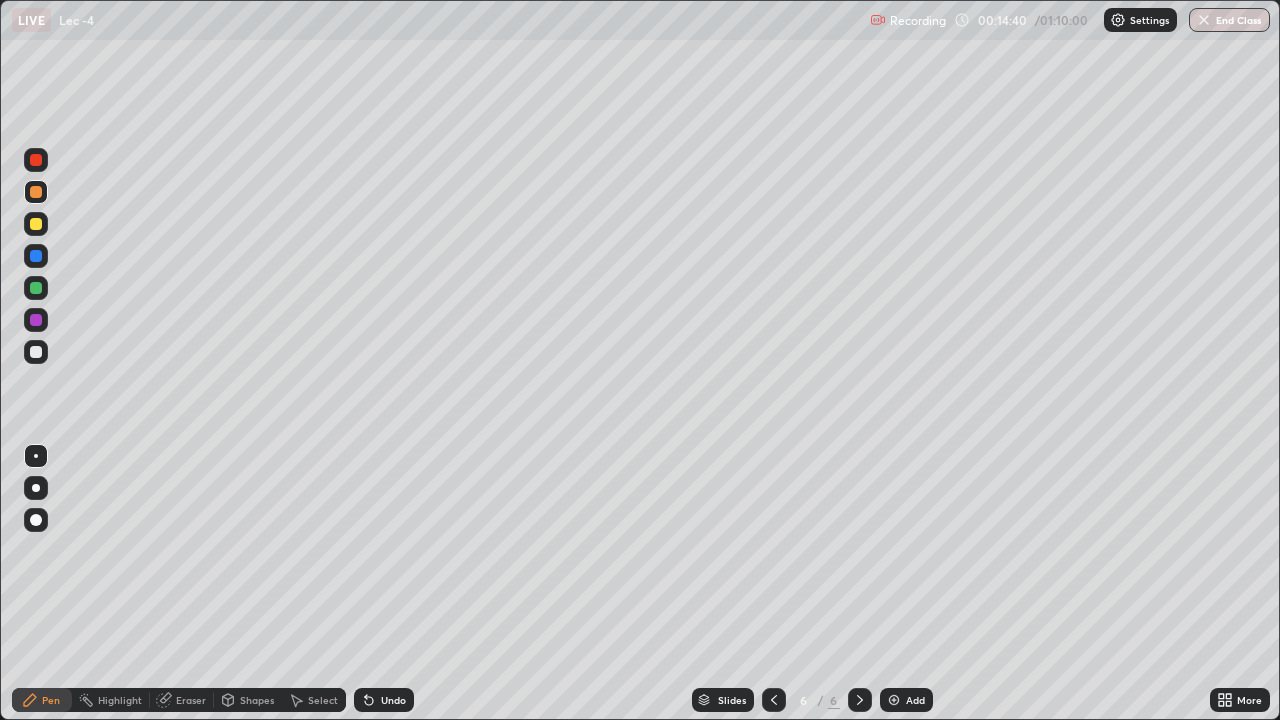 click on "Undo" at bounding box center [393, 700] 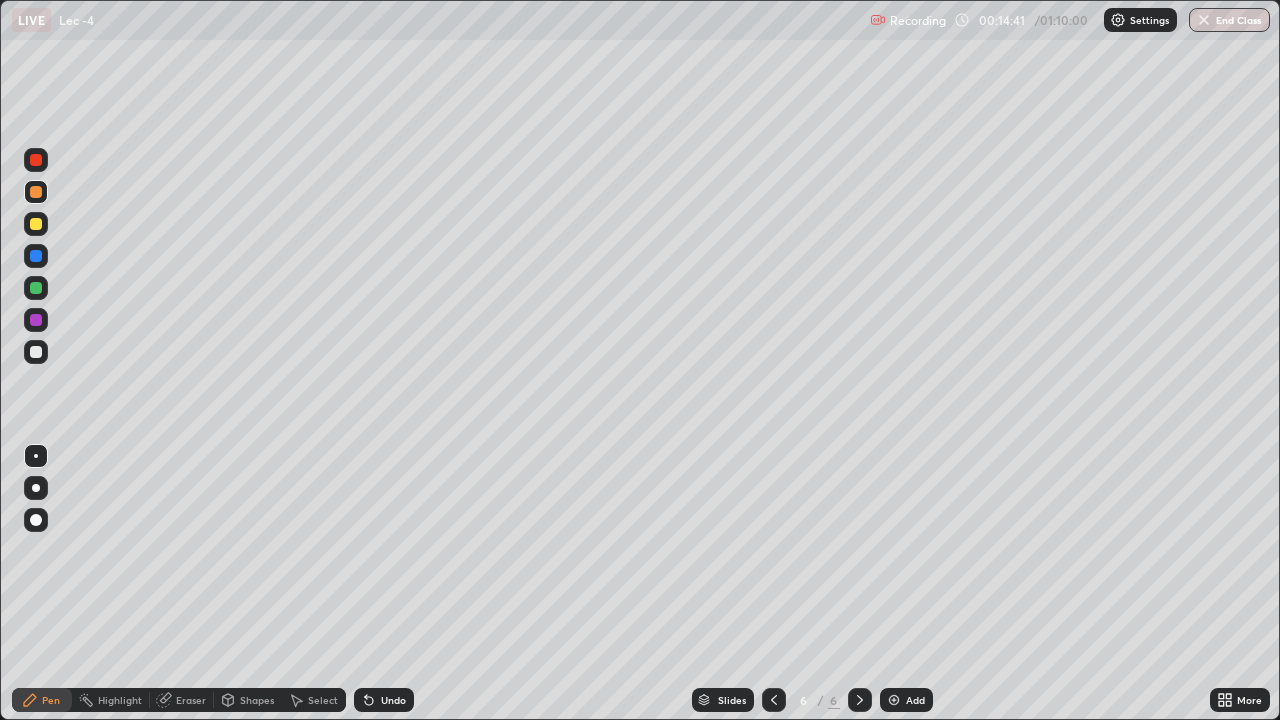 click on "Undo" at bounding box center (380, 700) 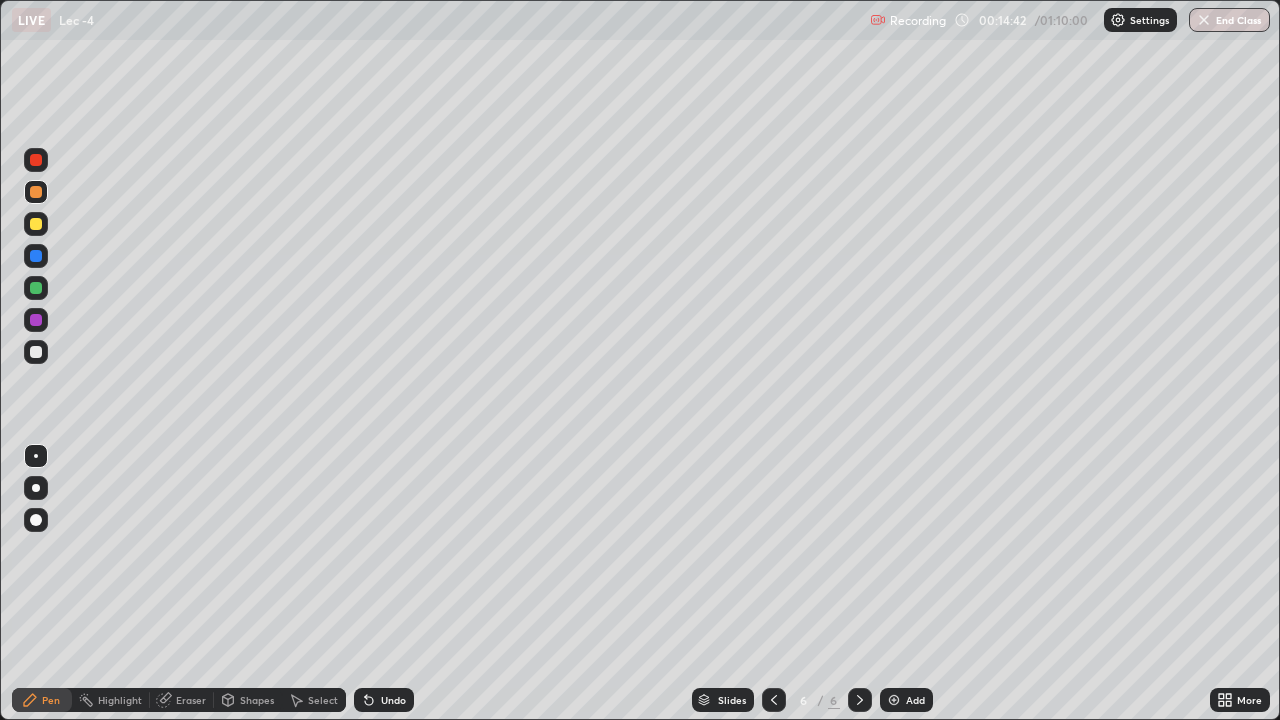 click on "Eraser" at bounding box center (191, 700) 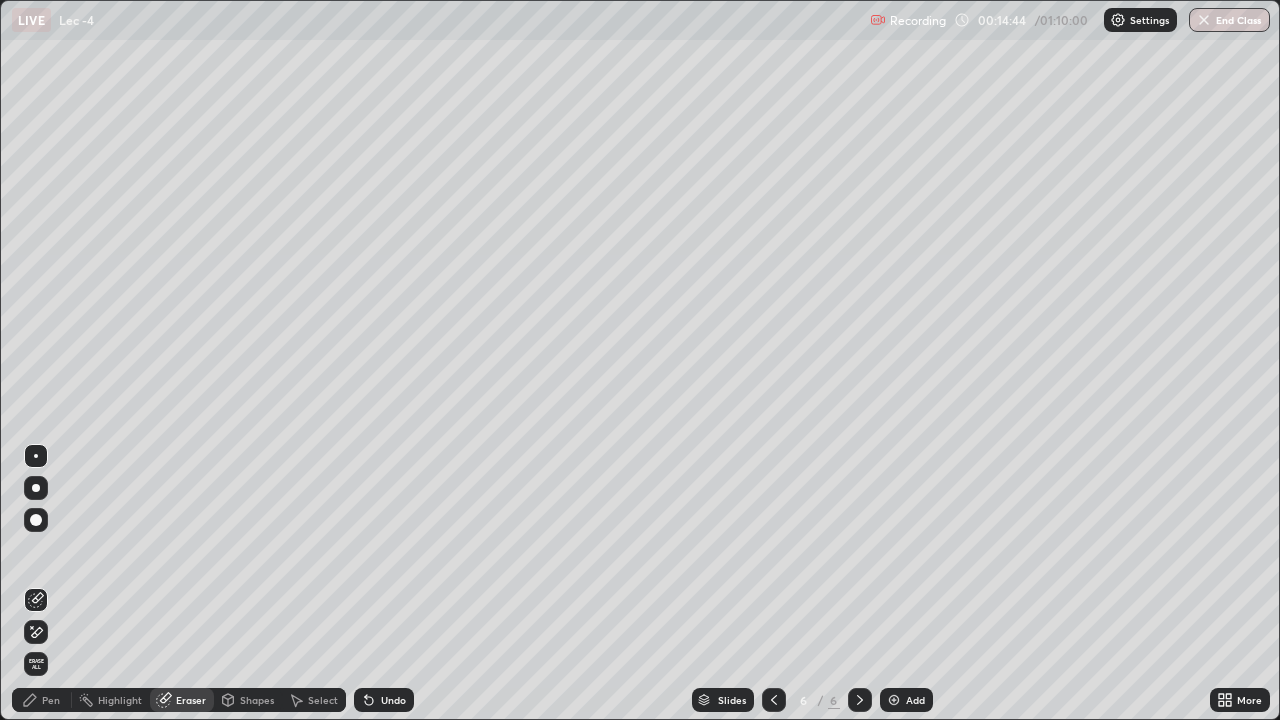 click on "Pen" at bounding box center (51, 700) 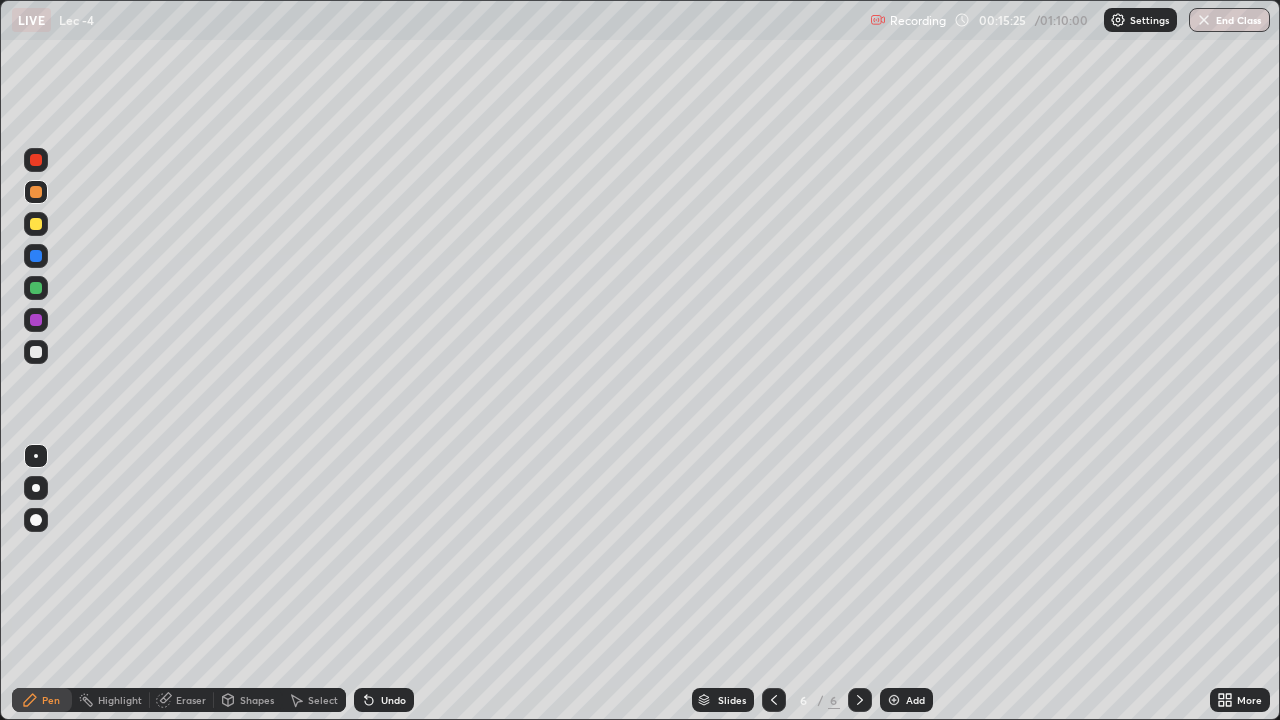 click on "Add" at bounding box center (906, 700) 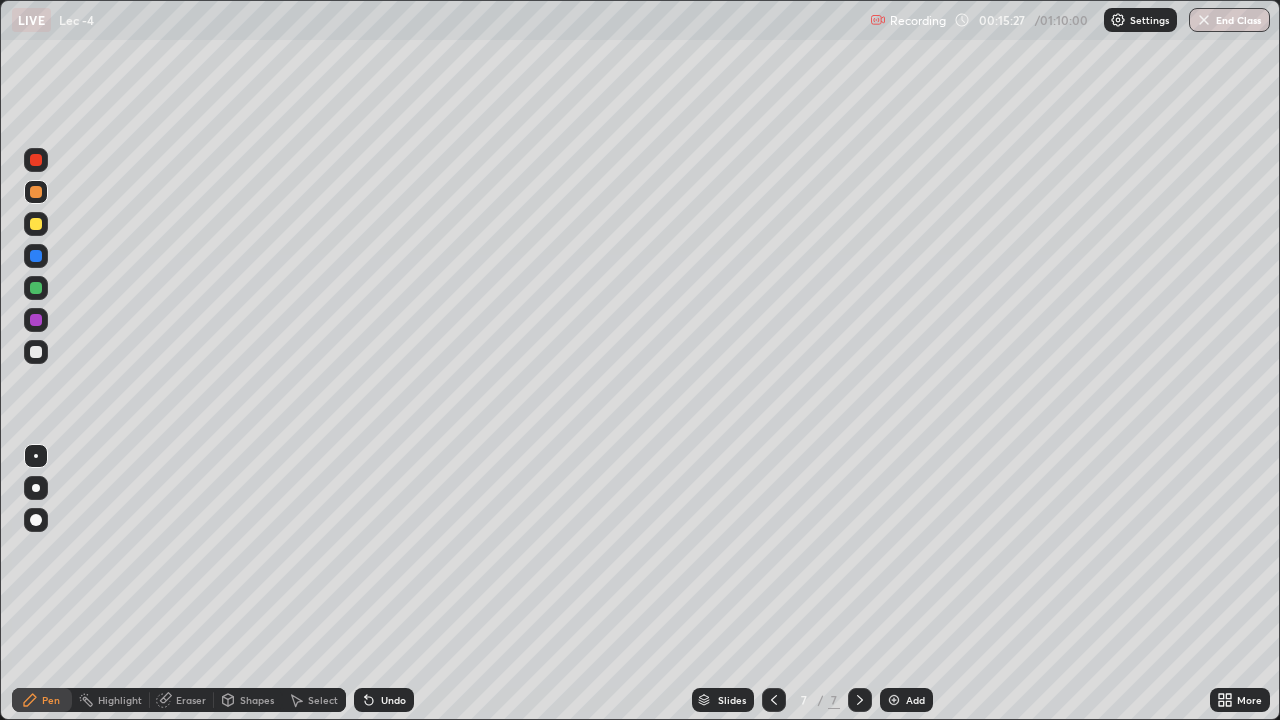 click at bounding box center (36, 224) 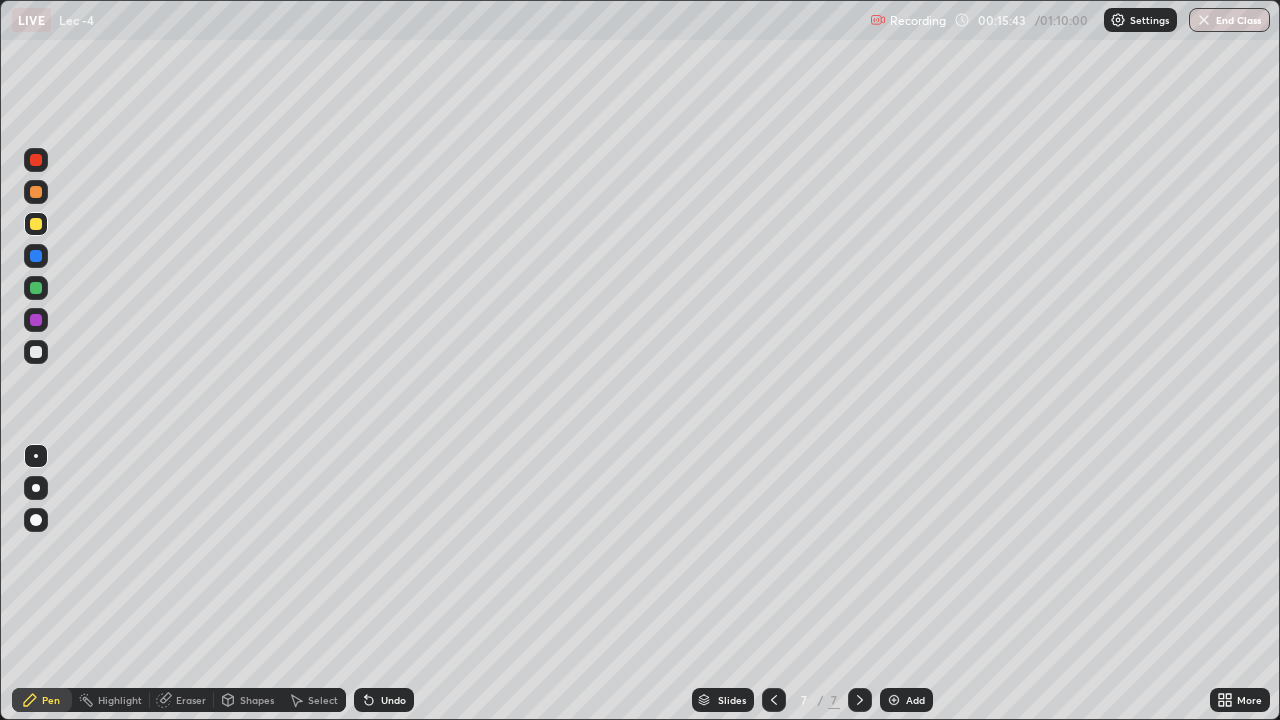 click at bounding box center [36, 288] 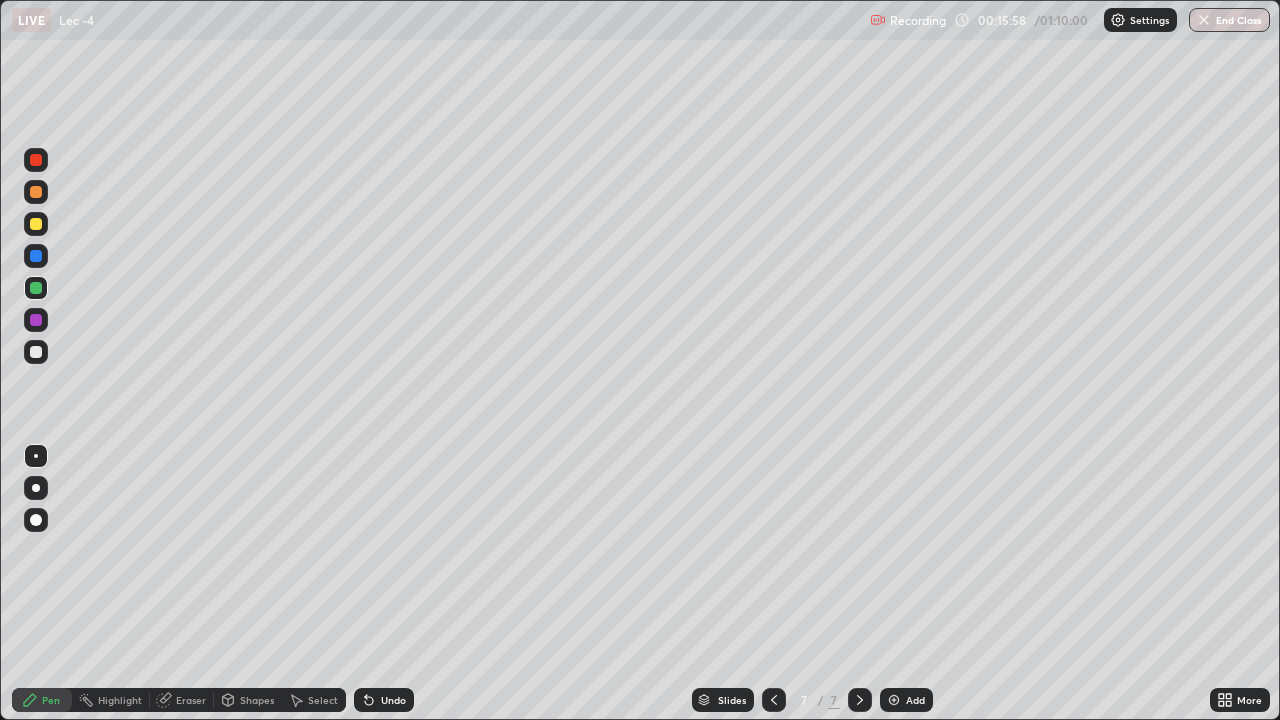 click at bounding box center [36, 192] 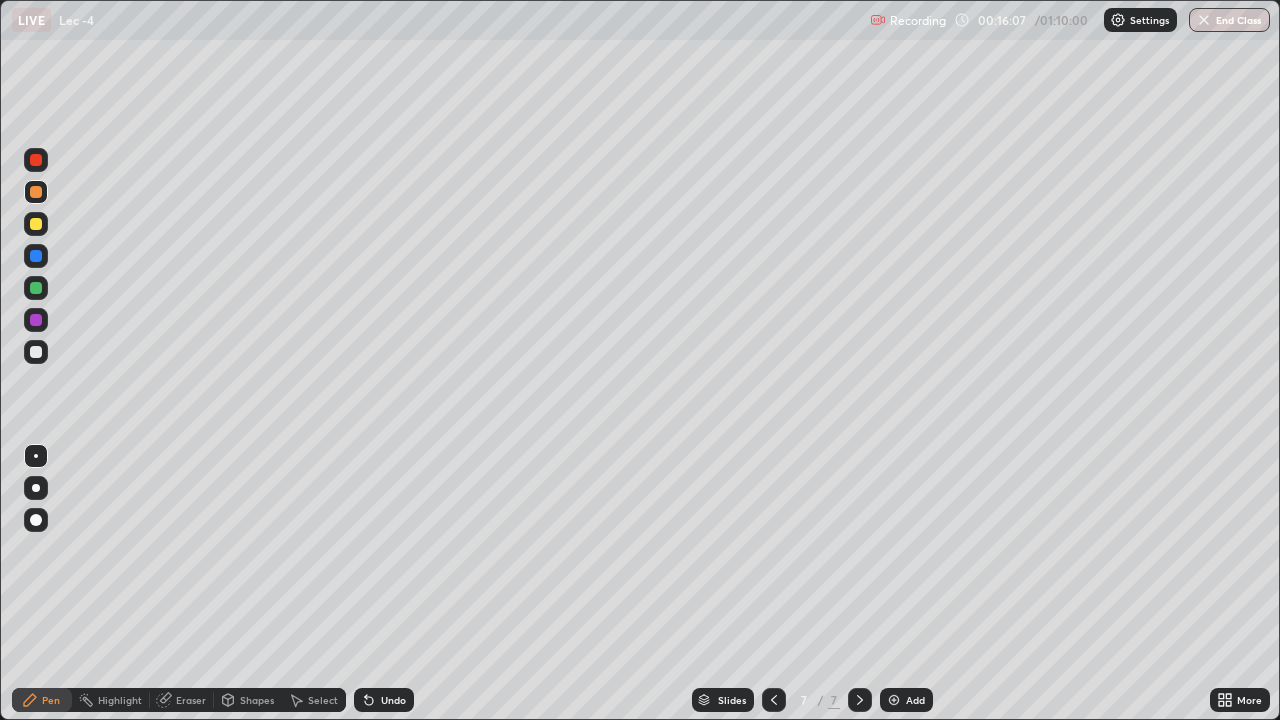 click at bounding box center (36, 352) 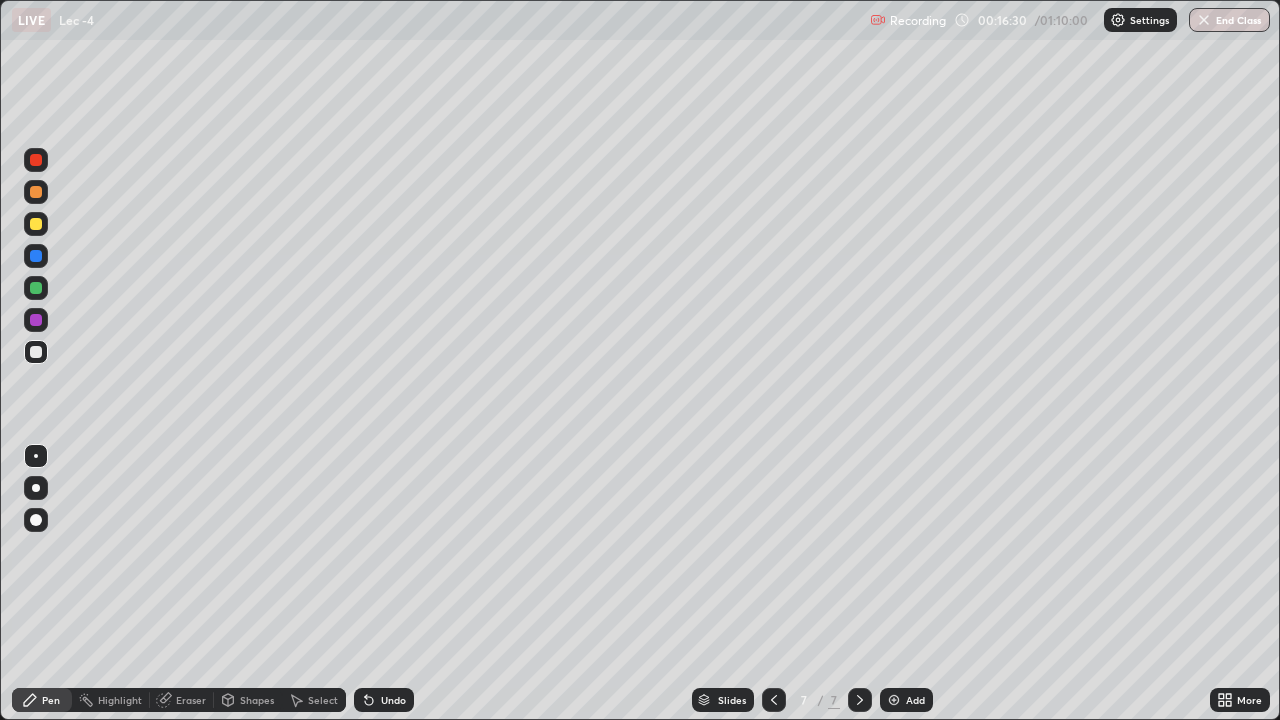click at bounding box center [36, 288] 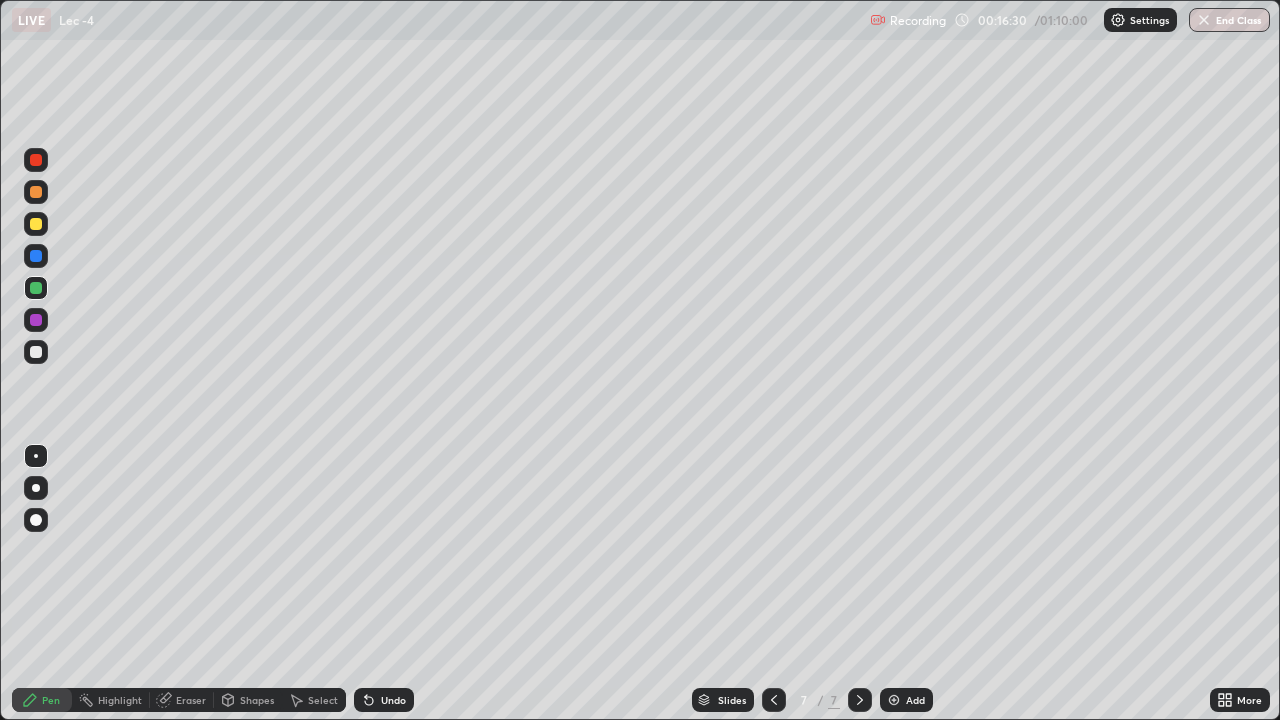 click at bounding box center [36, 256] 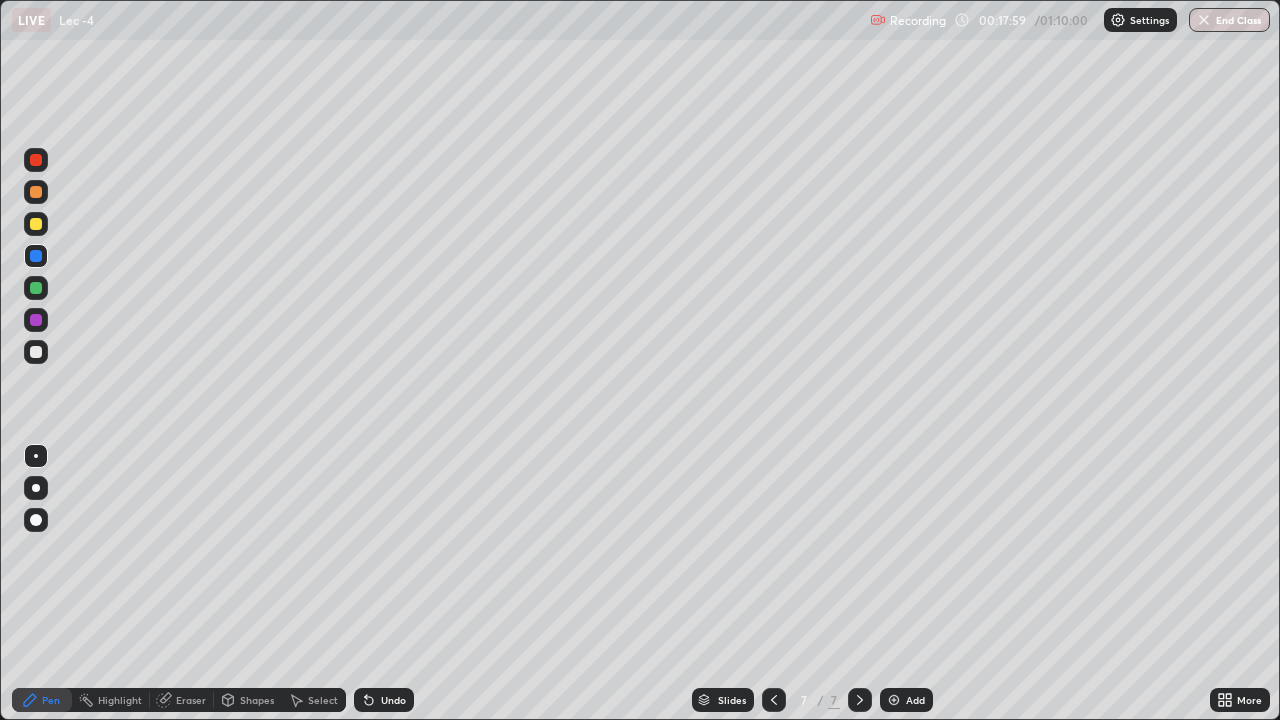 click at bounding box center (36, 224) 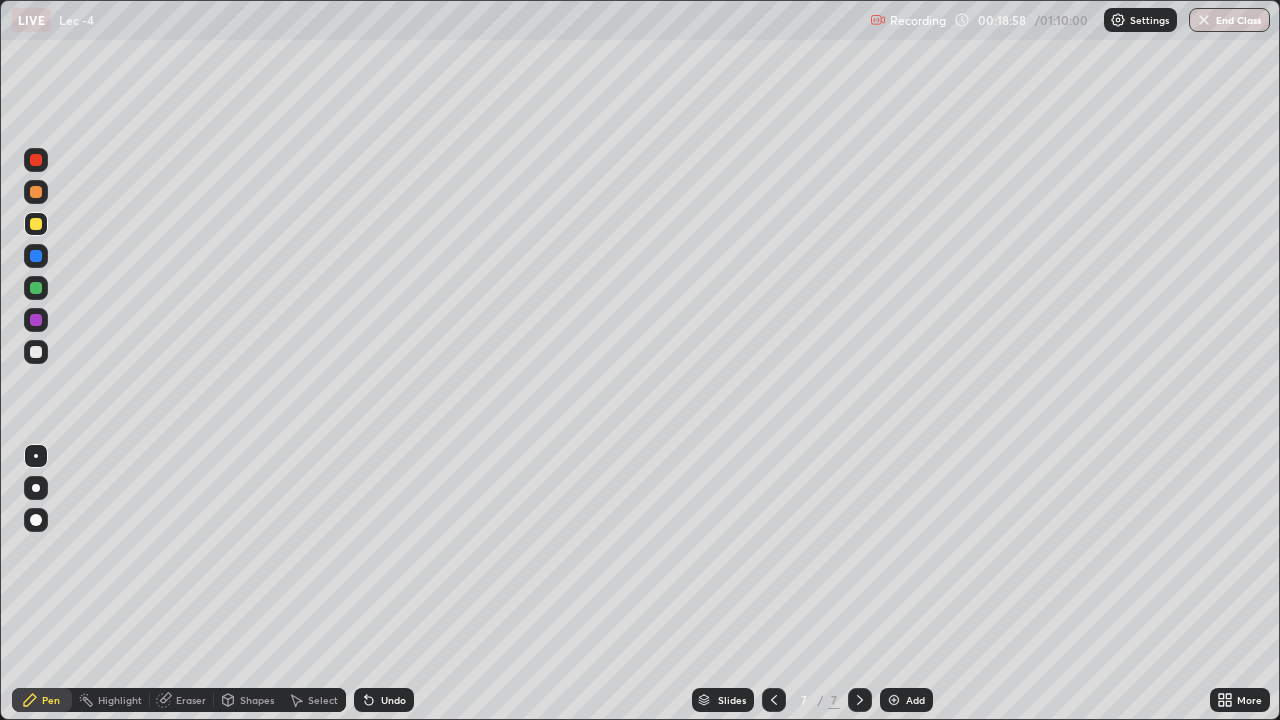 click at bounding box center (36, 256) 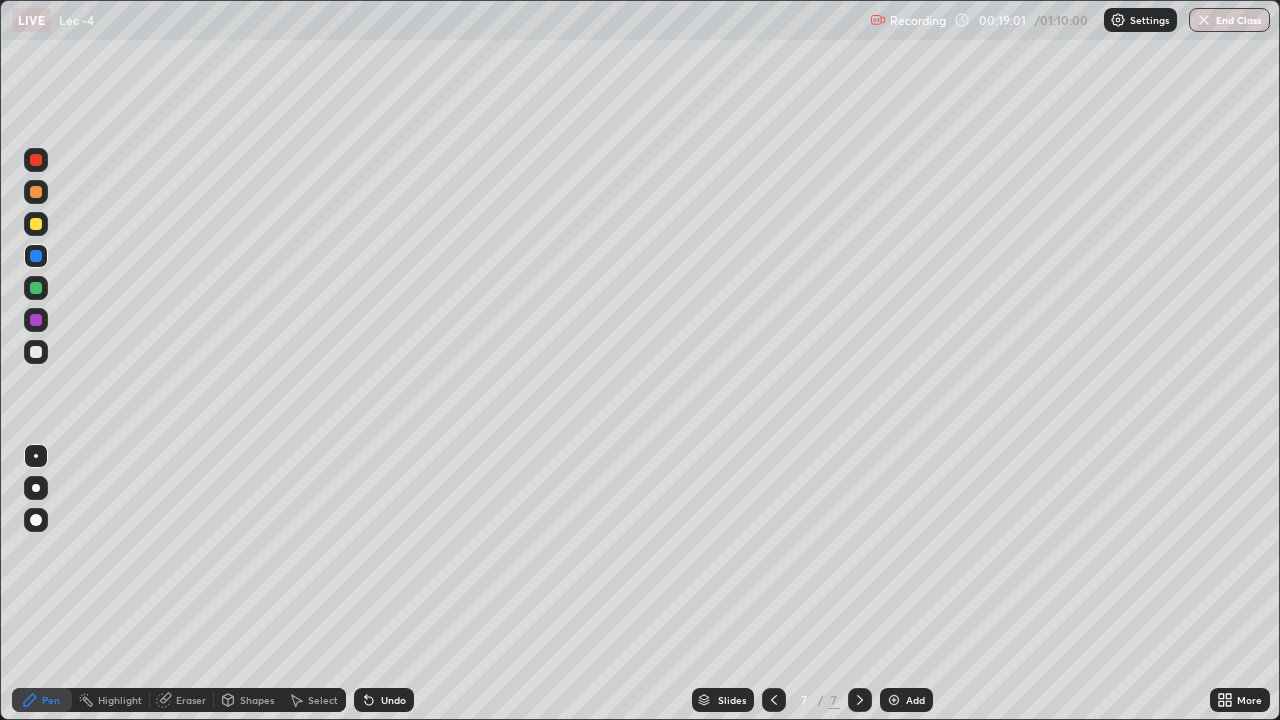 click at bounding box center [894, 700] 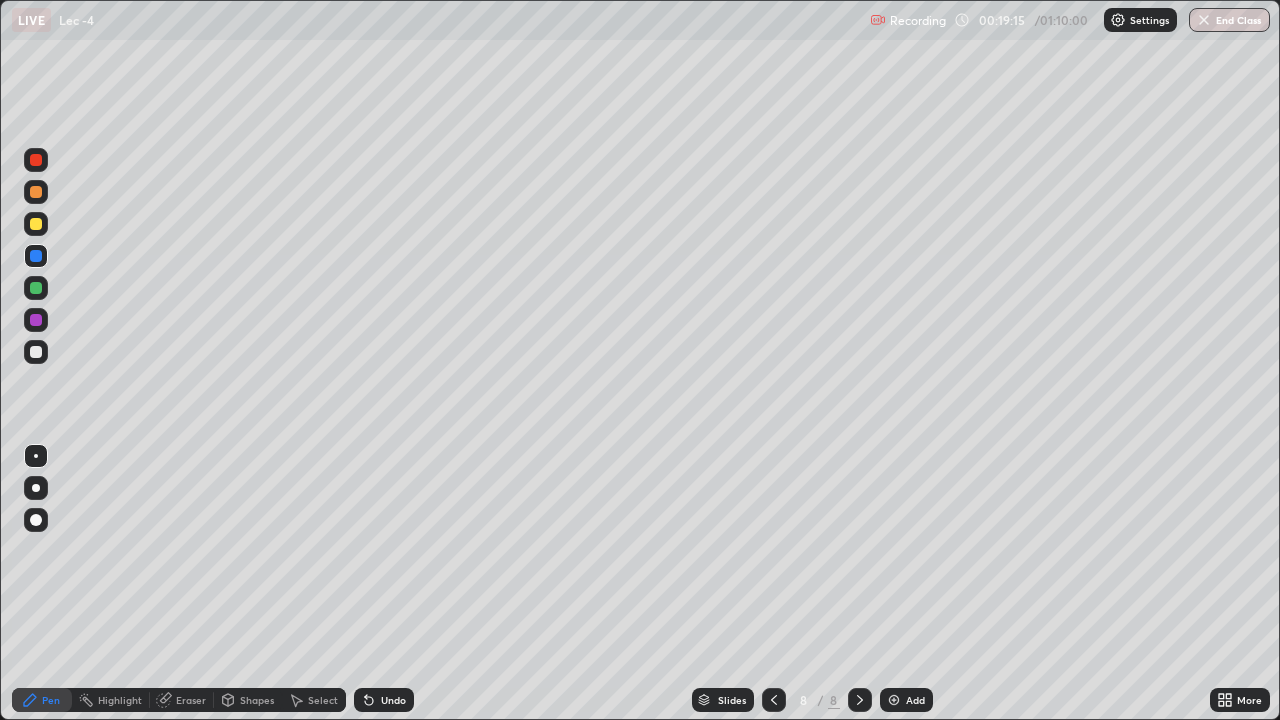 click at bounding box center [36, 352] 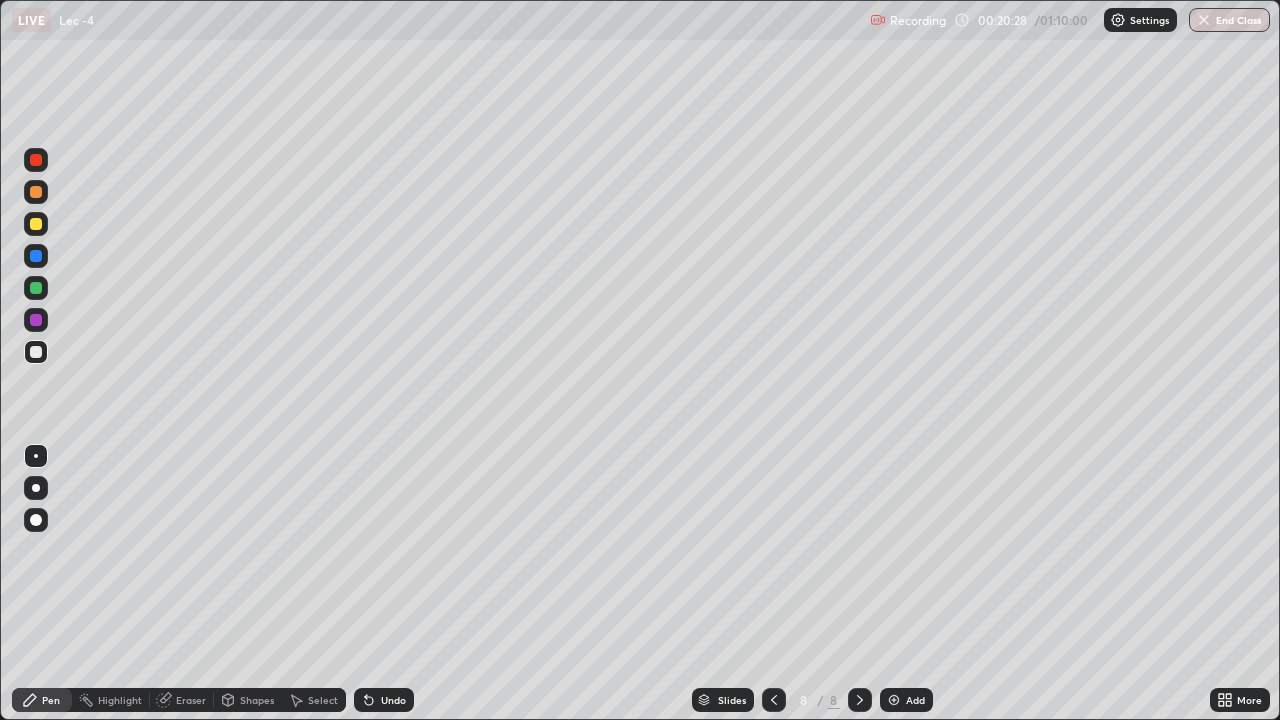 click at bounding box center (36, 320) 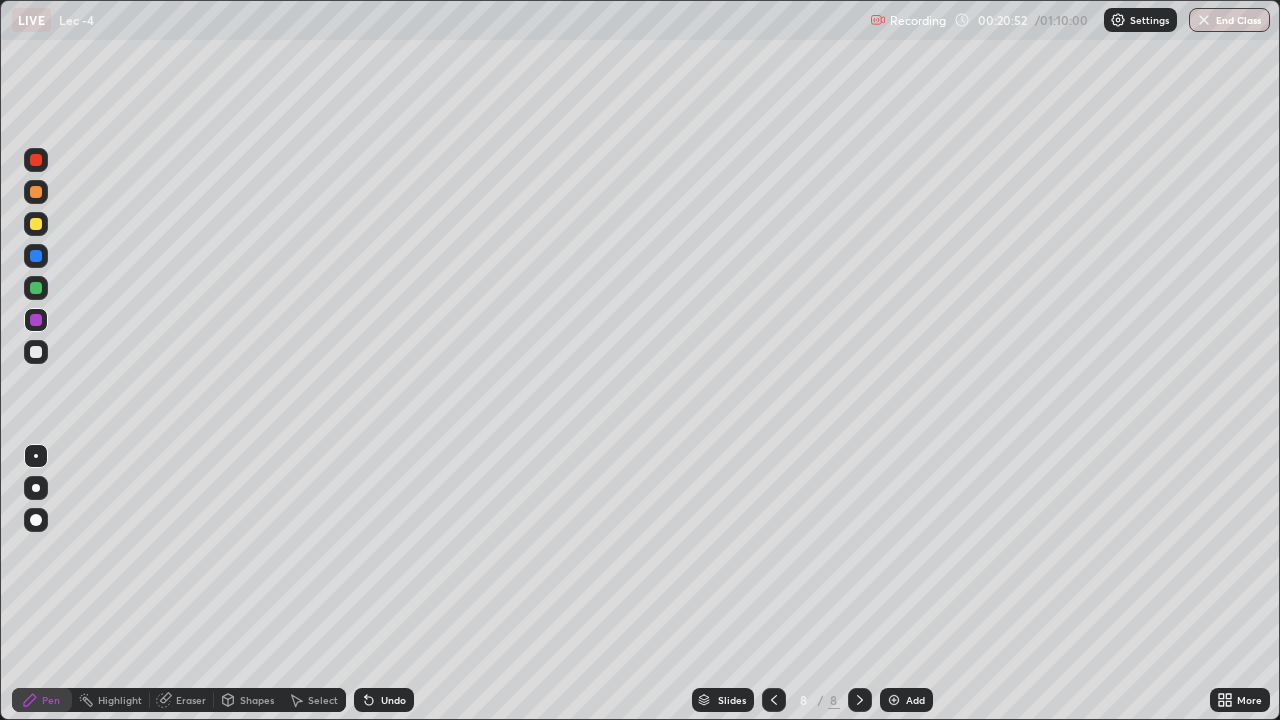click at bounding box center (36, 224) 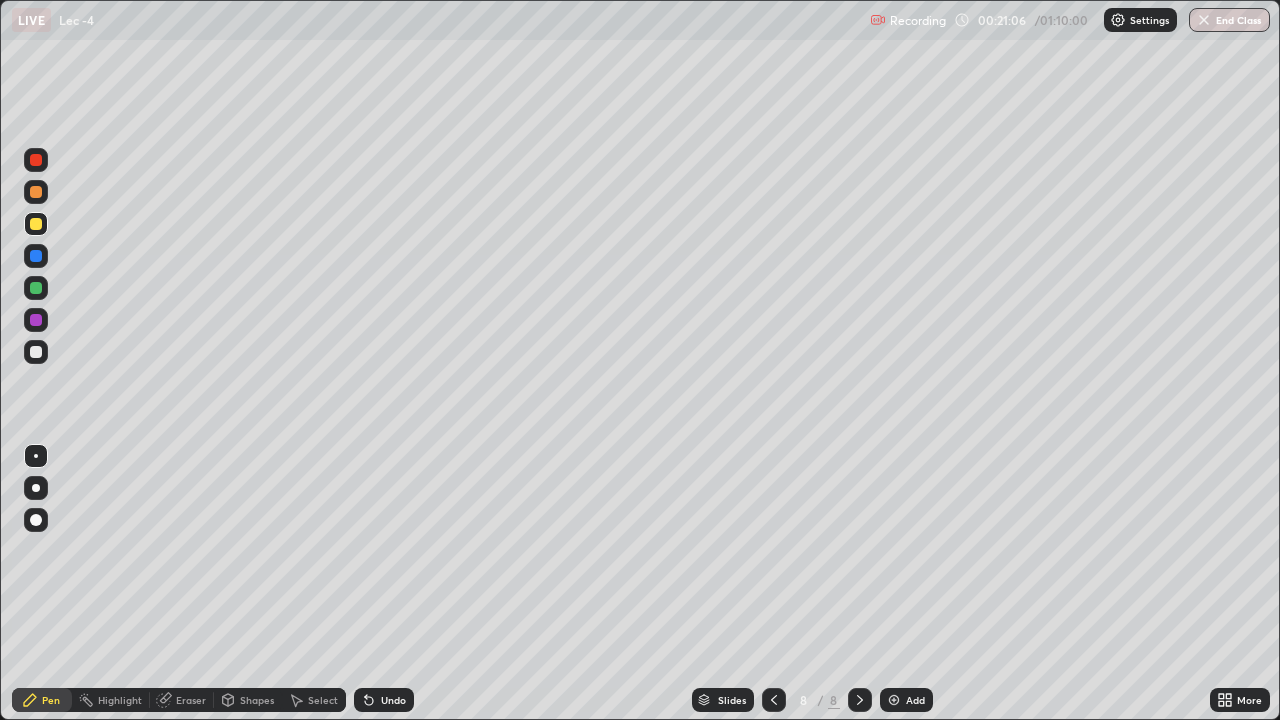 click at bounding box center [36, 288] 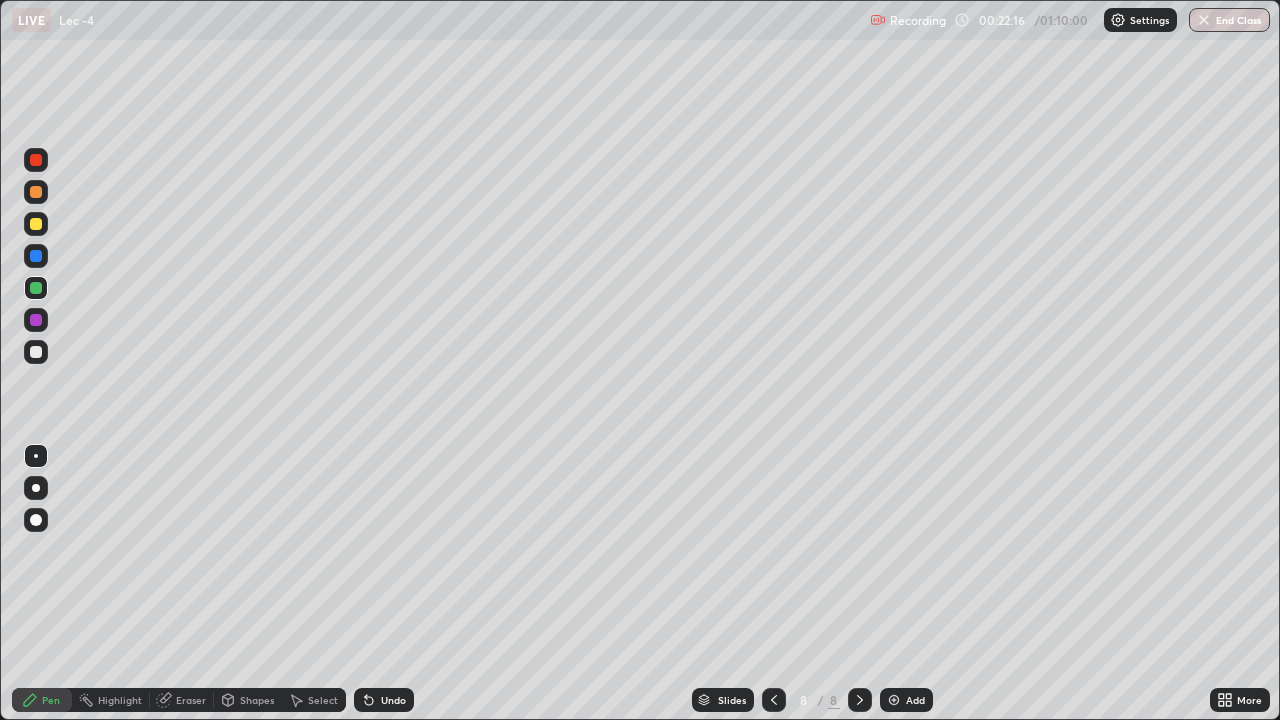 click at bounding box center (36, 256) 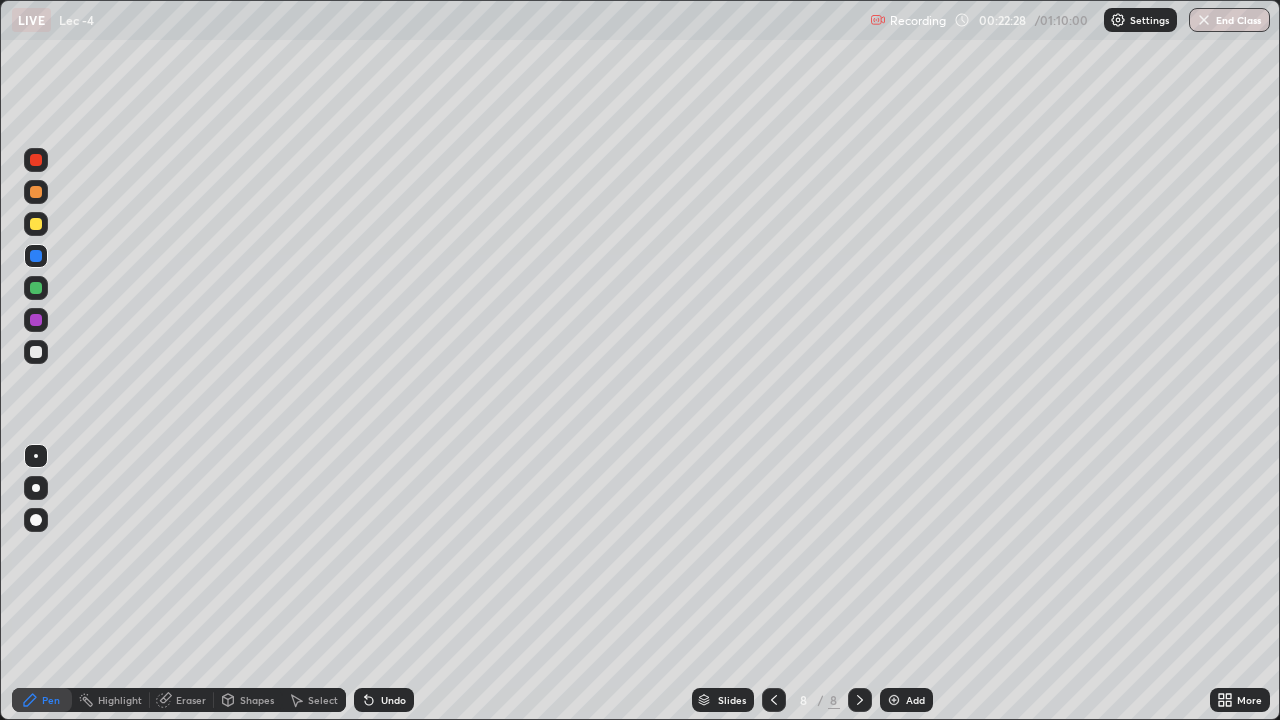 click at bounding box center (36, 352) 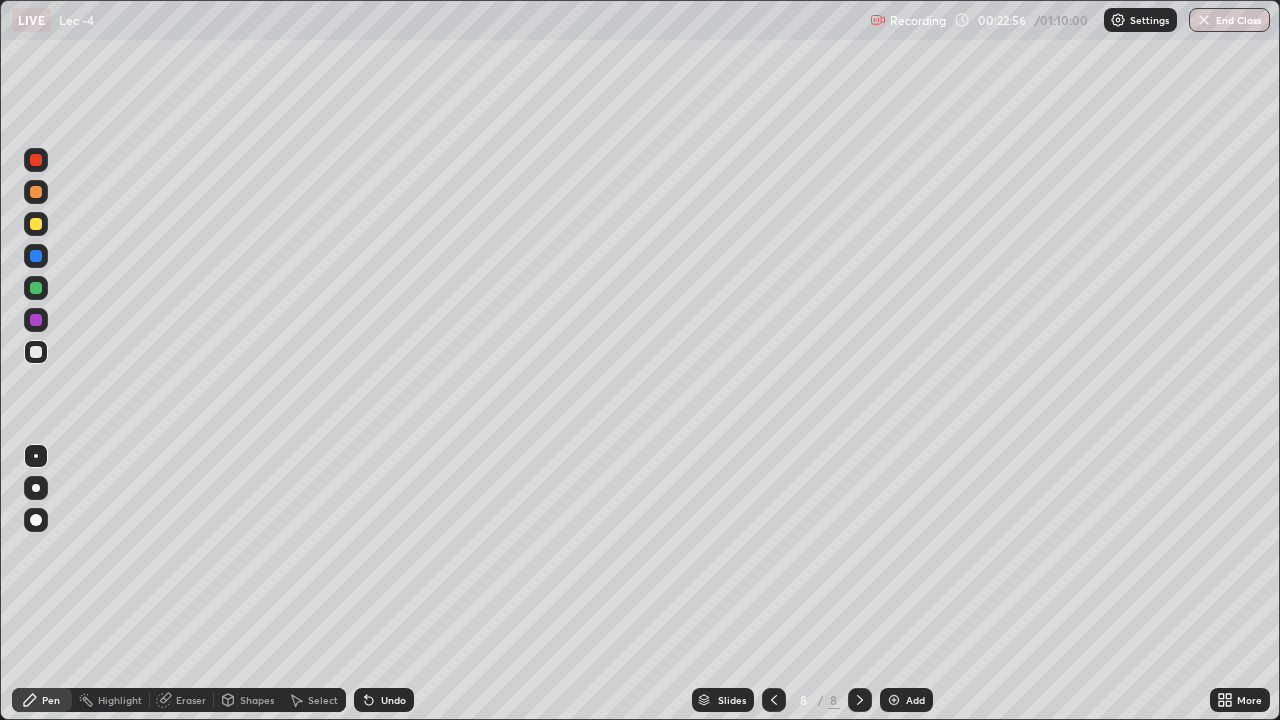 click on "Eraser" at bounding box center (182, 700) 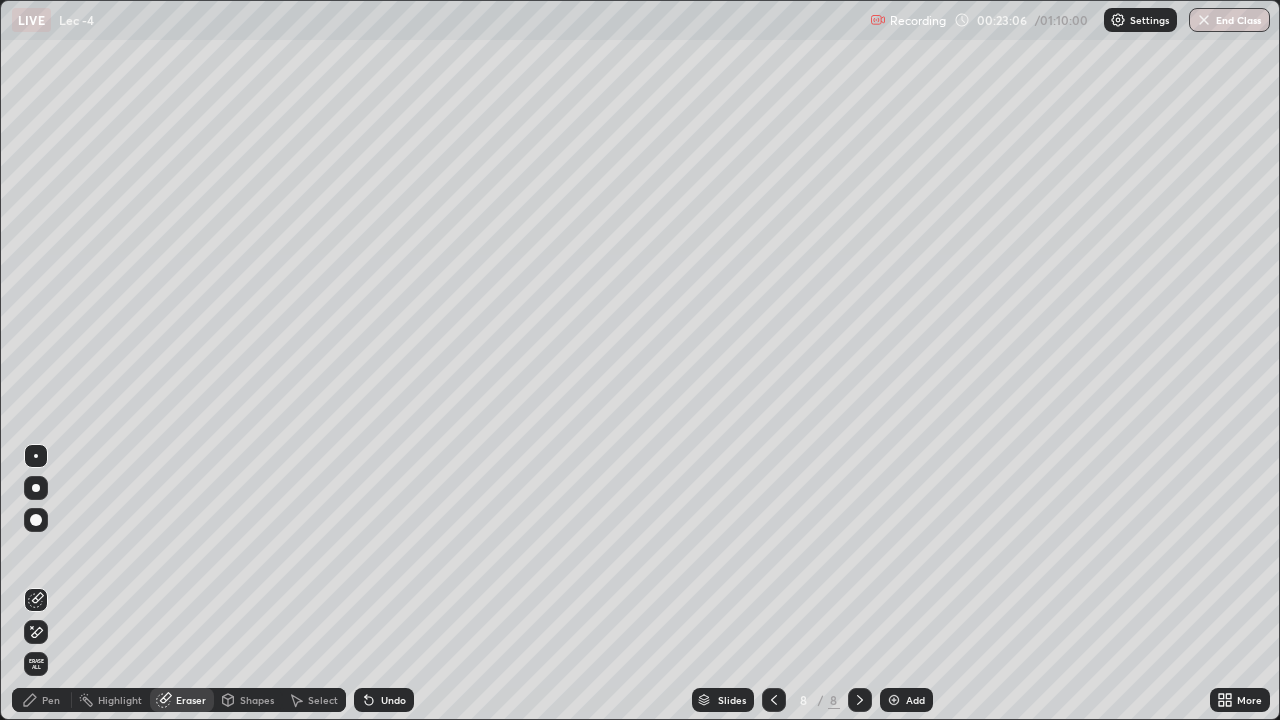 click on "Pen" at bounding box center (51, 700) 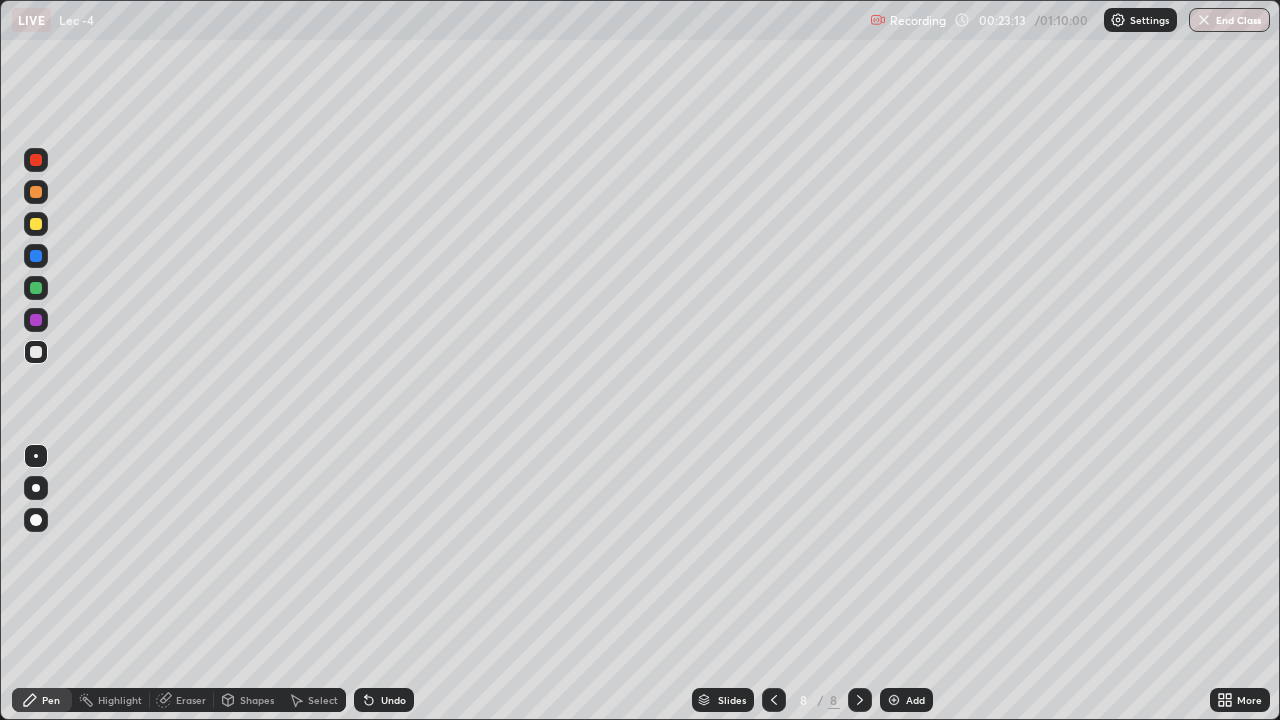 click 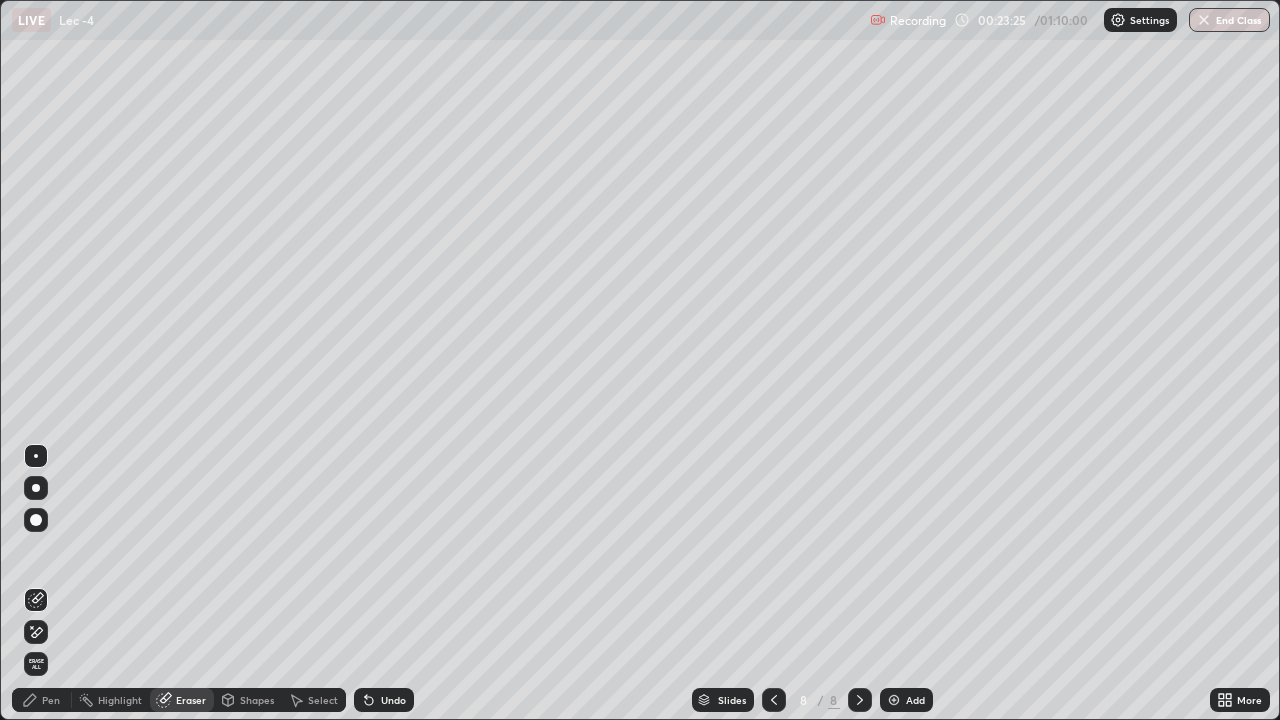 click on "Pen" at bounding box center [42, 700] 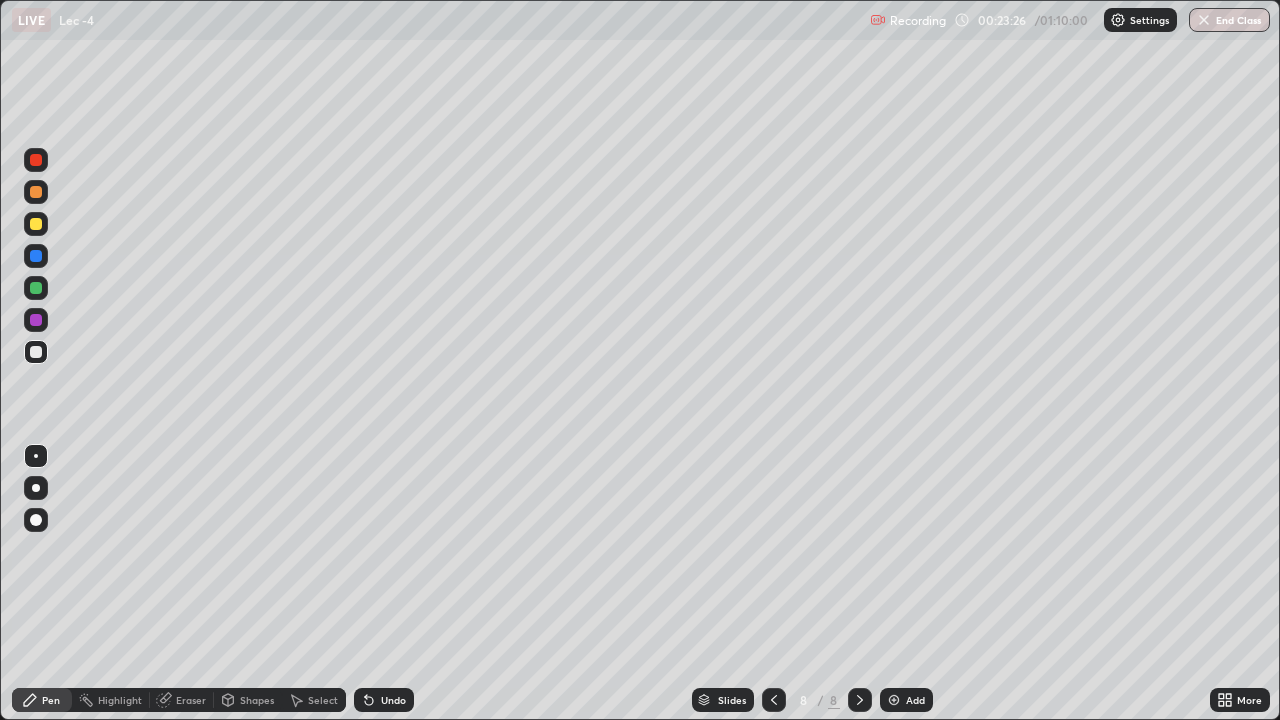 click at bounding box center (36, 320) 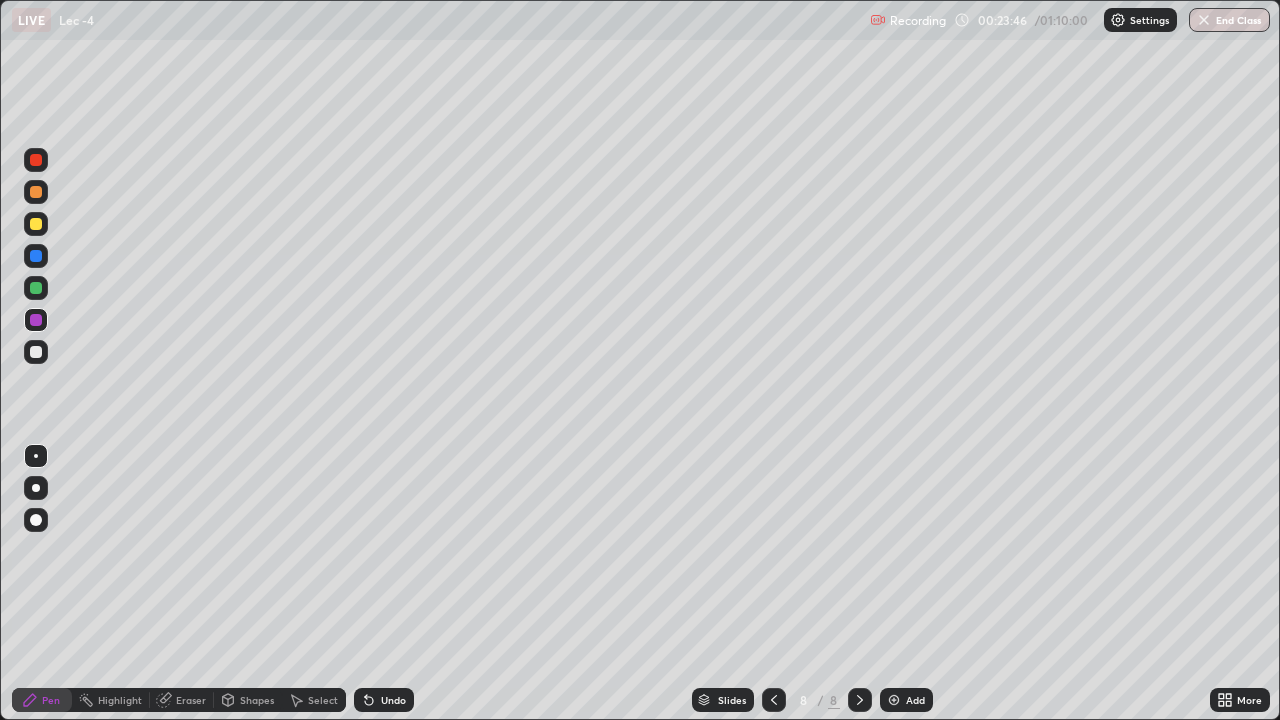 click on "Eraser" at bounding box center [191, 700] 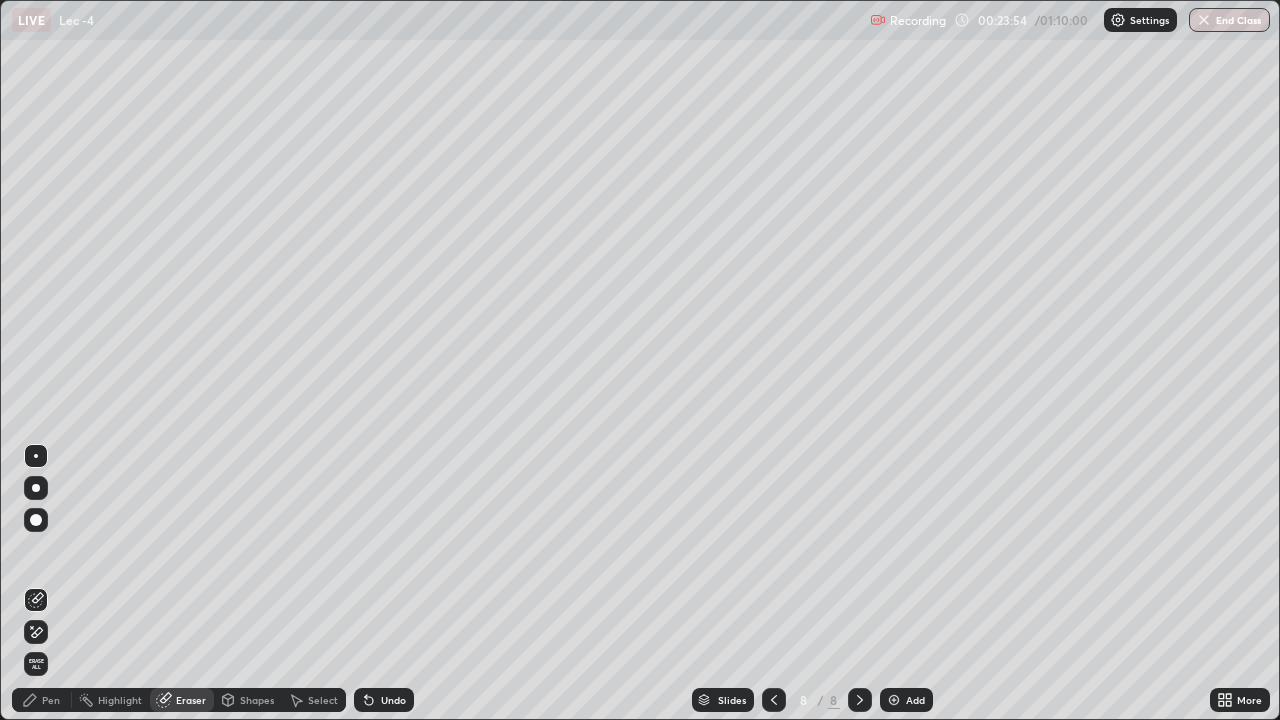 click on "Pen" at bounding box center (42, 700) 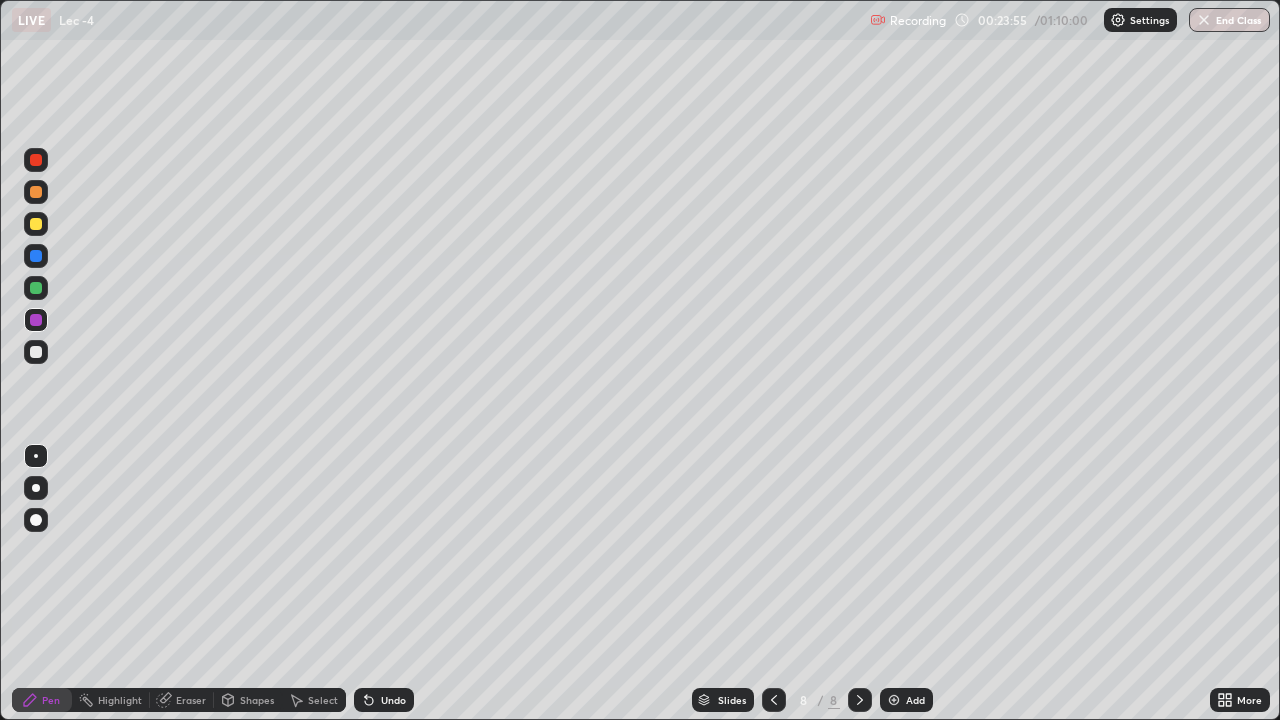 click at bounding box center (36, 256) 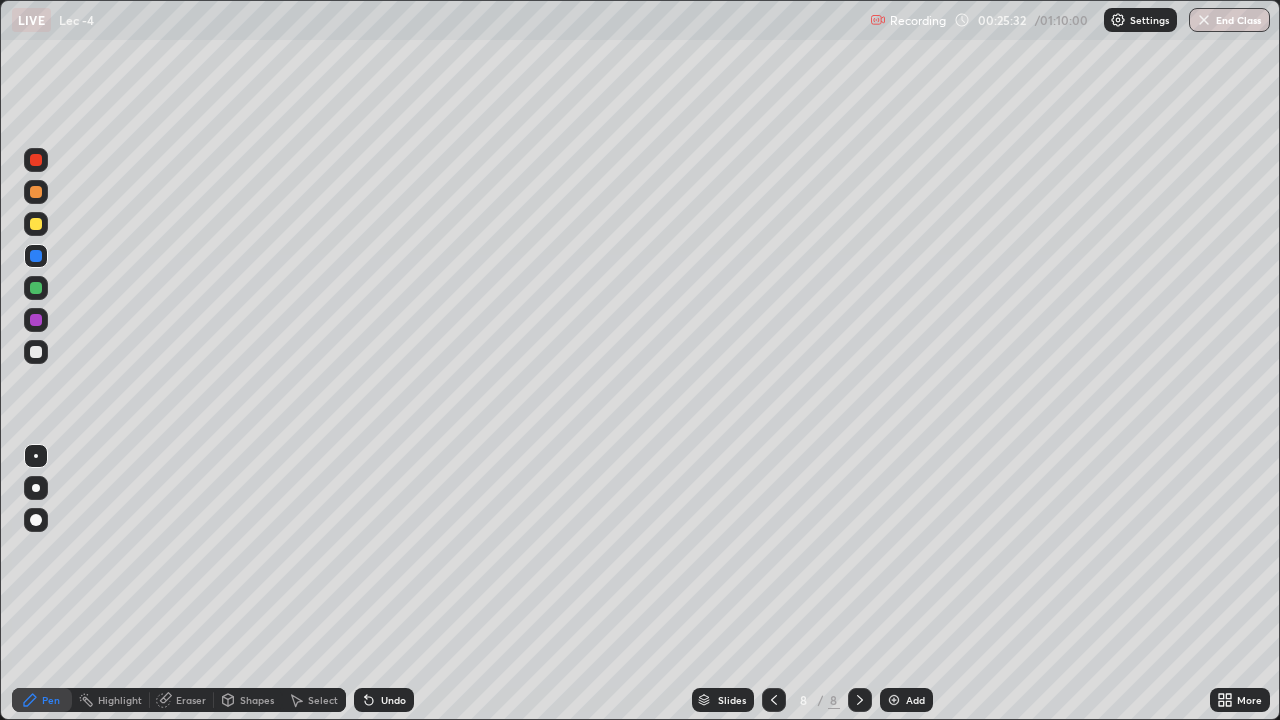 click at bounding box center [36, 288] 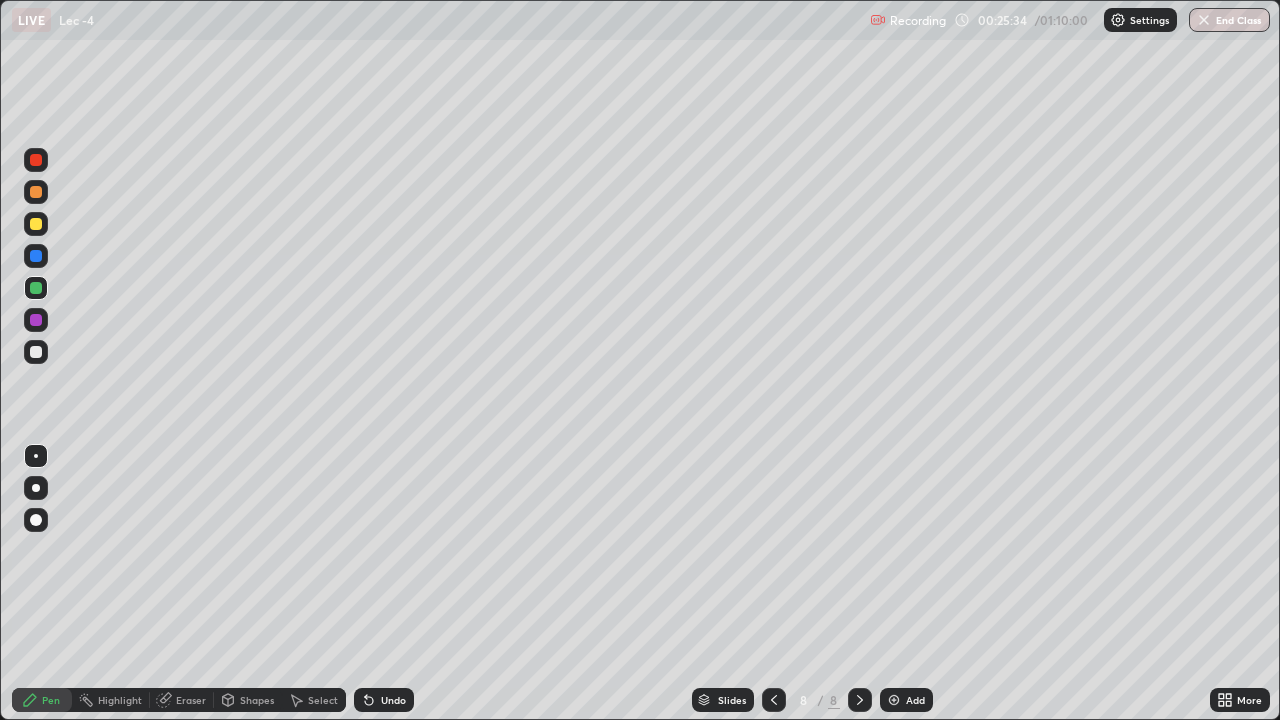 click on "Add" at bounding box center [906, 700] 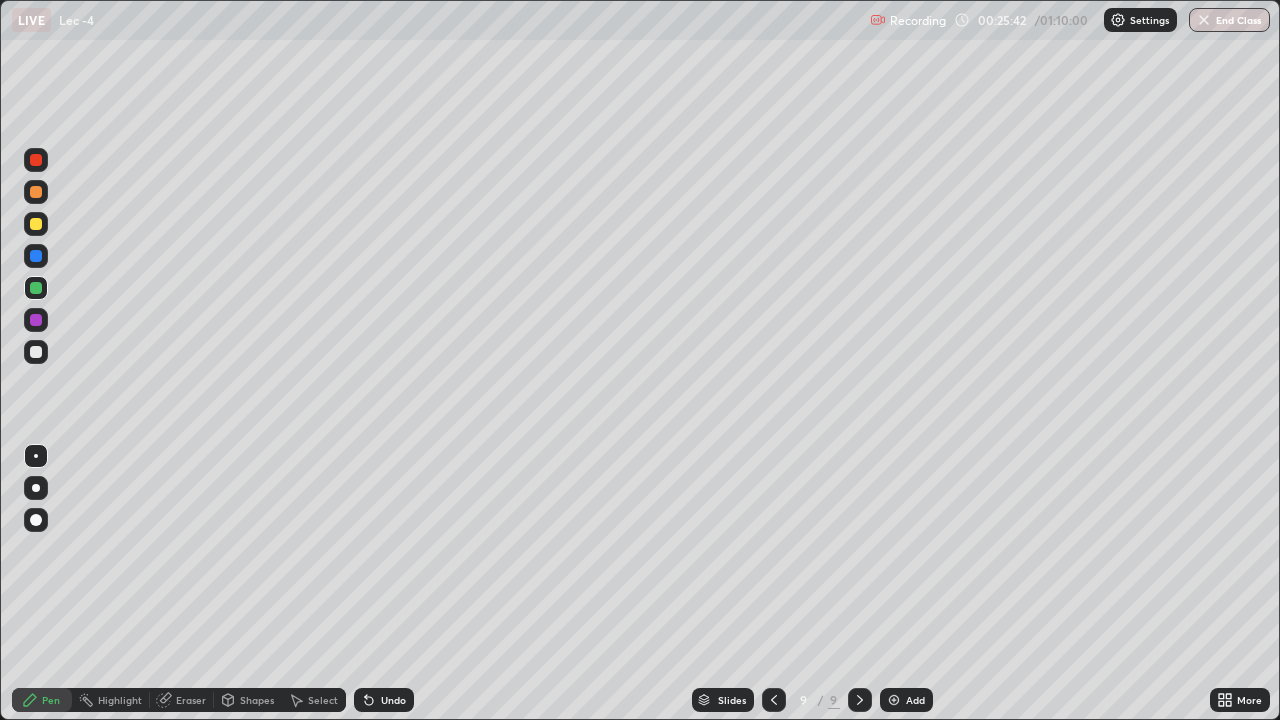 click at bounding box center [36, 320] 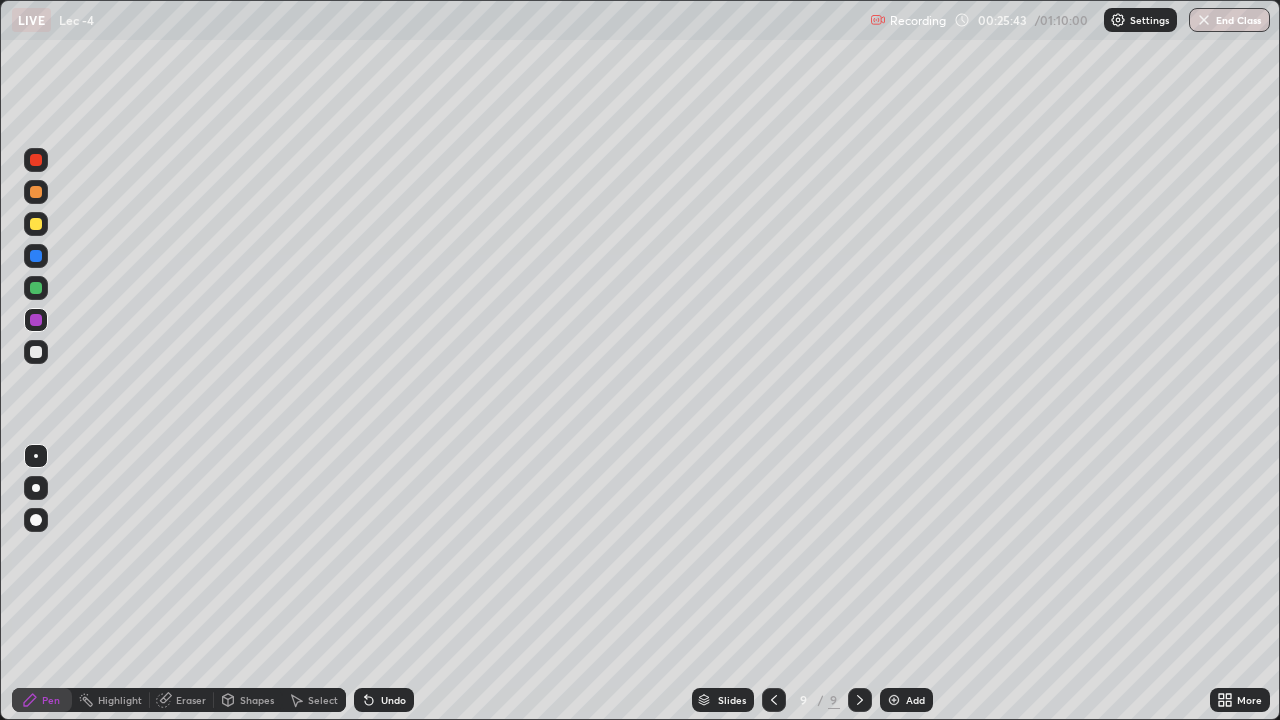 click at bounding box center (36, 256) 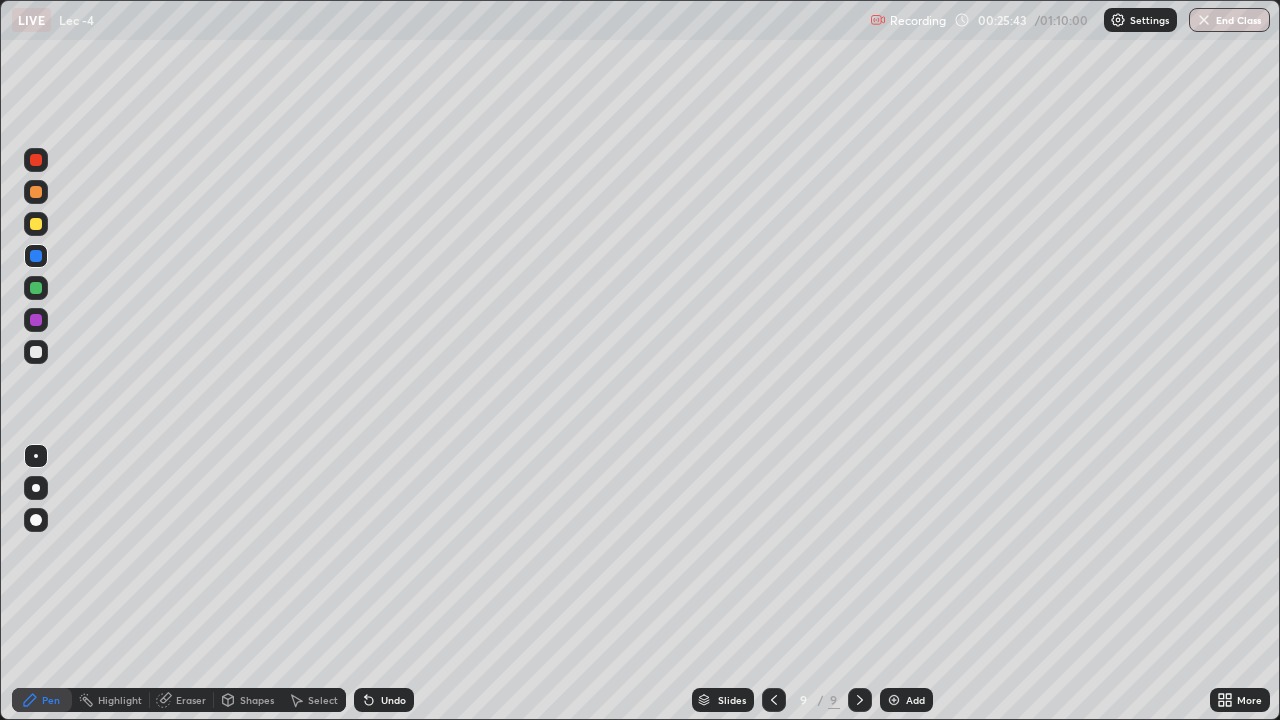 click at bounding box center (36, 224) 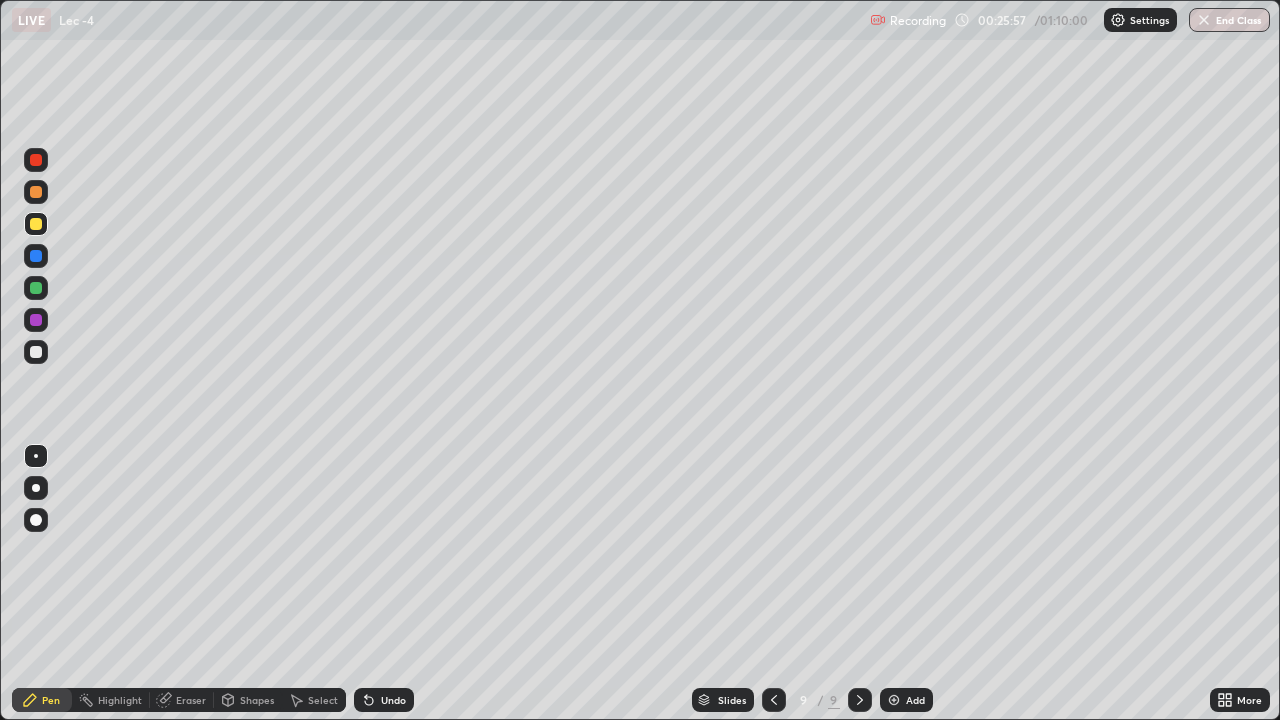 click at bounding box center [36, 352] 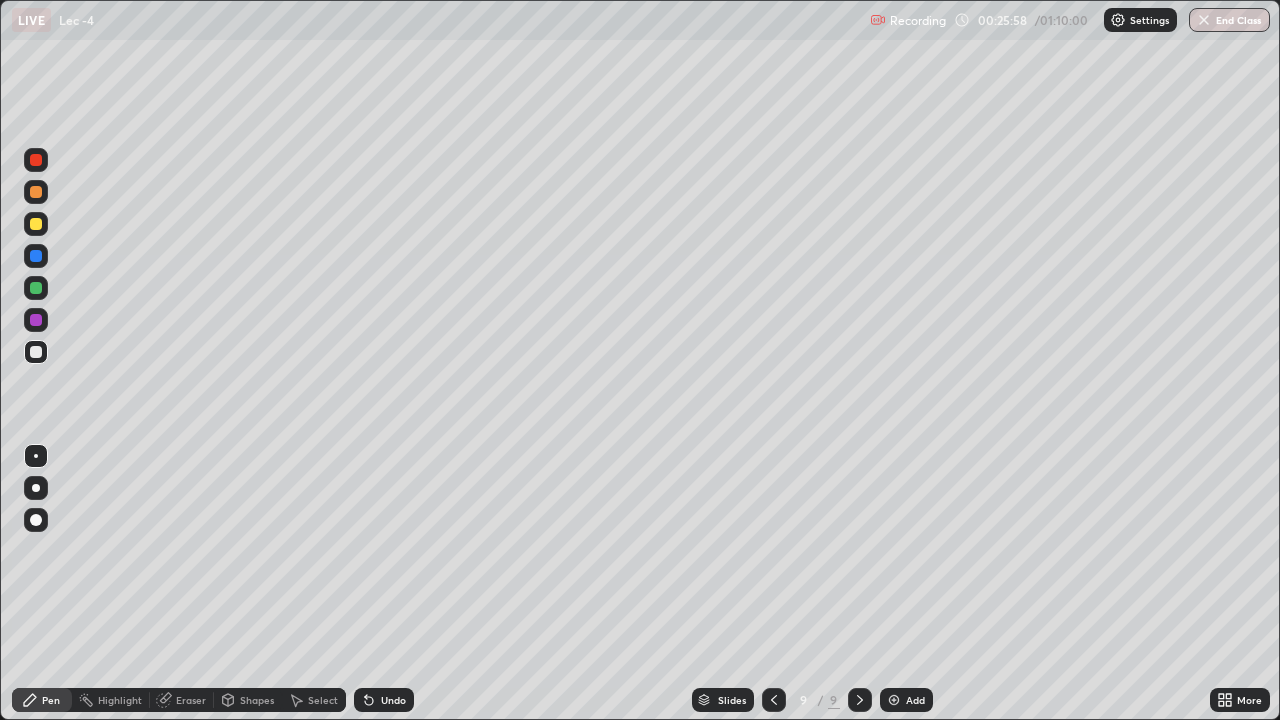click at bounding box center (36, 320) 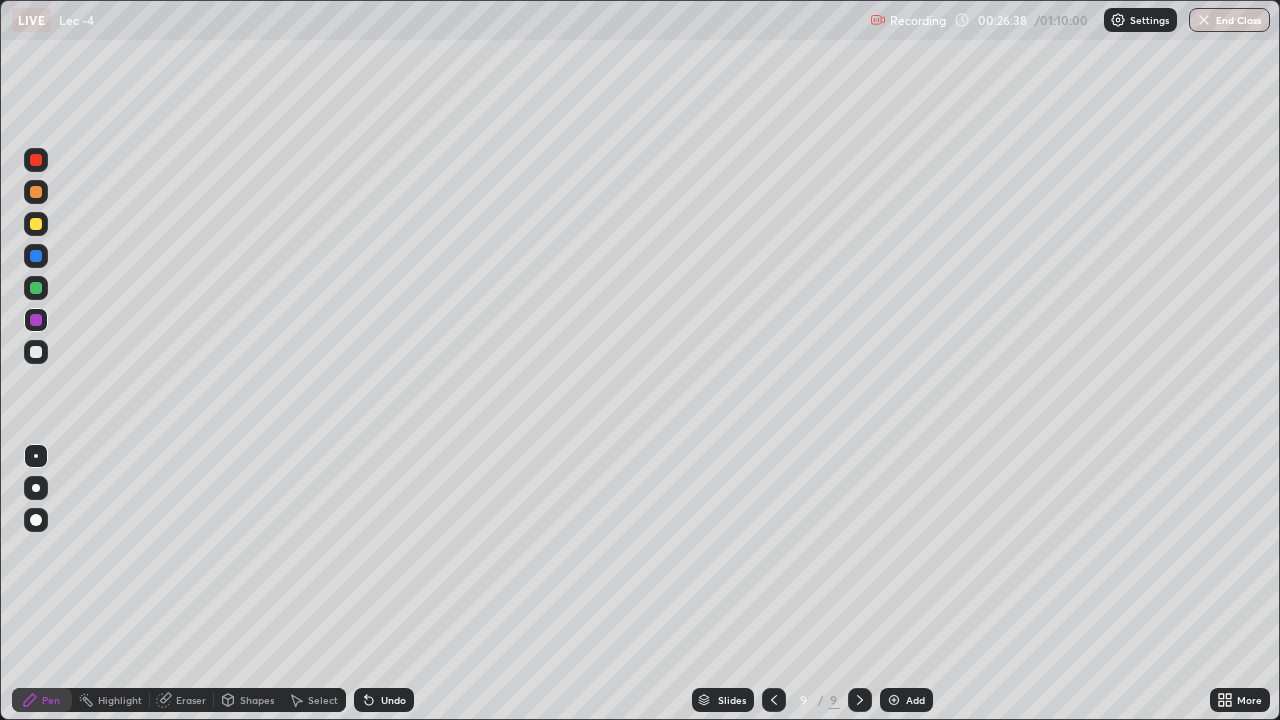 click at bounding box center (36, 352) 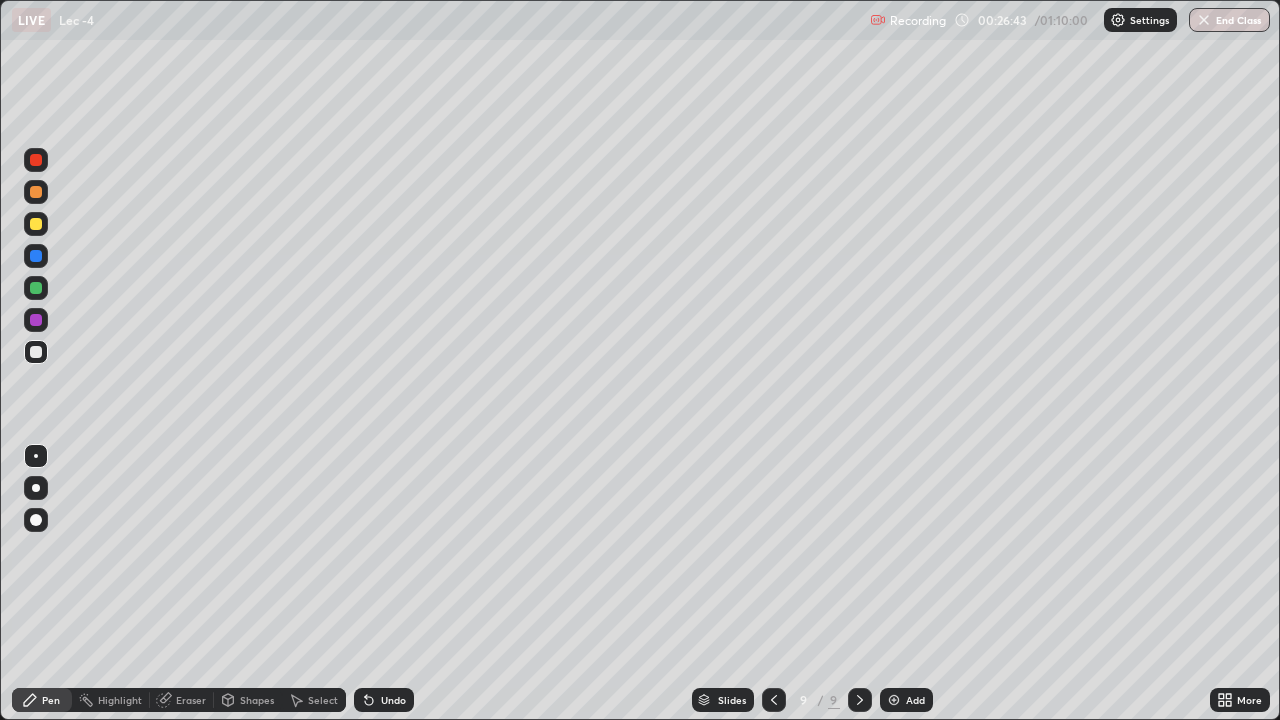 click on "Eraser" at bounding box center (191, 700) 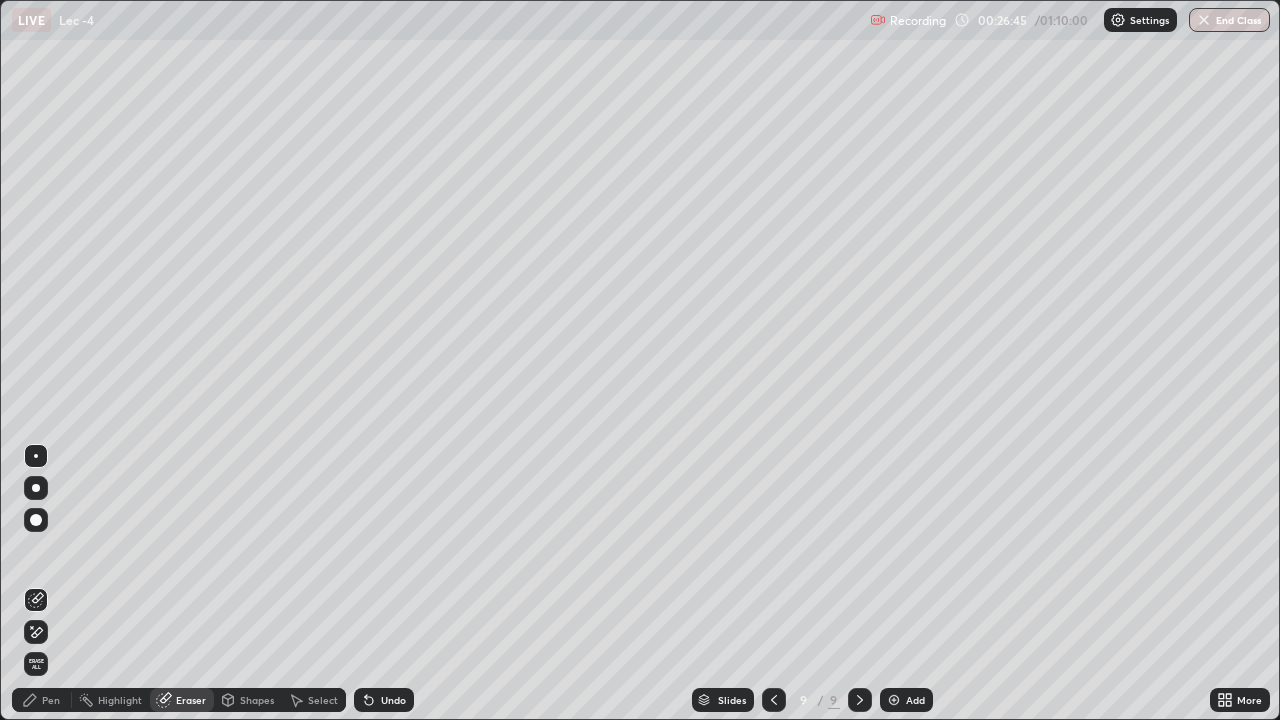 click on "Pen" at bounding box center [42, 700] 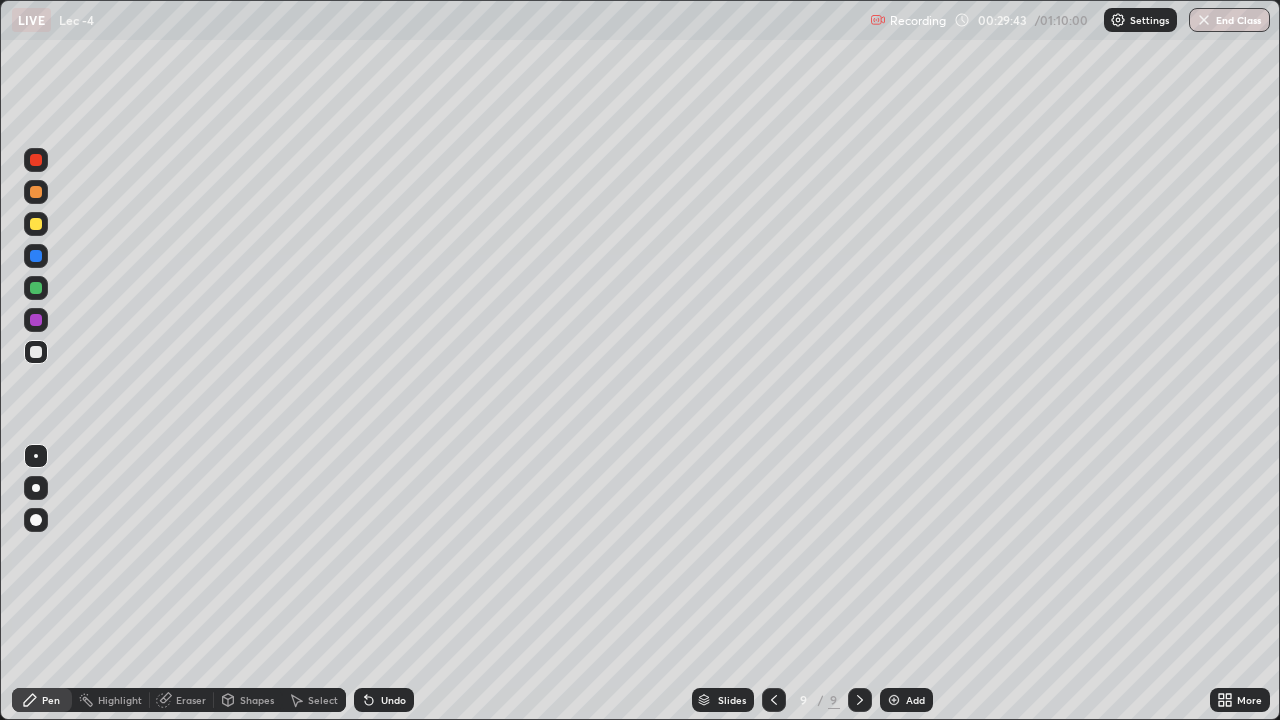 click at bounding box center [894, 700] 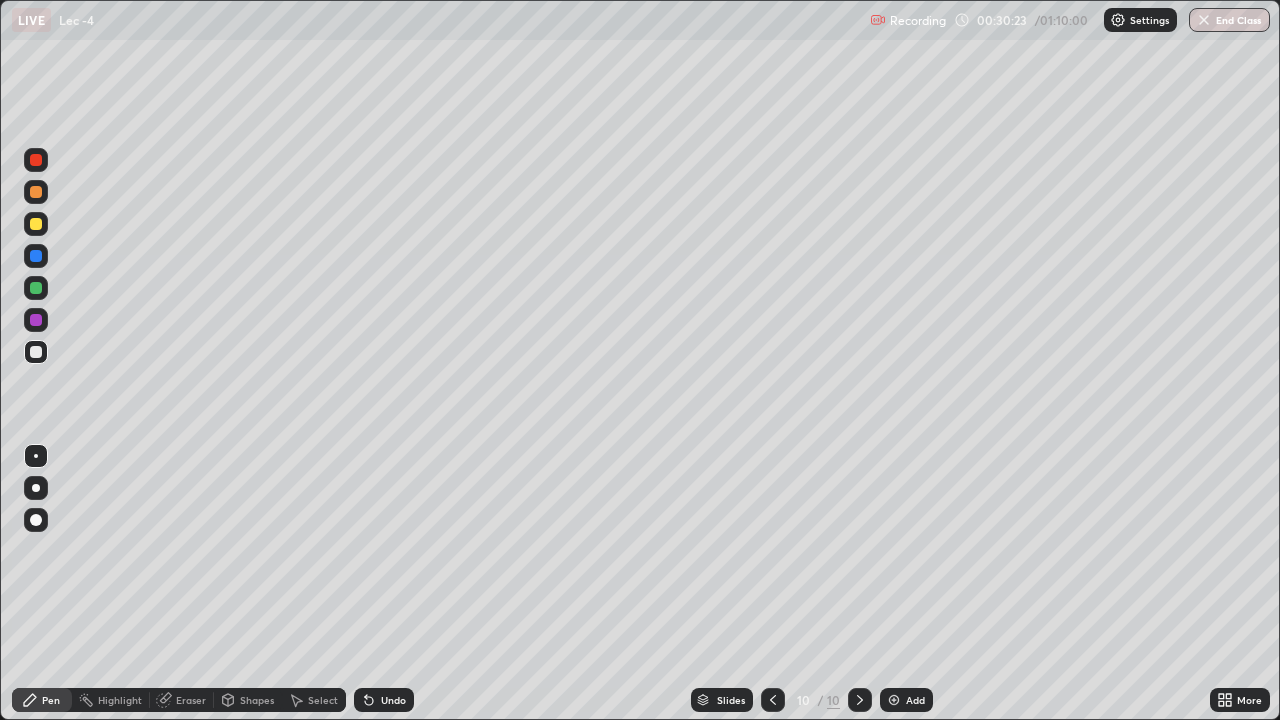 click at bounding box center [773, 700] 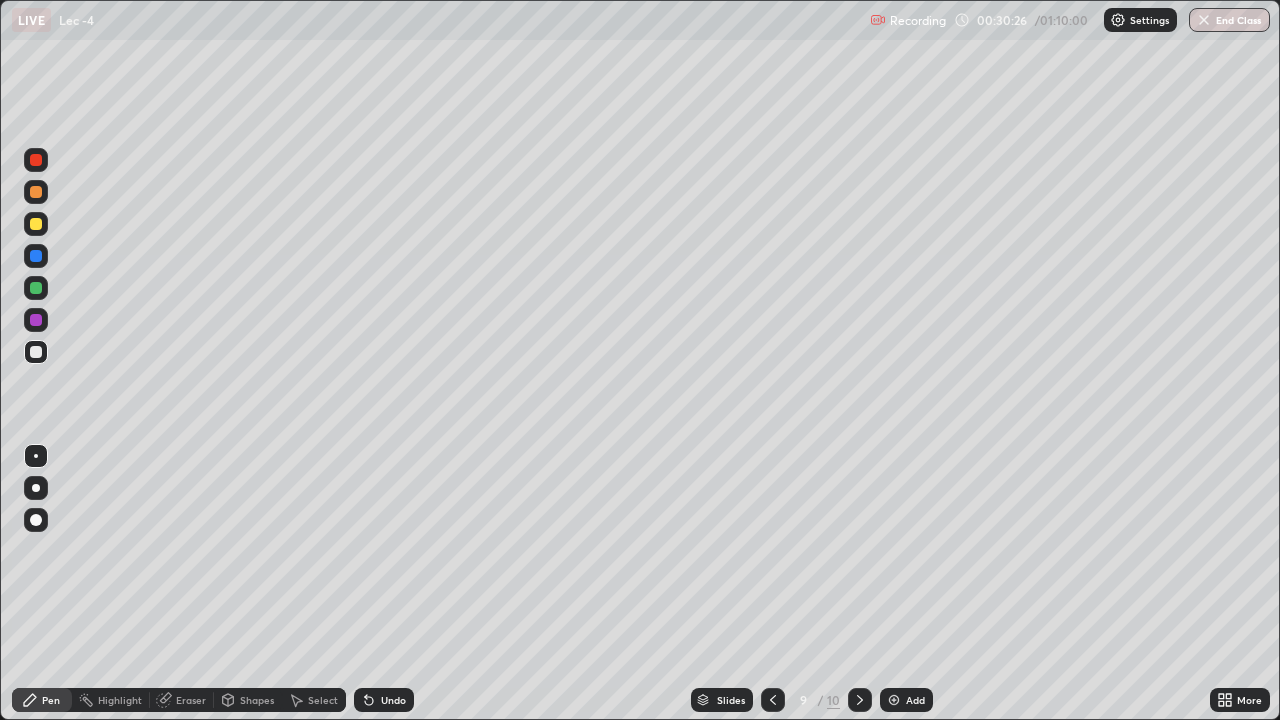 click at bounding box center [36, 320] 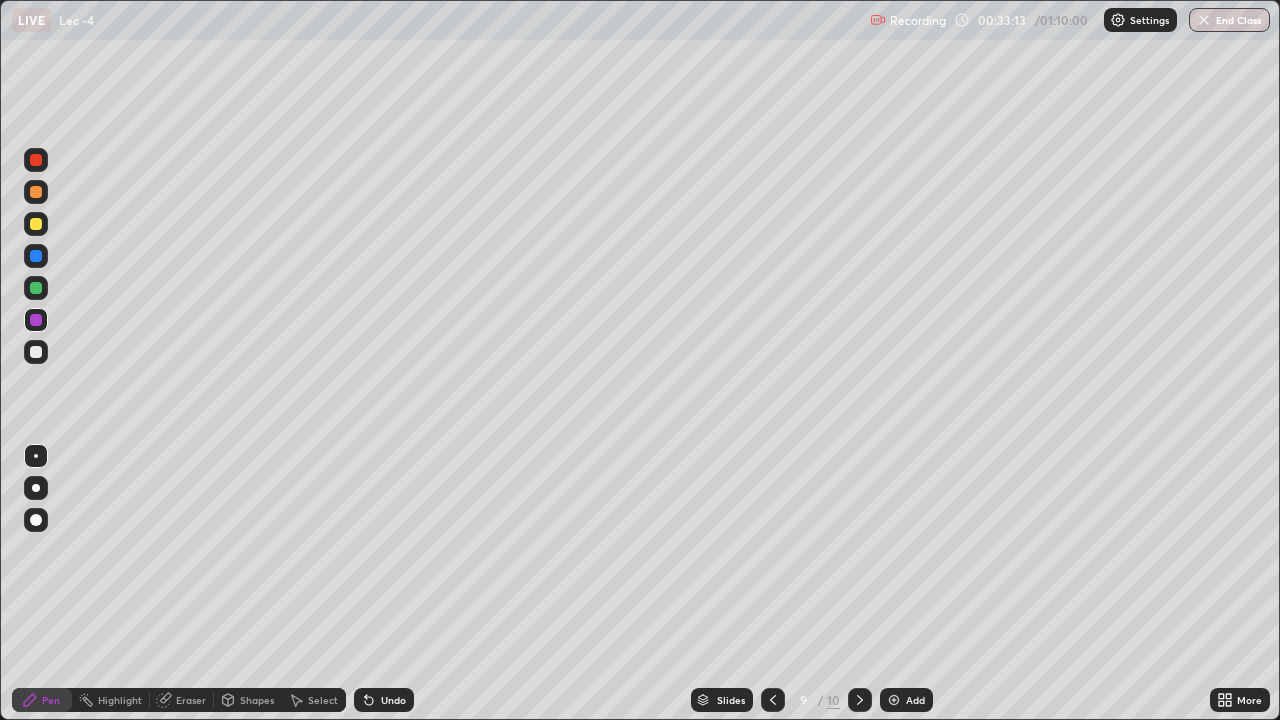 click at bounding box center [894, 700] 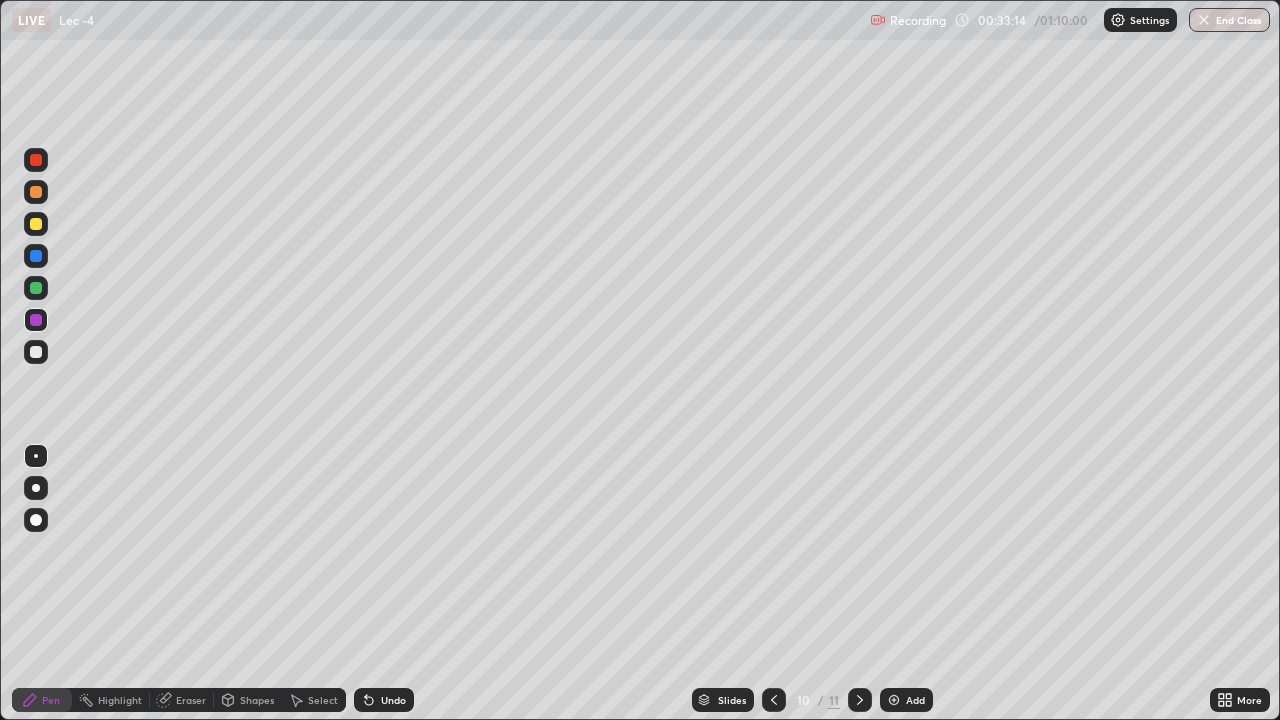 click at bounding box center (36, 352) 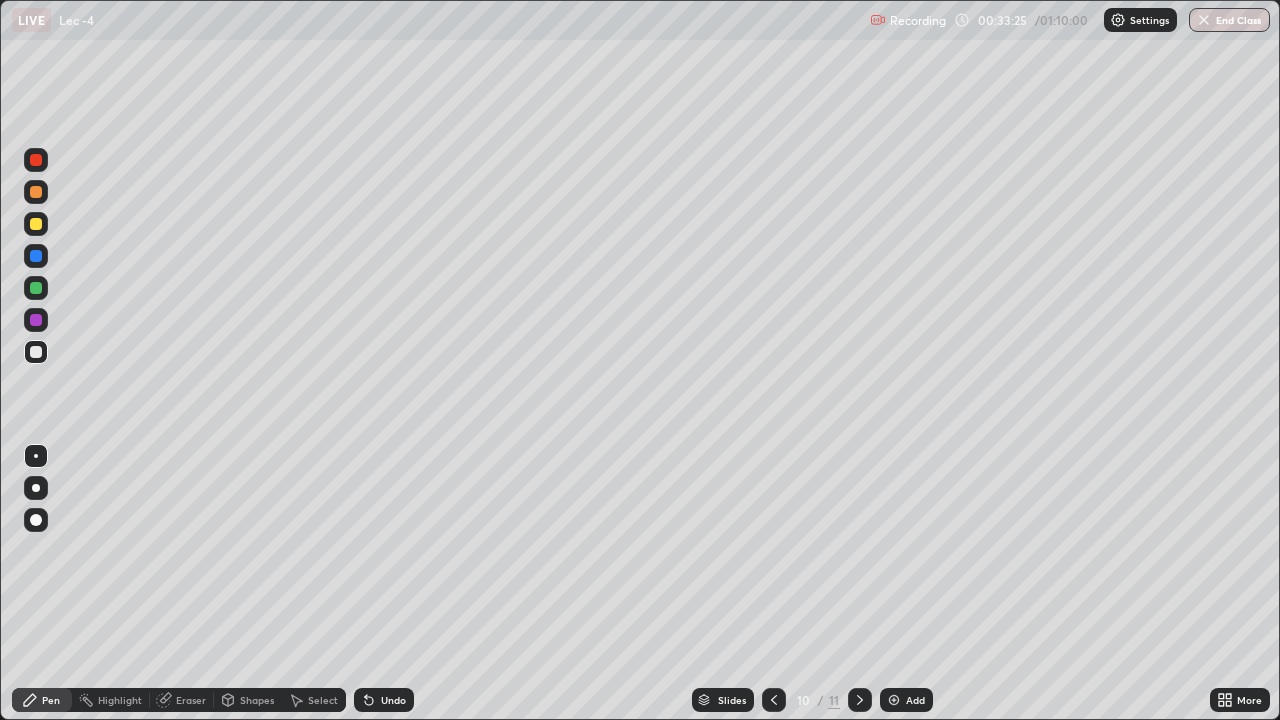 click on "Undo" at bounding box center (393, 700) 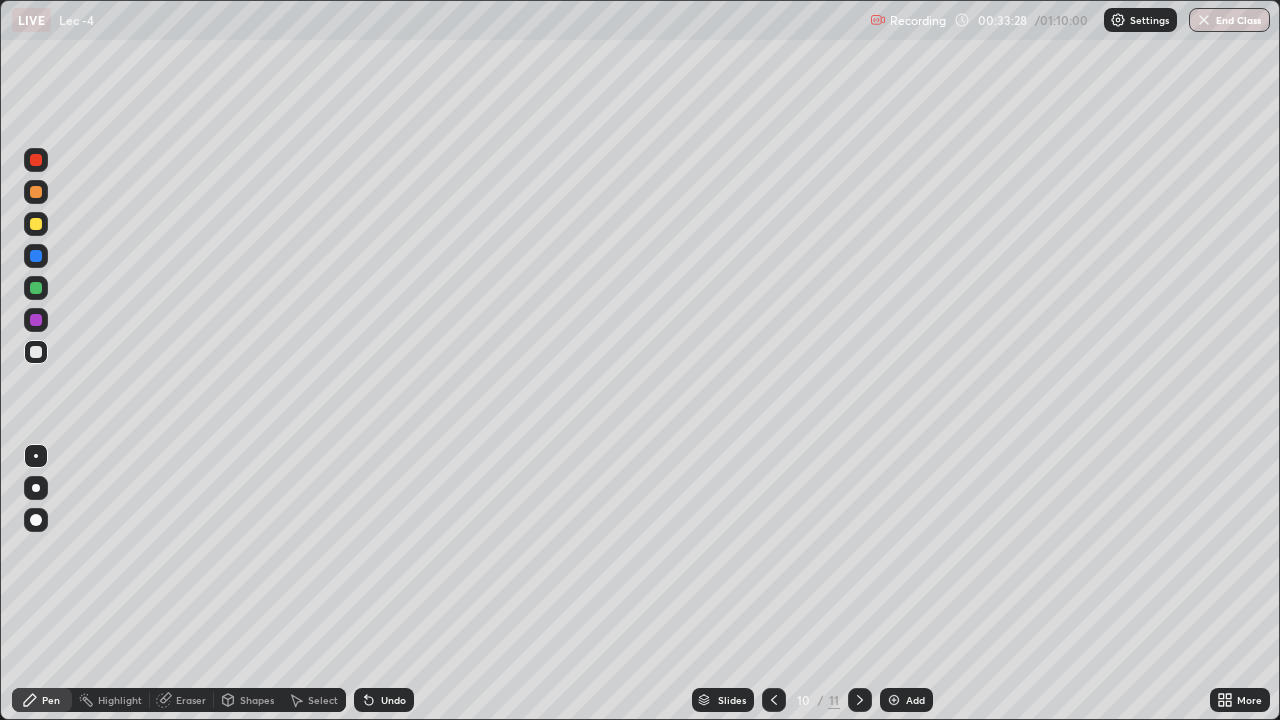 click at bounding box center (36, 320) 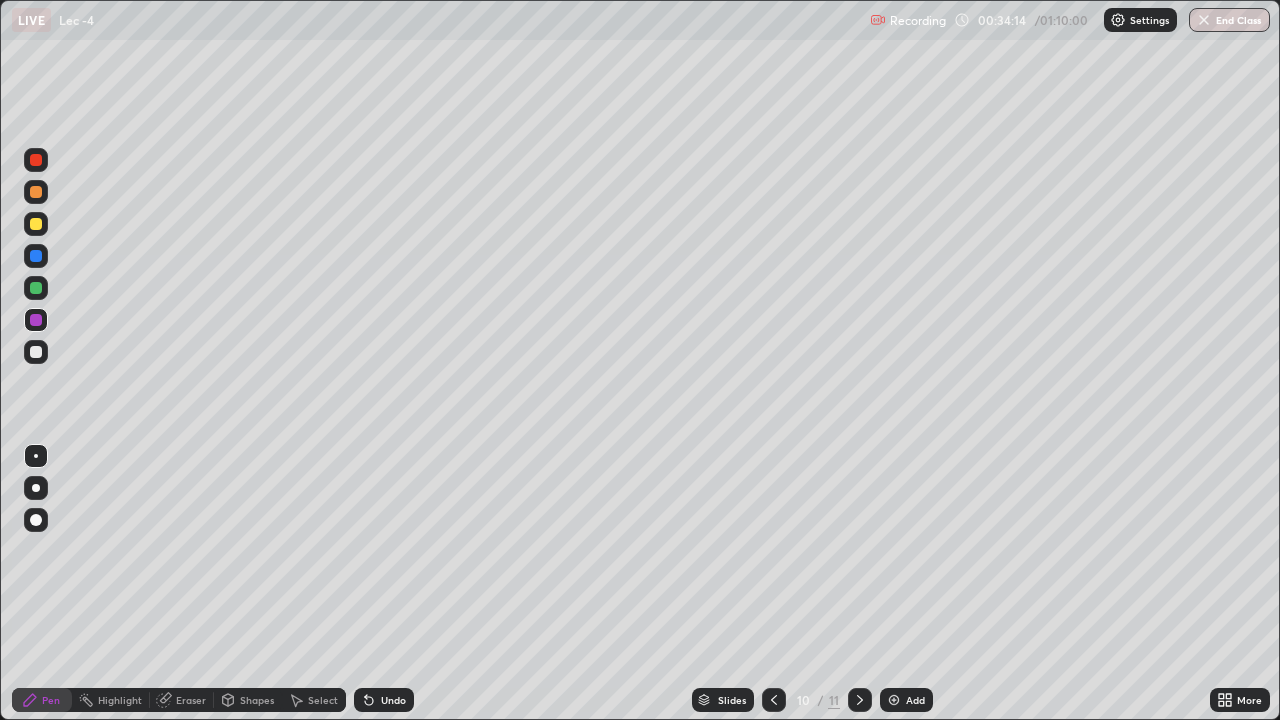 click at bounding box center (36, 352) 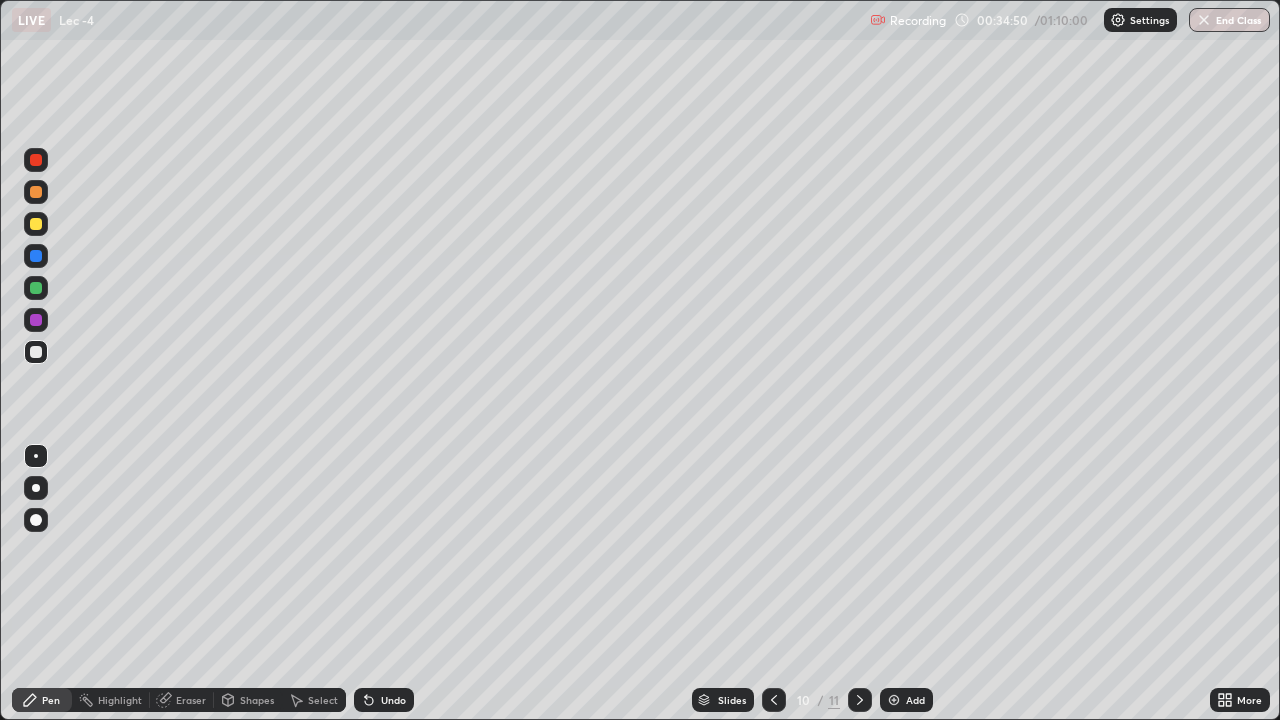 click at bounding box center [36, 288] 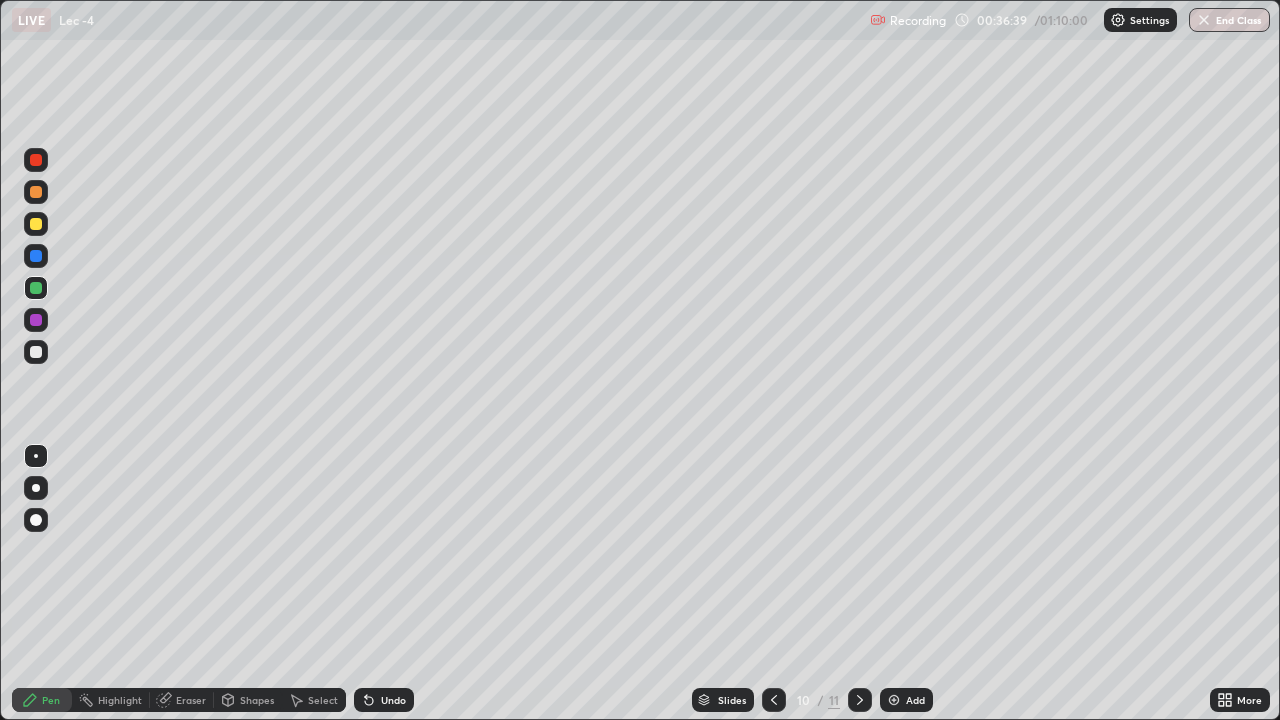 click at bounding box center (36, 224) 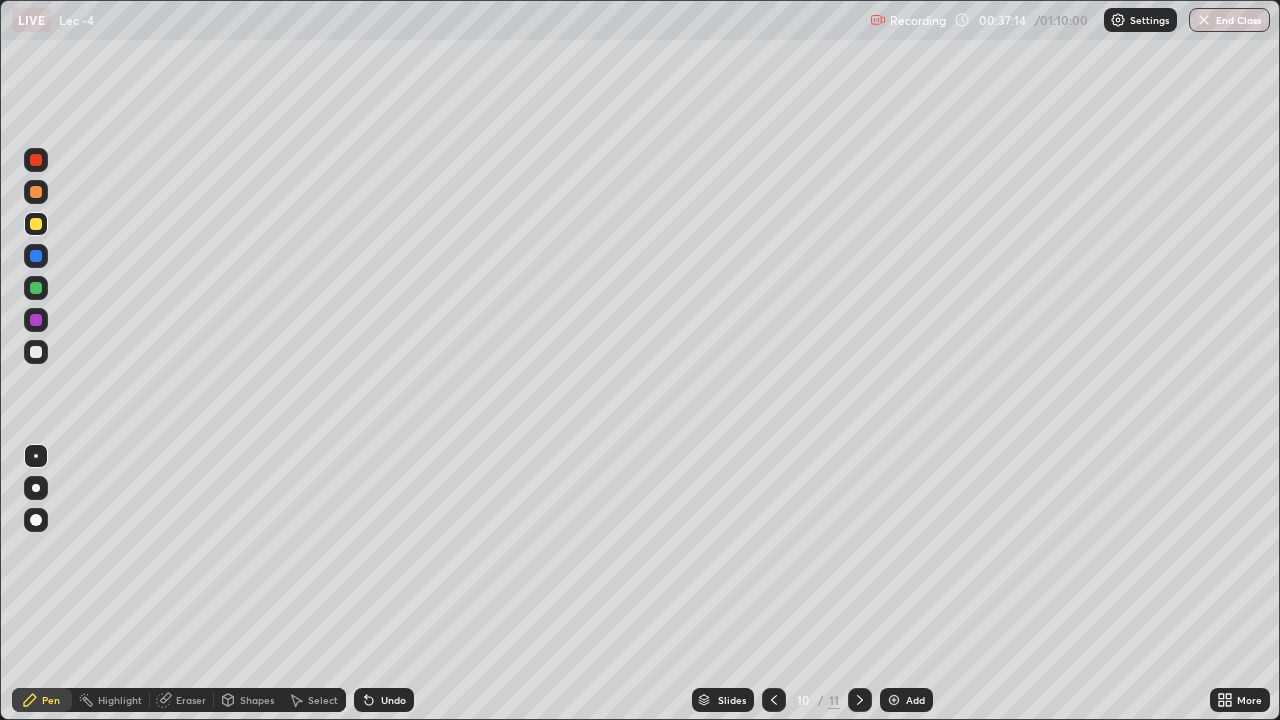 click on "Eraser" at bounding box center [191, 700] 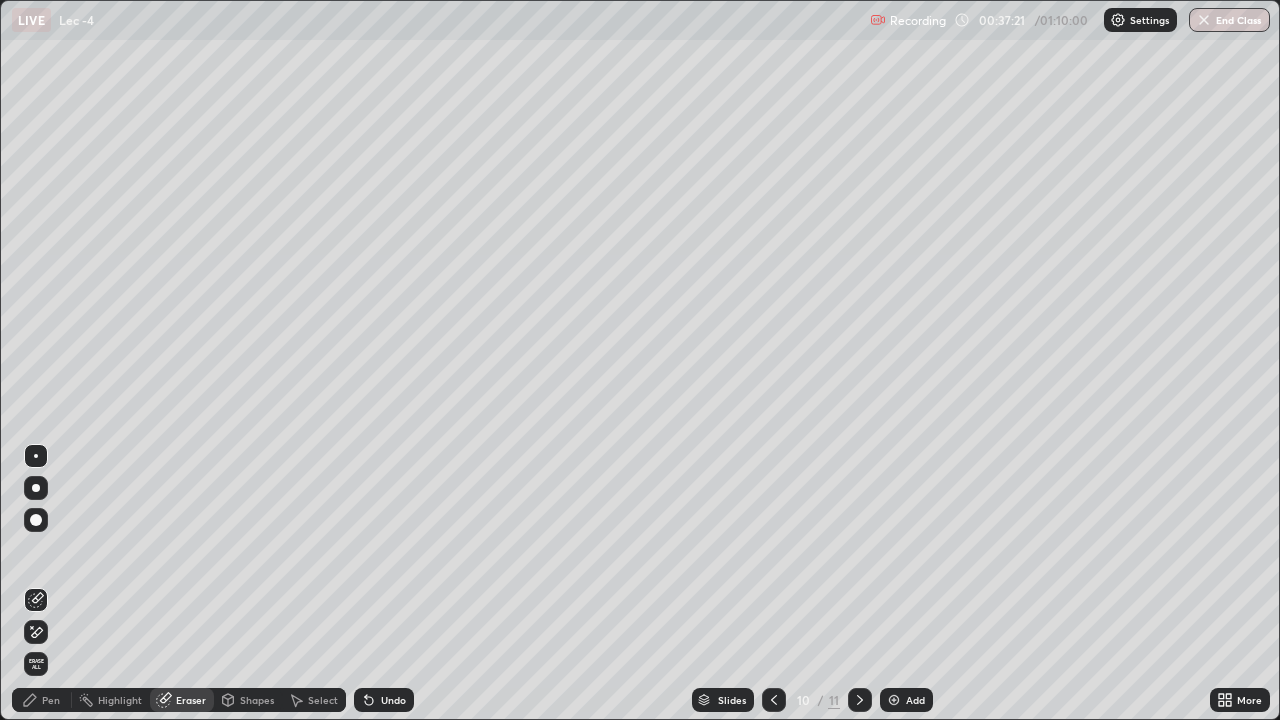 click 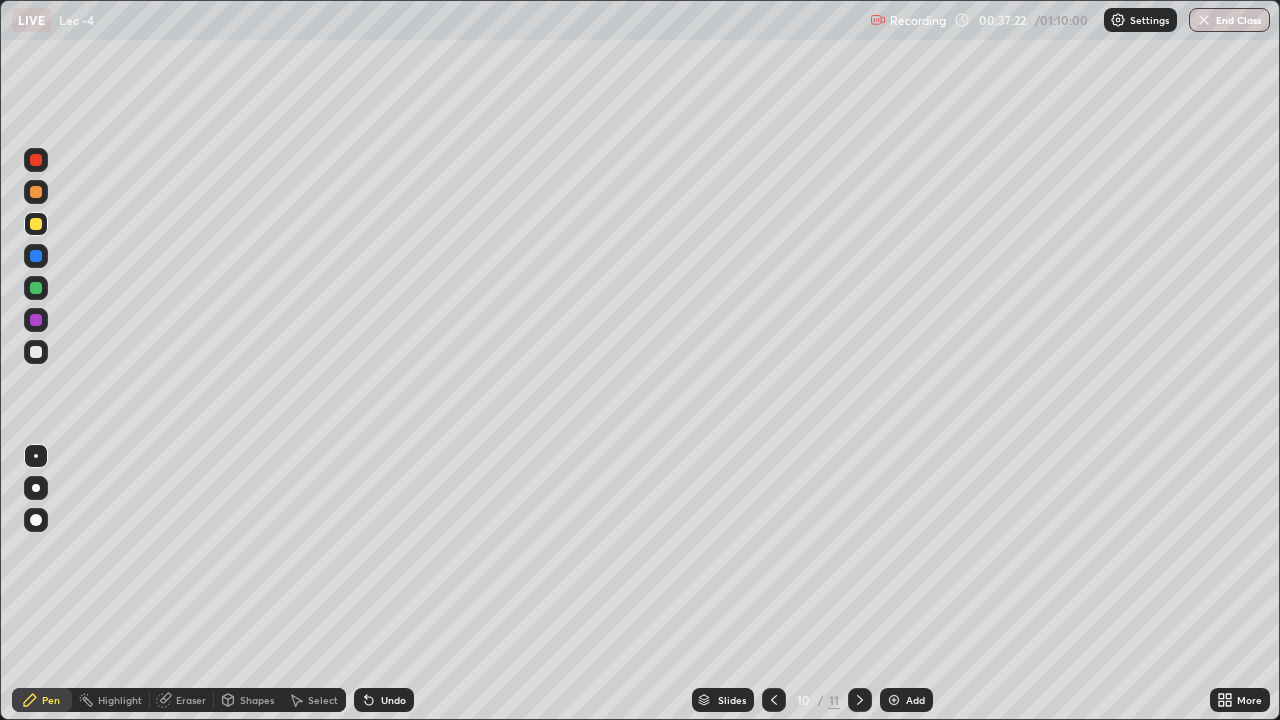 click at bounding box center (36, 256) 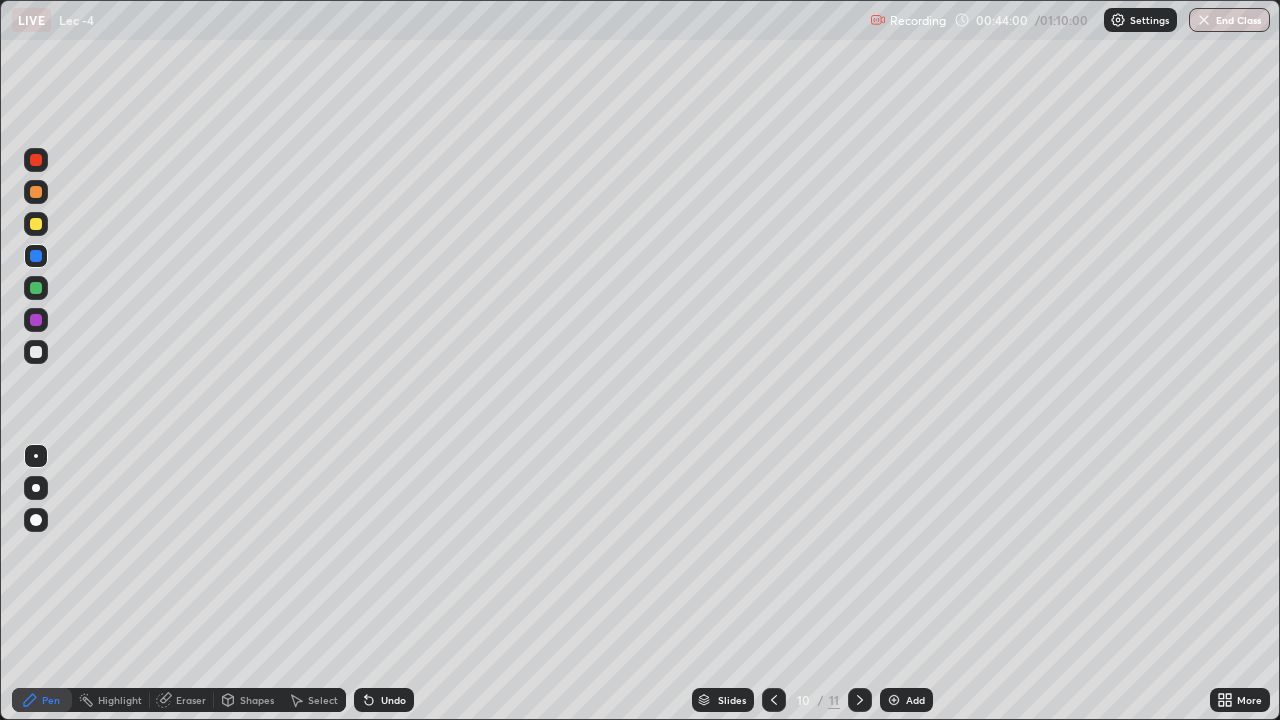 click on "Add" at bounding box center (906, 700) 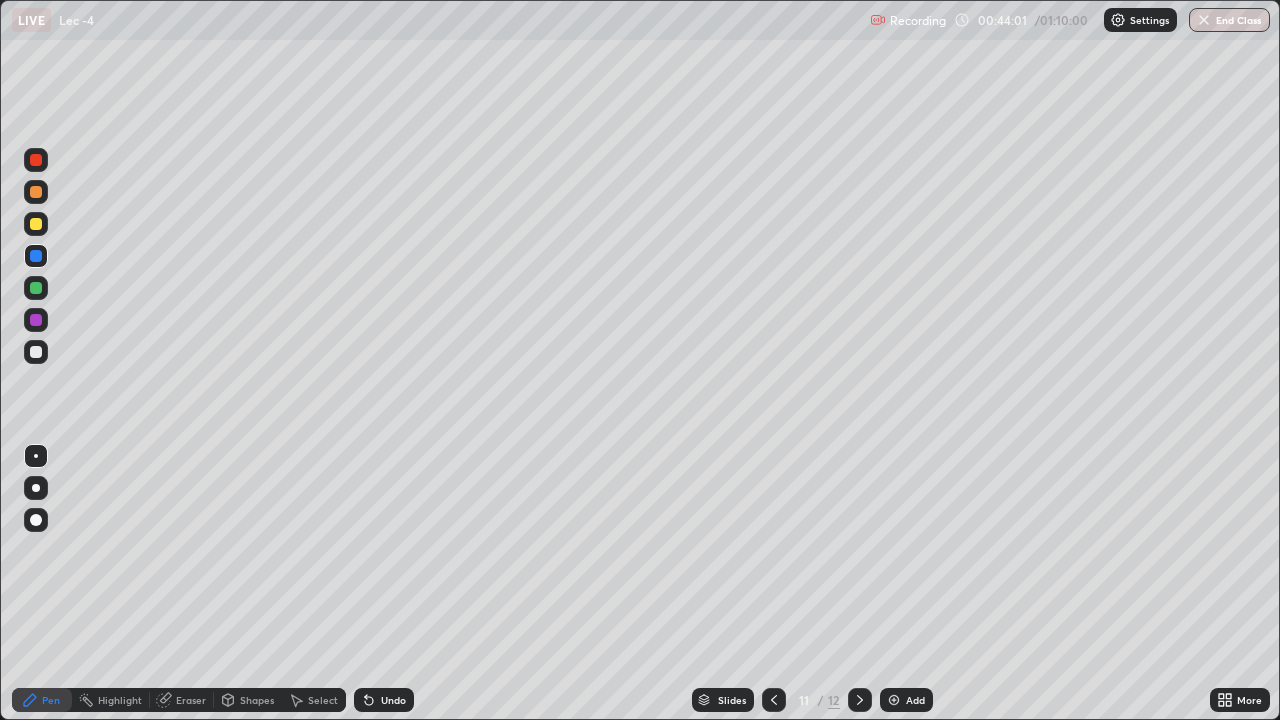 click at bounding box center (36, 224) 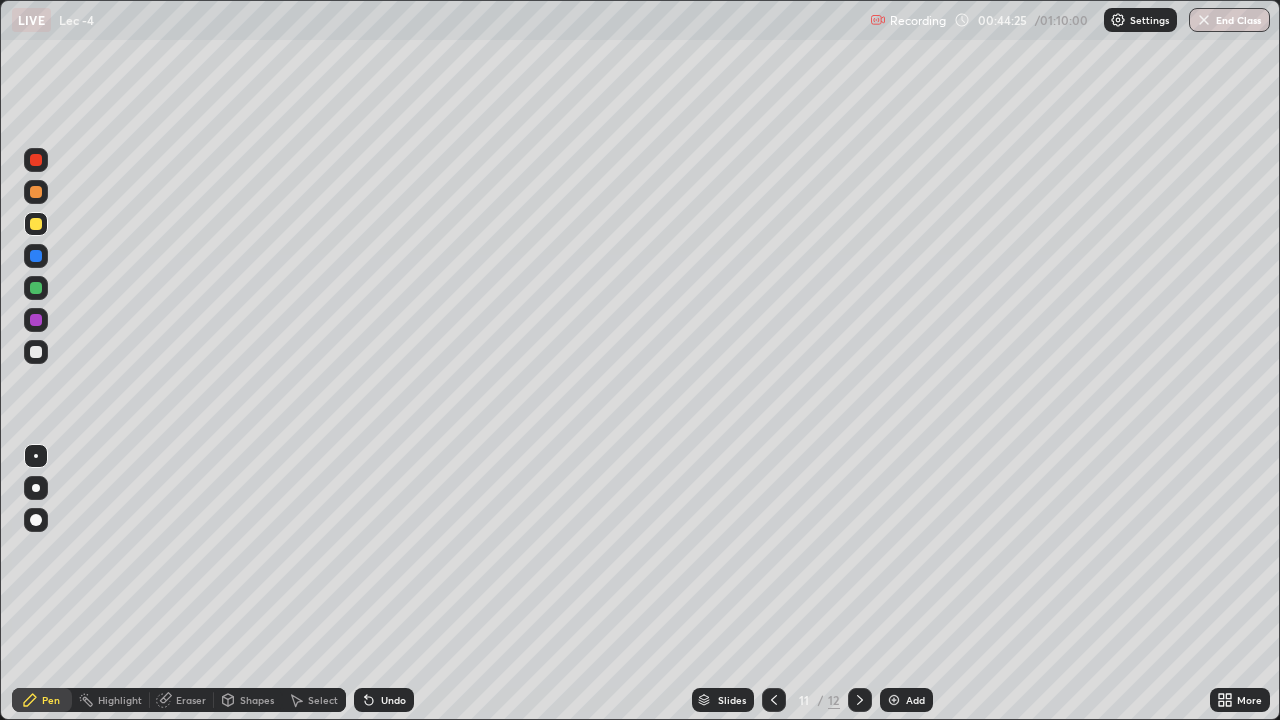 click at bounding box center (36, 320) 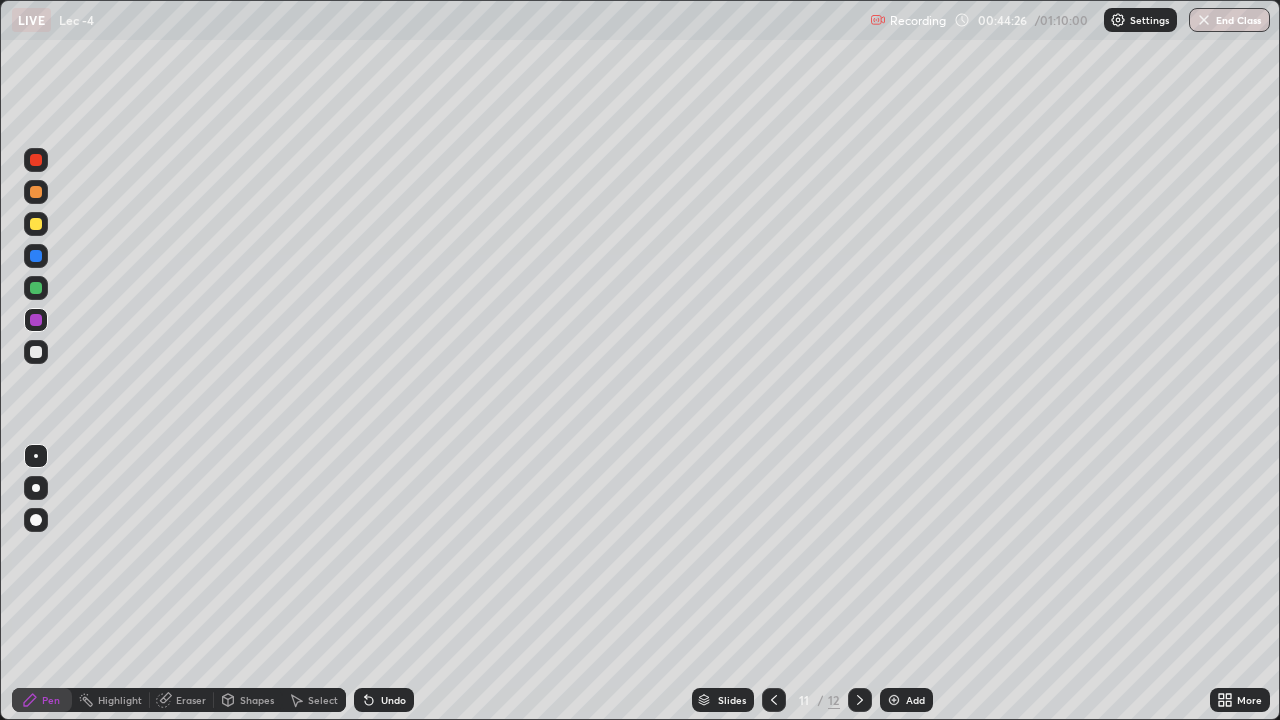 click at bounding box center (36, 352) 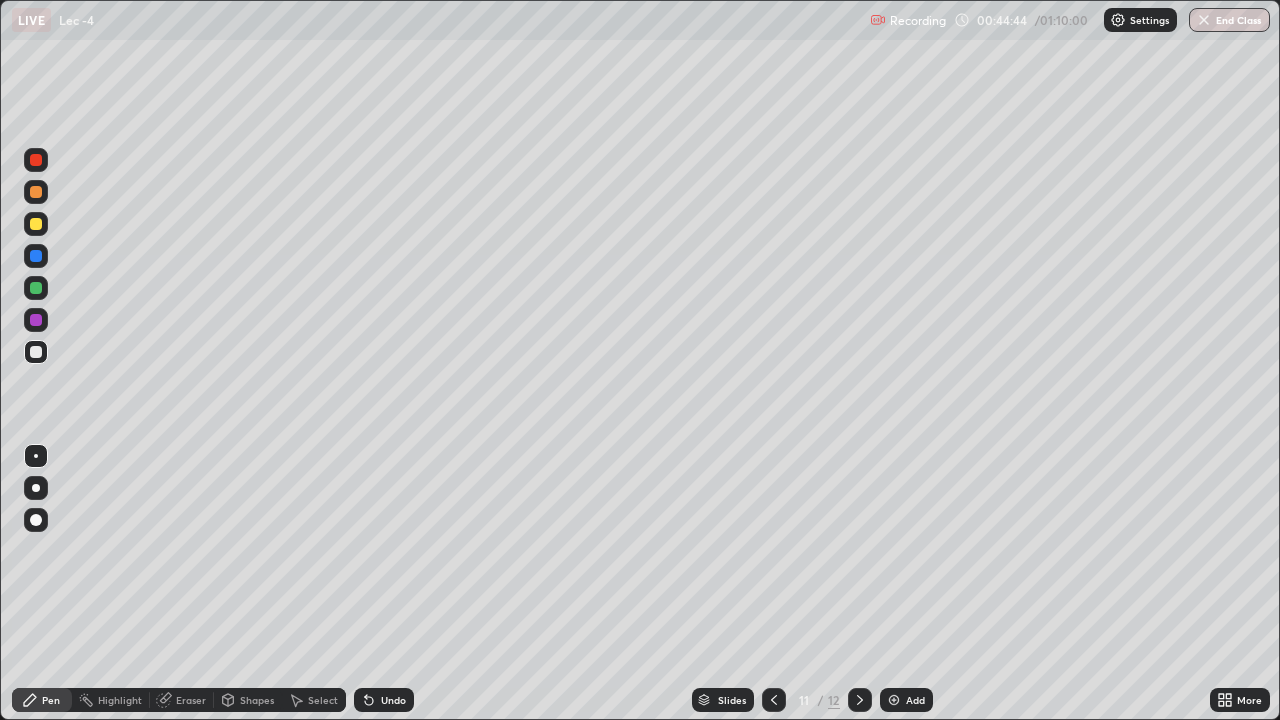 click at bounding box center (36, 256) 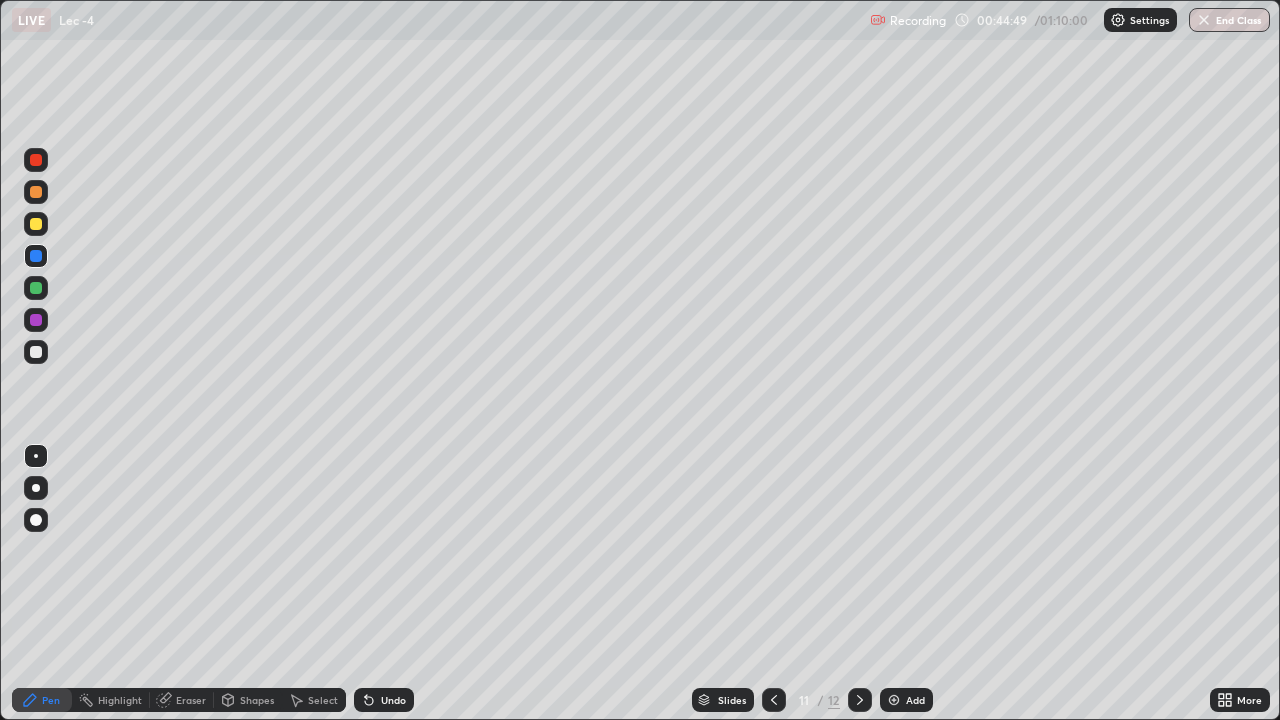 click at bounding box center [36, 192] 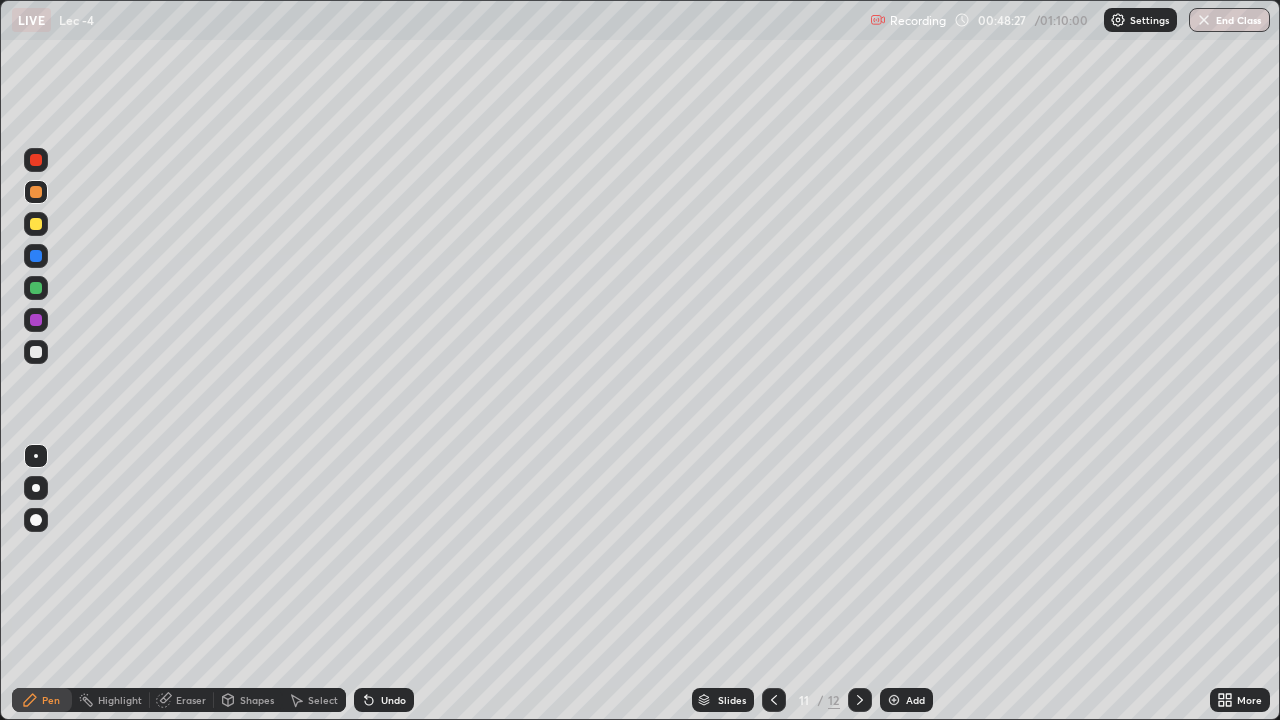 click at bounding box center (36, 320) 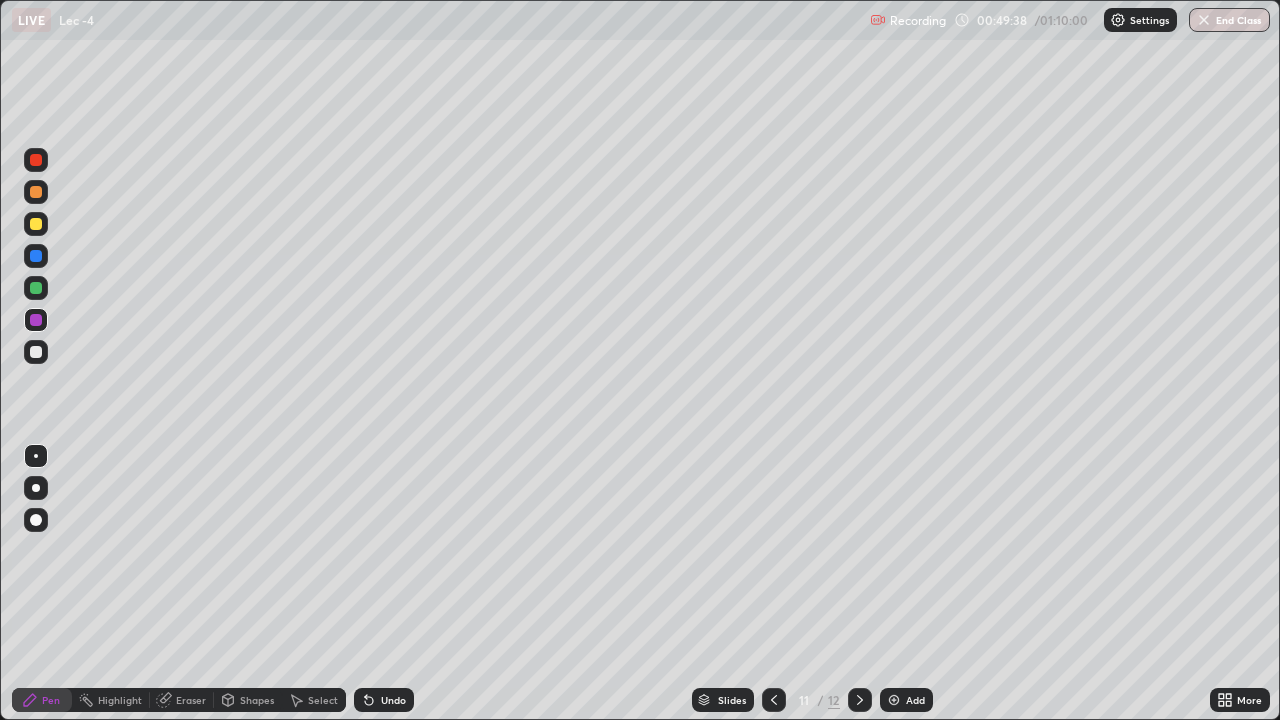 click at bounding box center [36, 288] 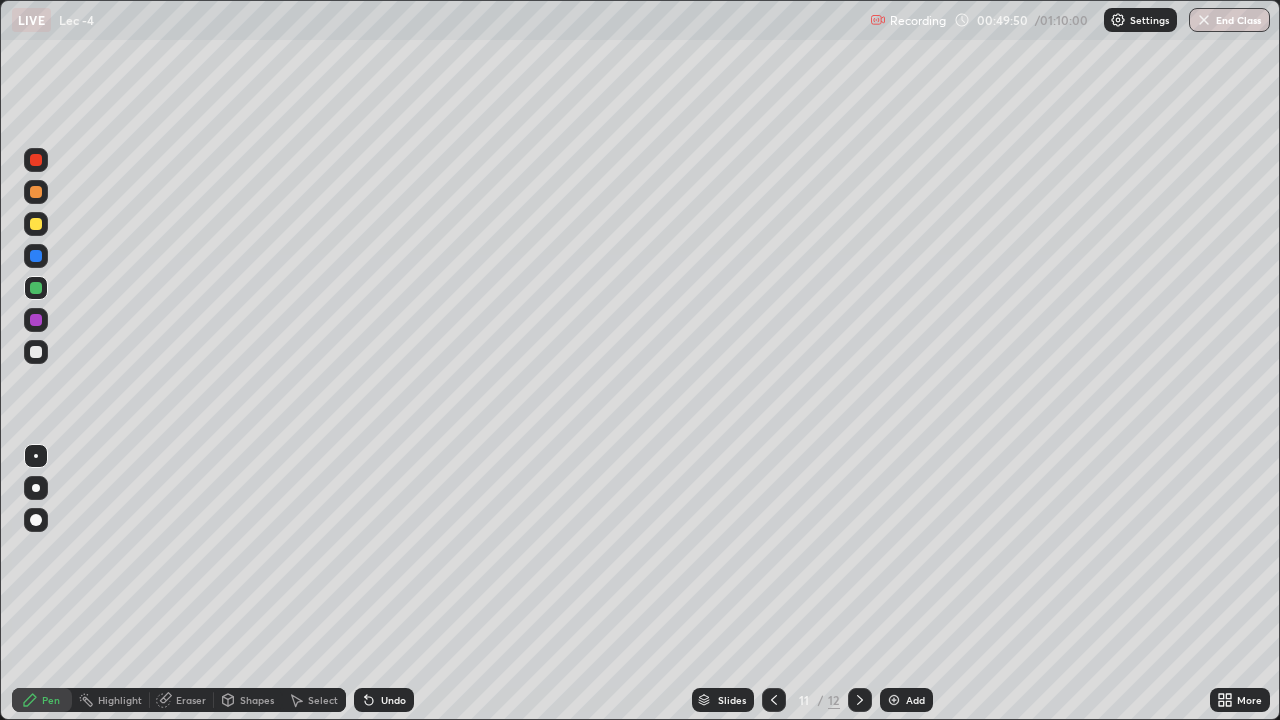 click at bounding box center [36, 256] 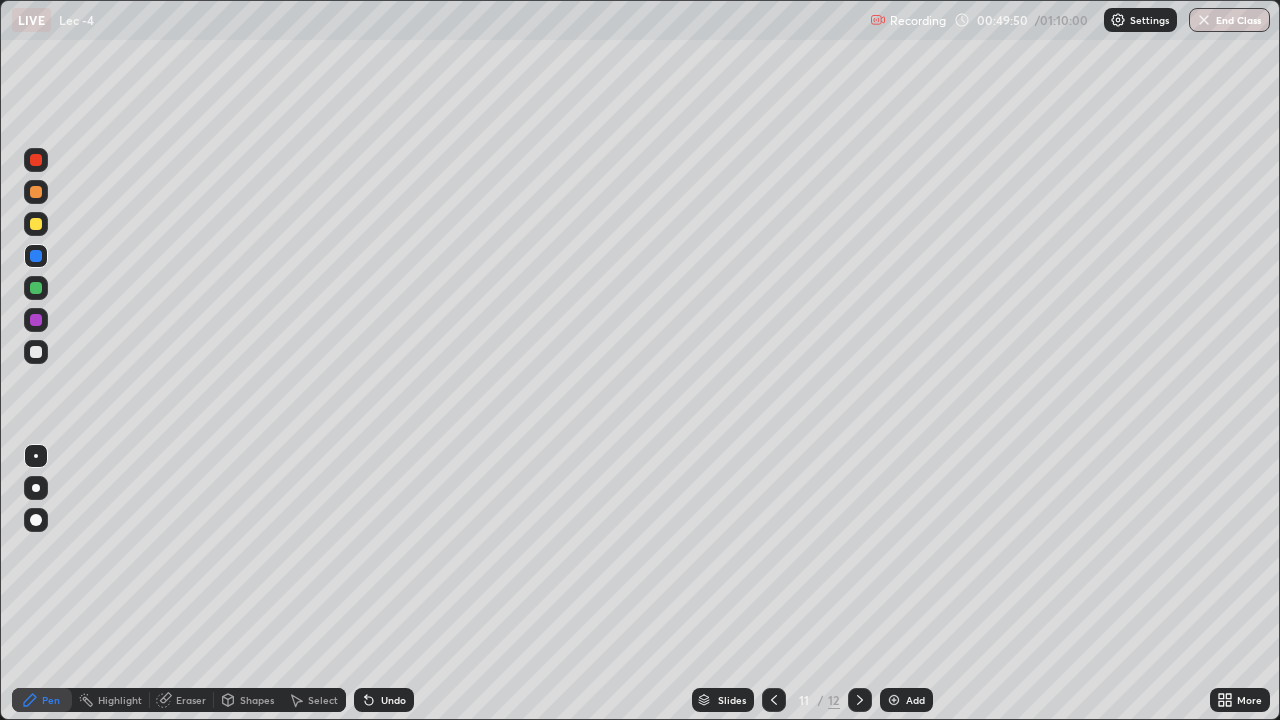 click at bounding box center [36, 288] 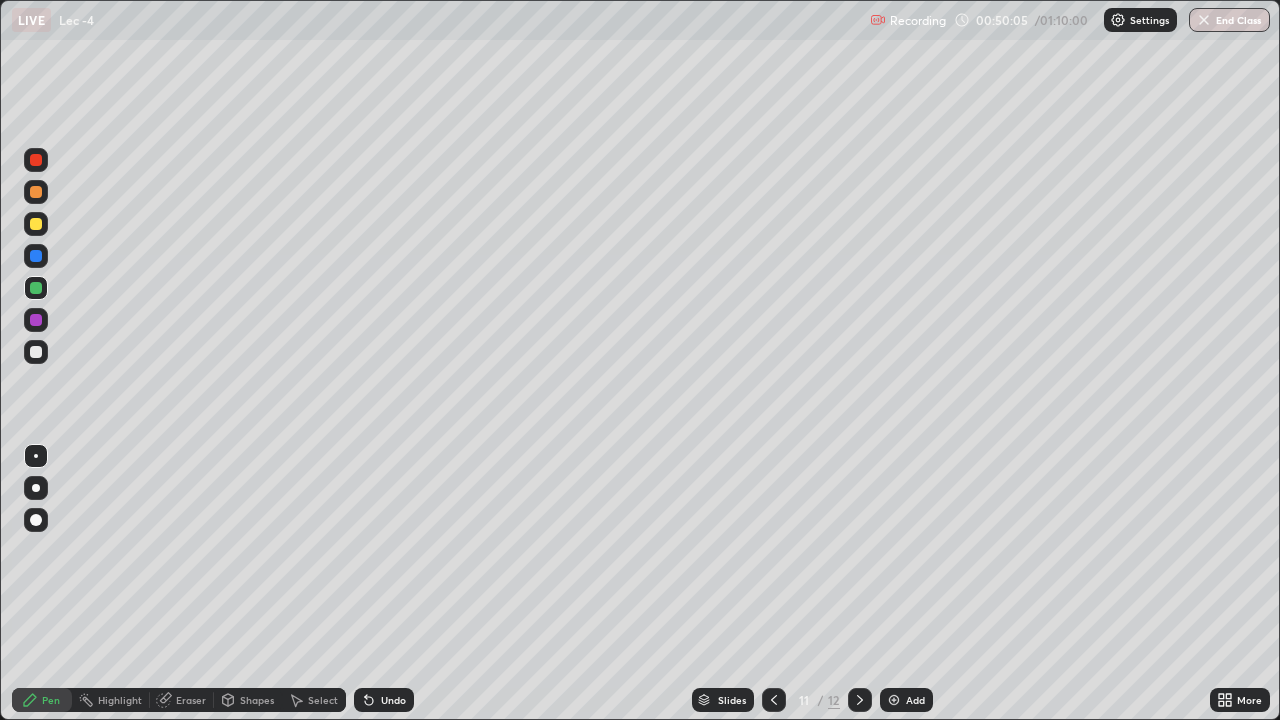 click at bounding box center (894, 700) 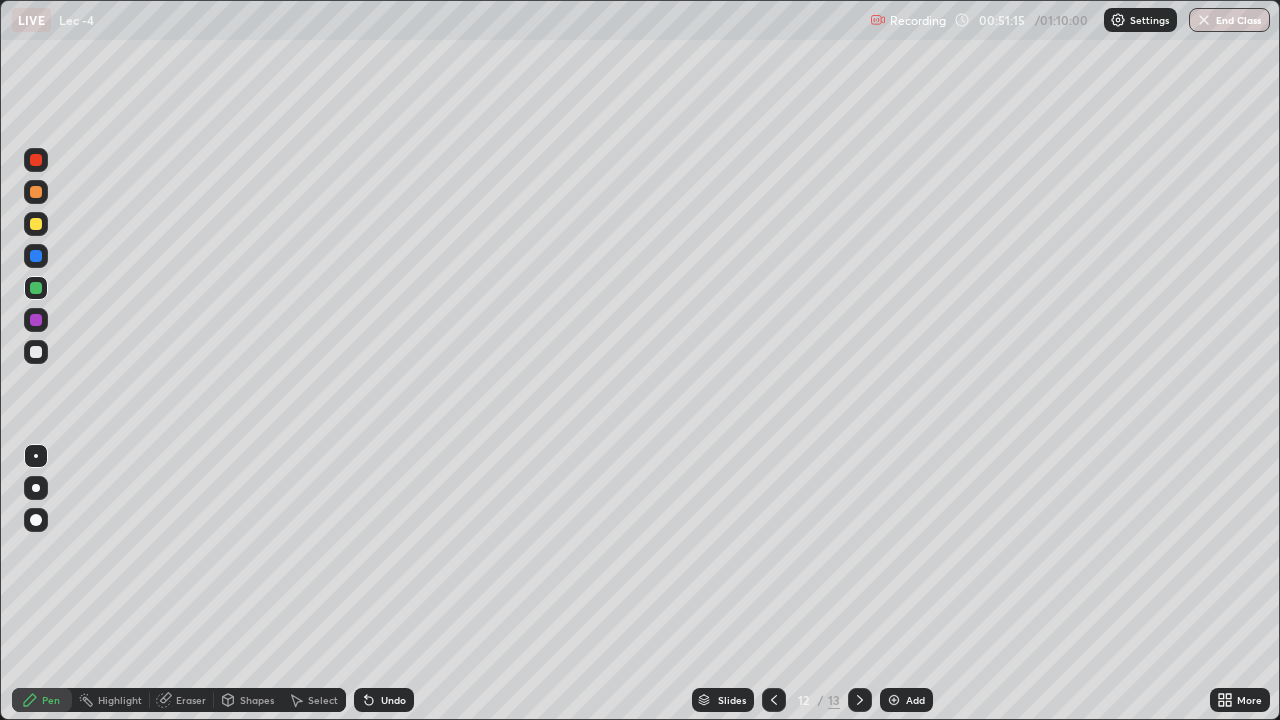 click at bounding box center (36, 352) 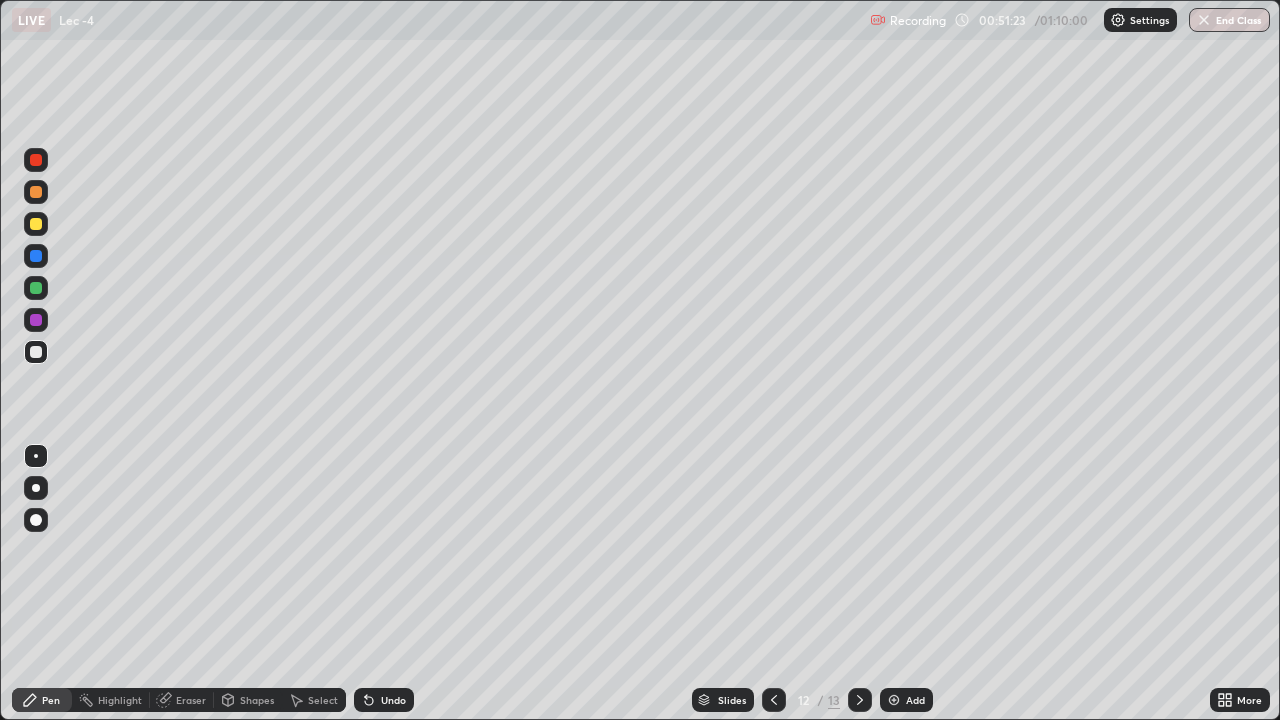 click at bounding box center [36, 320] 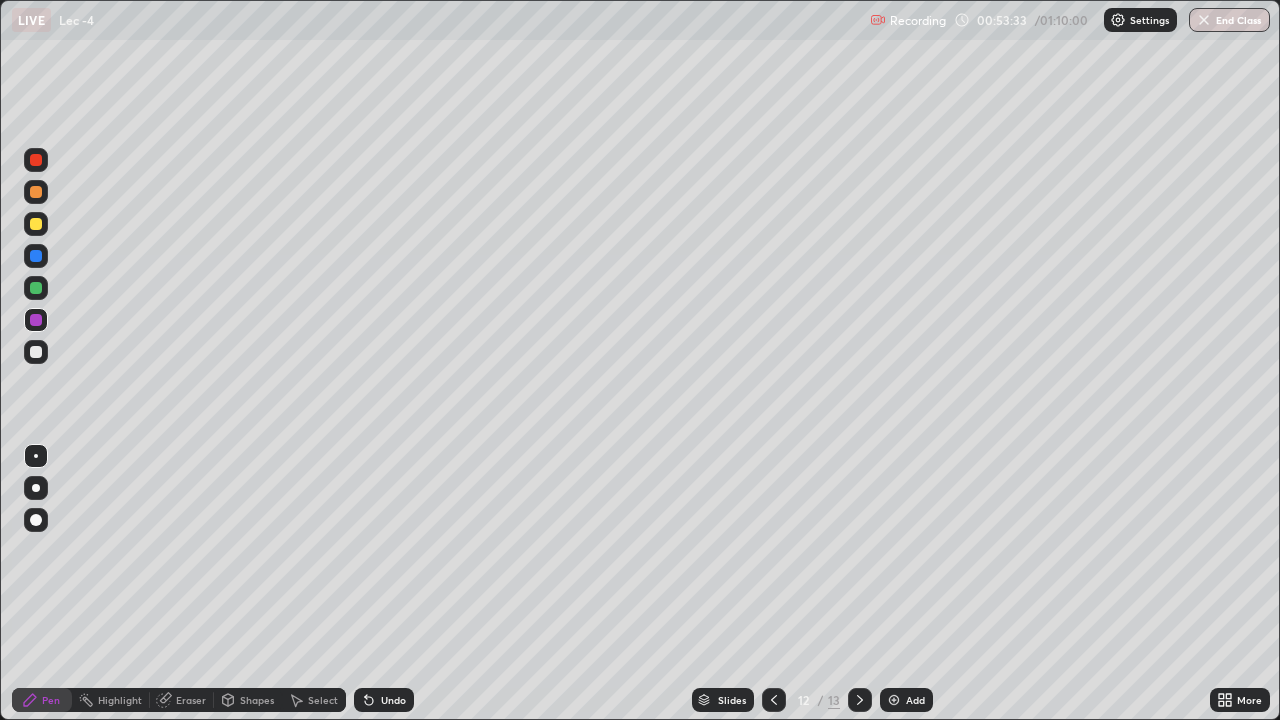 click at bounding box center (894, 700) 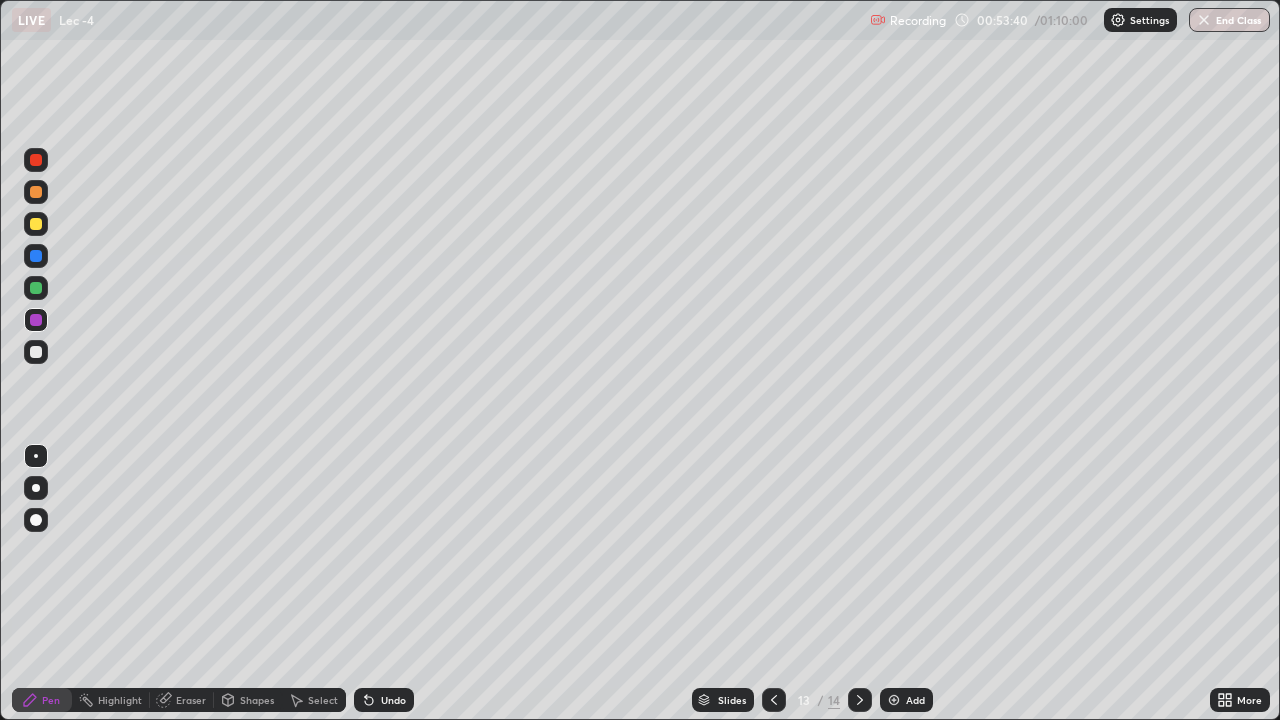 click on "Undo" at bounding box center (384, 700) 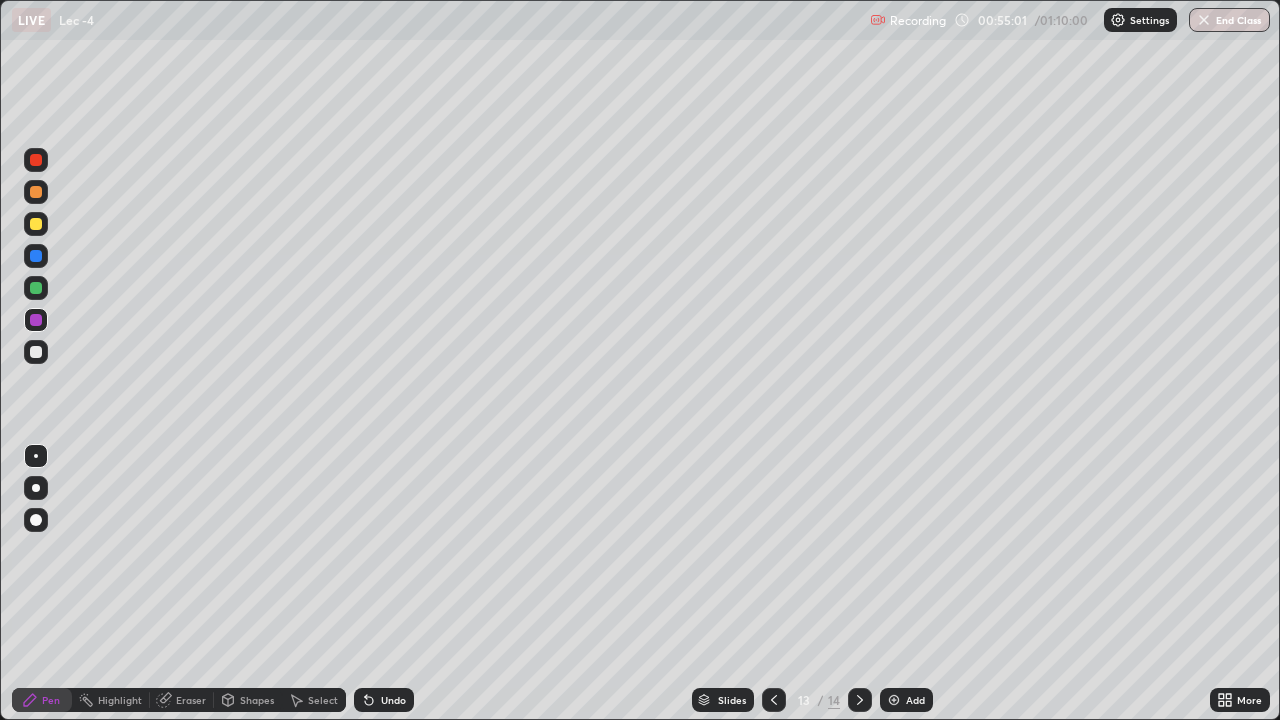 click on "Eraser" at bounding box center [182, 700] 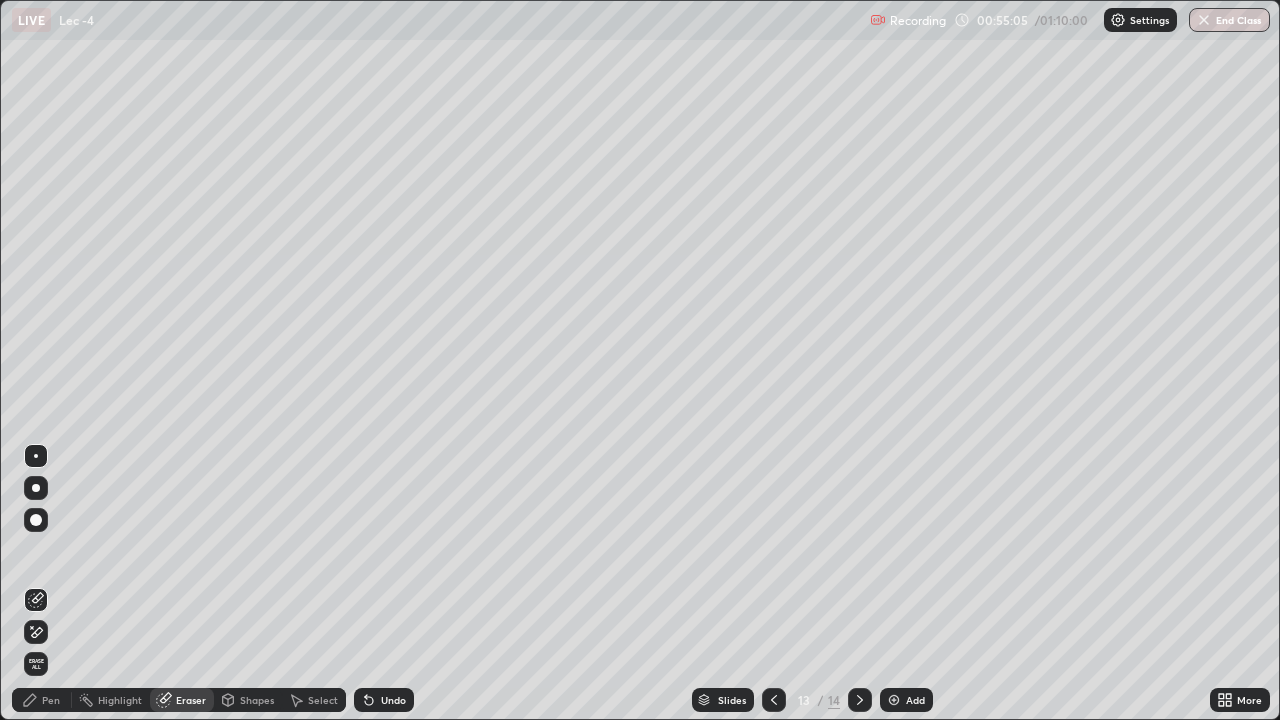 click on "Pen" at bounding box center [42, 700] 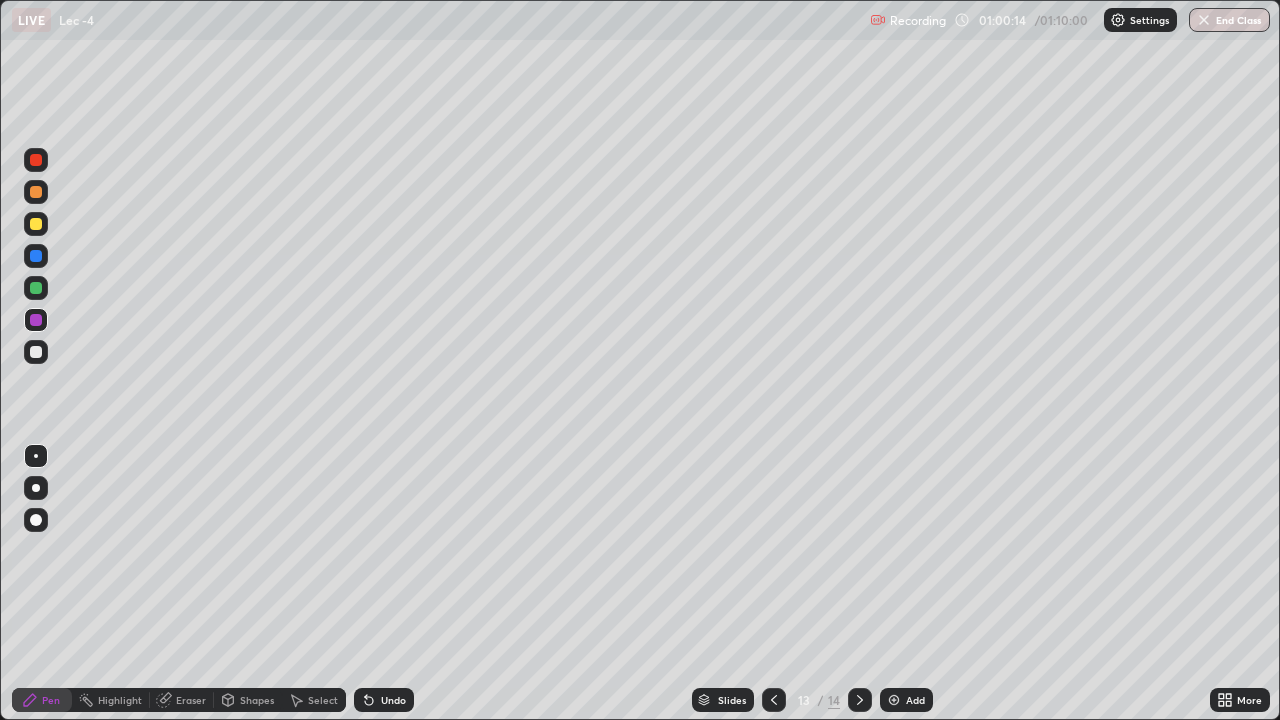 click at bounding box center [36, 352] 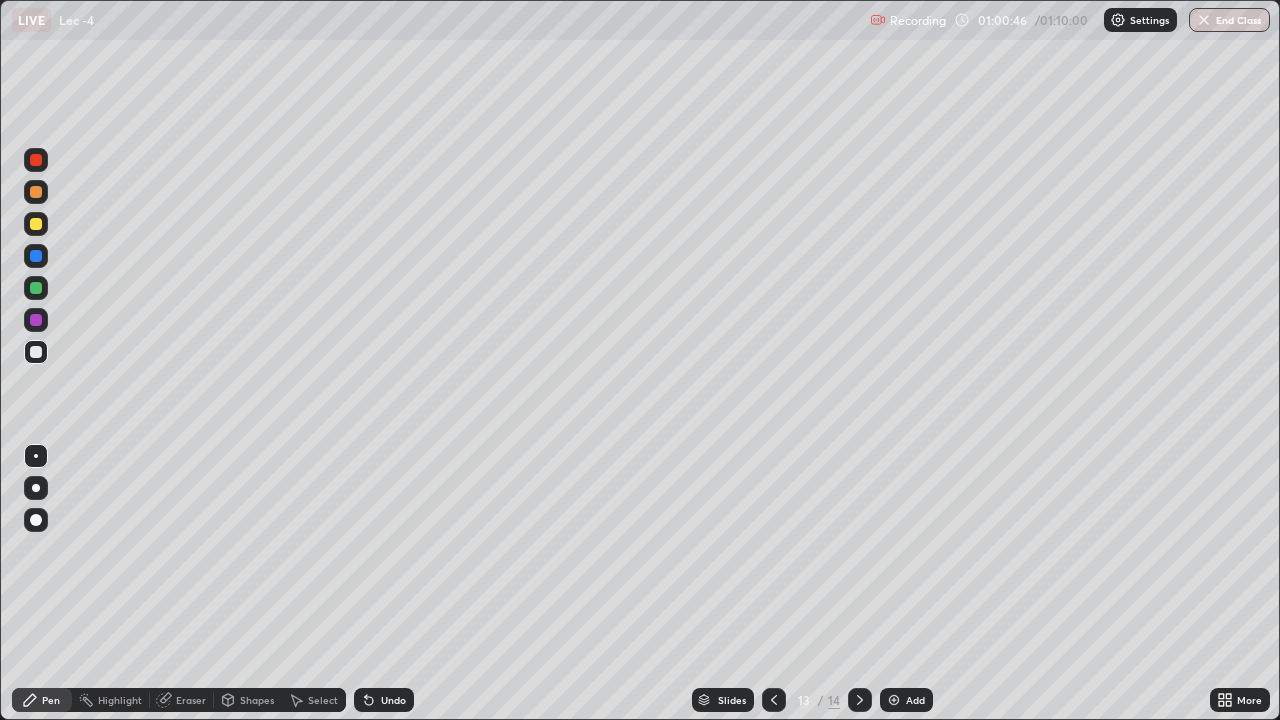 click at bounding box center [36, 320] 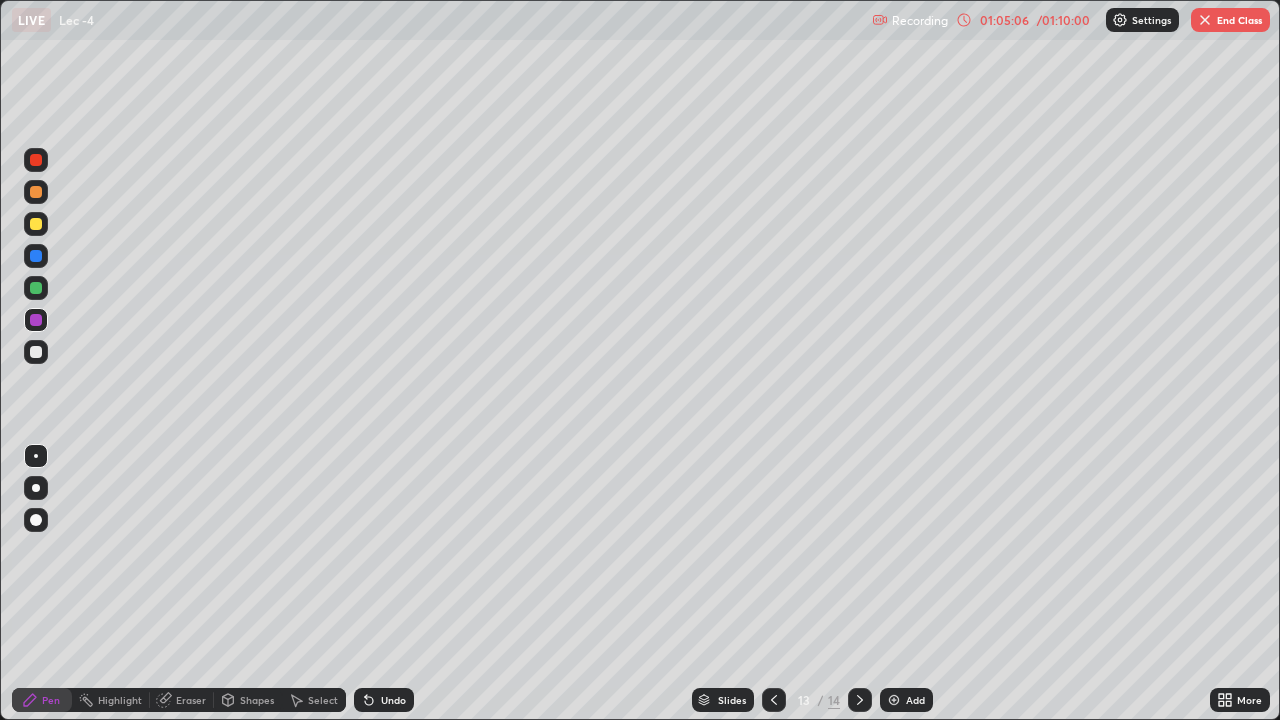 click on "End Class" at bounding box center (1230, 20) 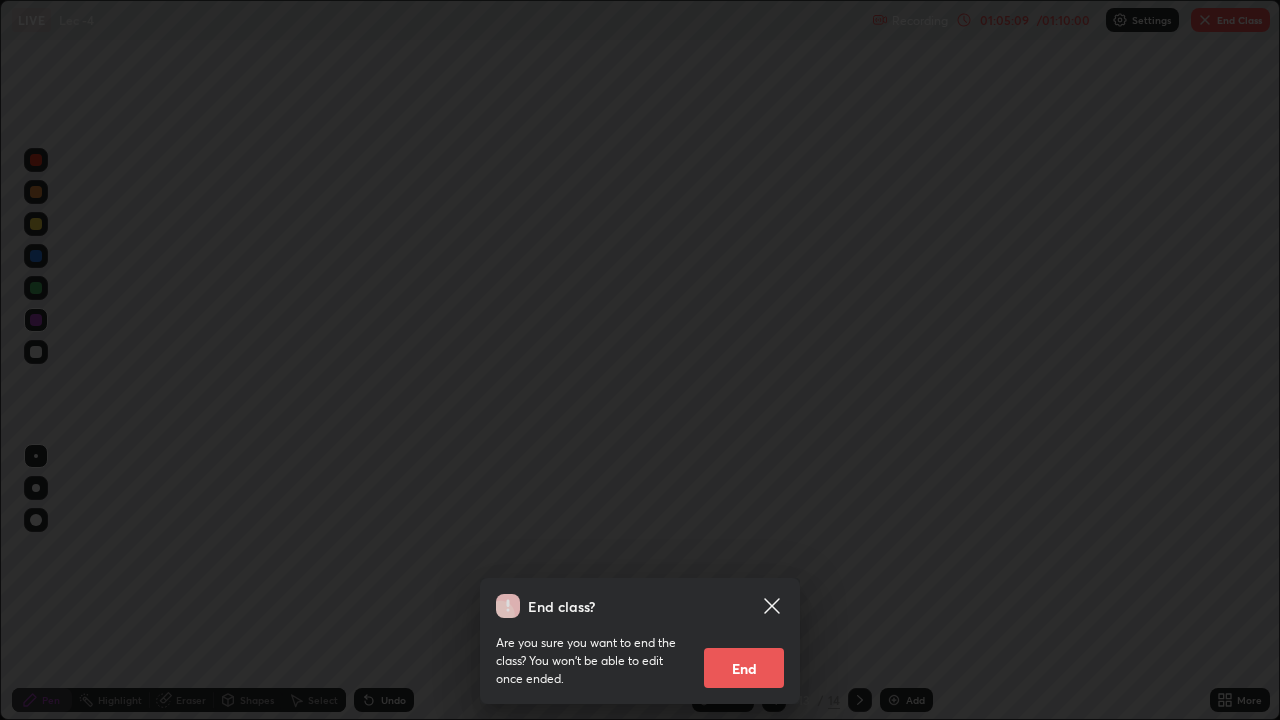 click on "End" at bounding box center [744, 668] 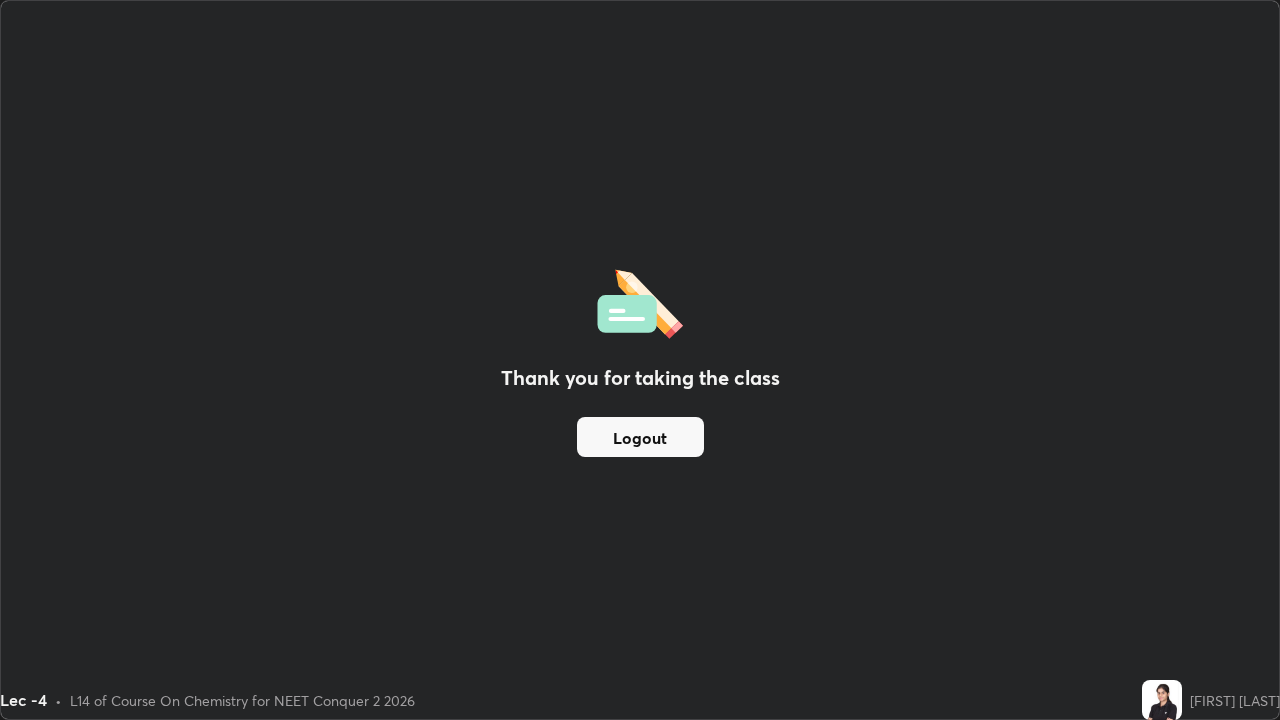 click on "Logout" at bounding box center (640, 437) 